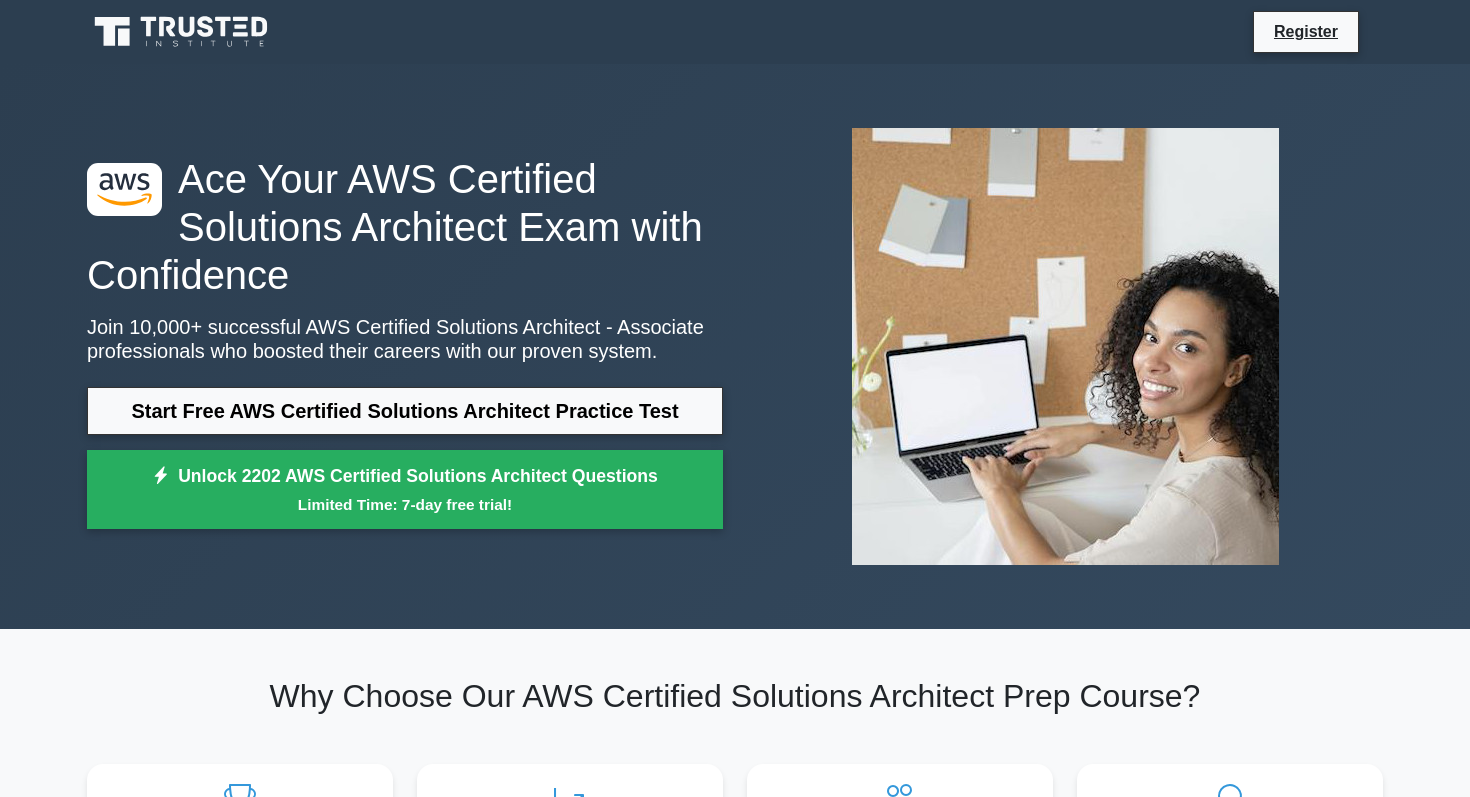 scroll, scrollTop: 934, scrollLeft: 0, axis: vertical 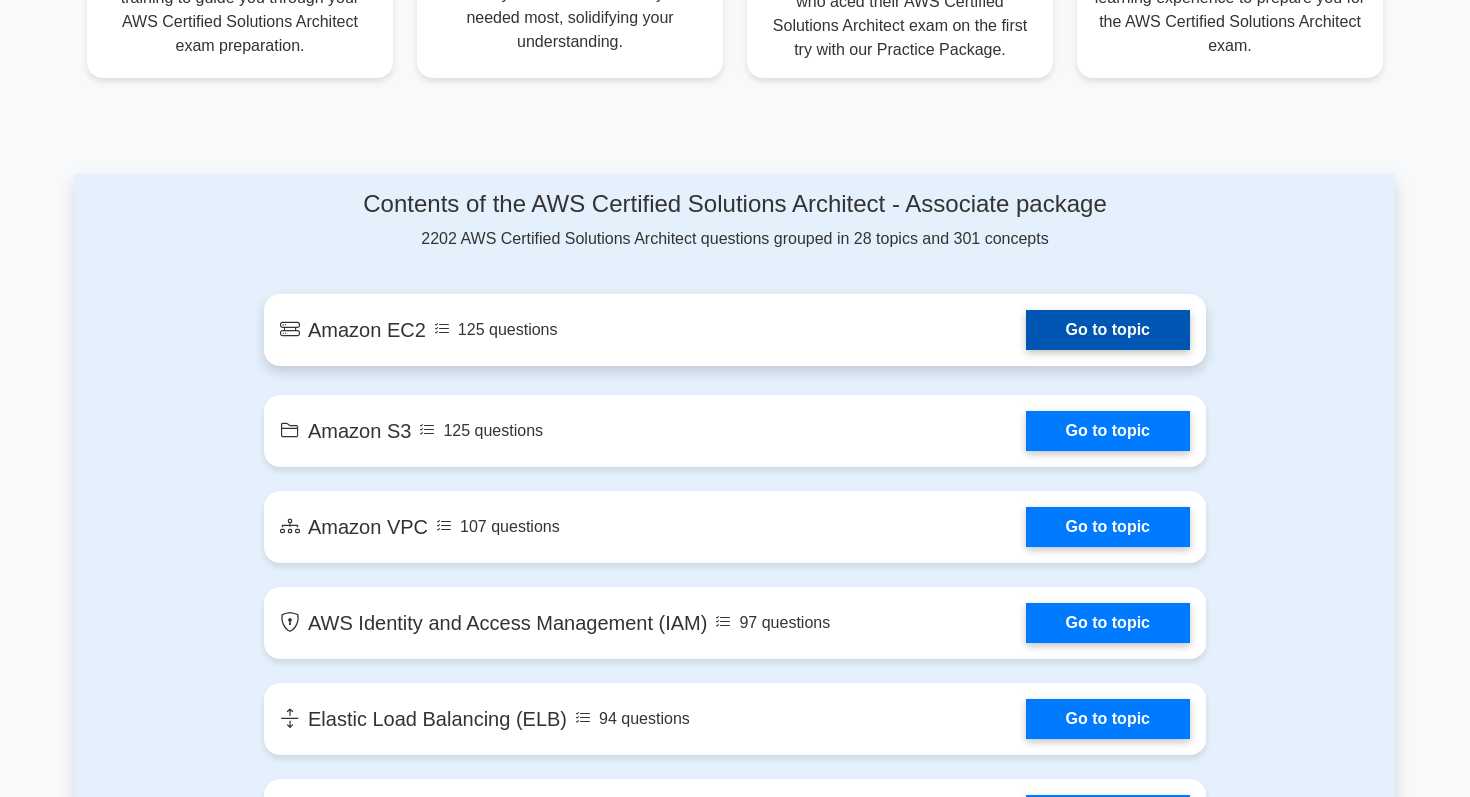 click on "Go to topic" at bounding box center (1108, 330) 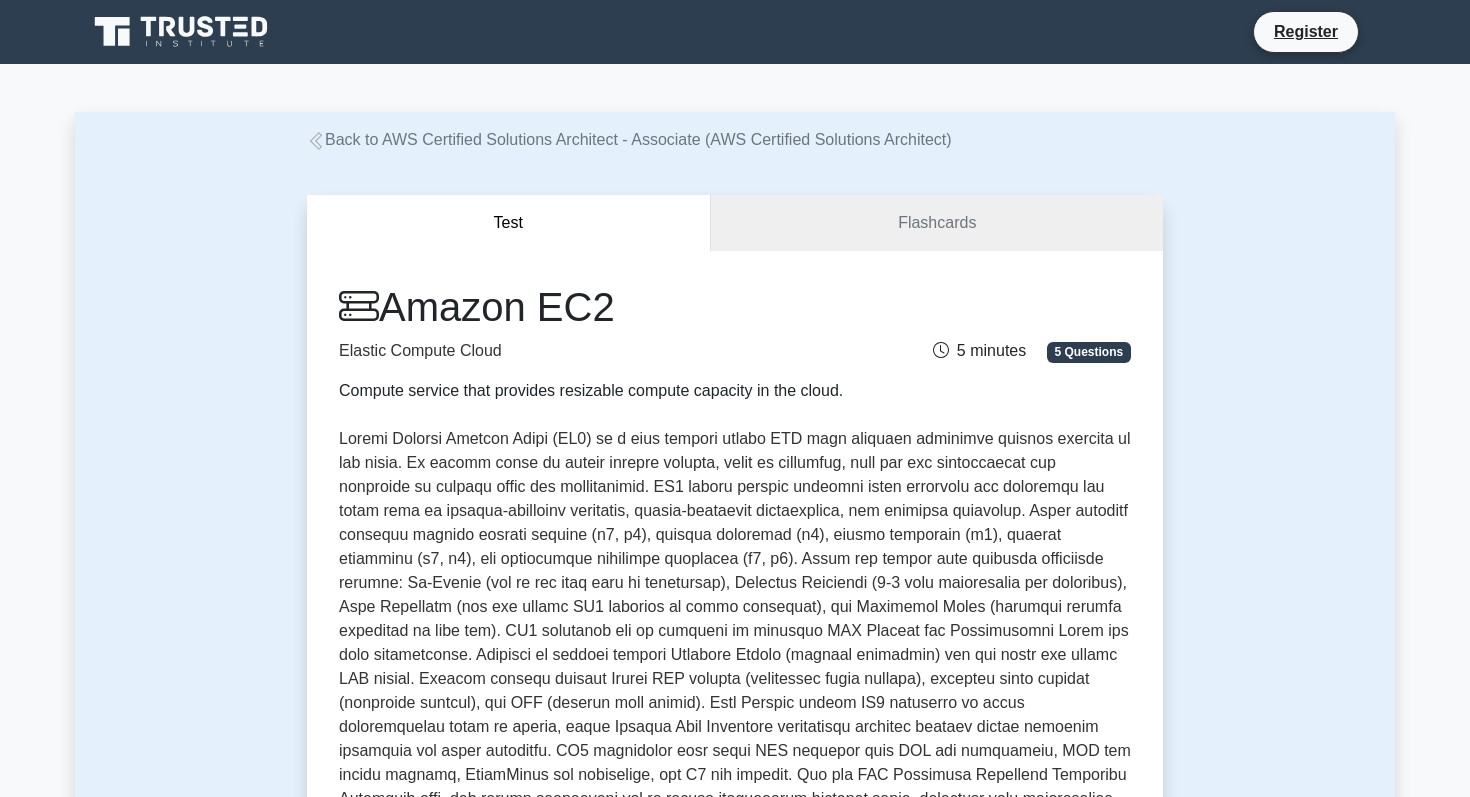 scroll, scrollTop: 0, scrollLeft: 0, axis: both 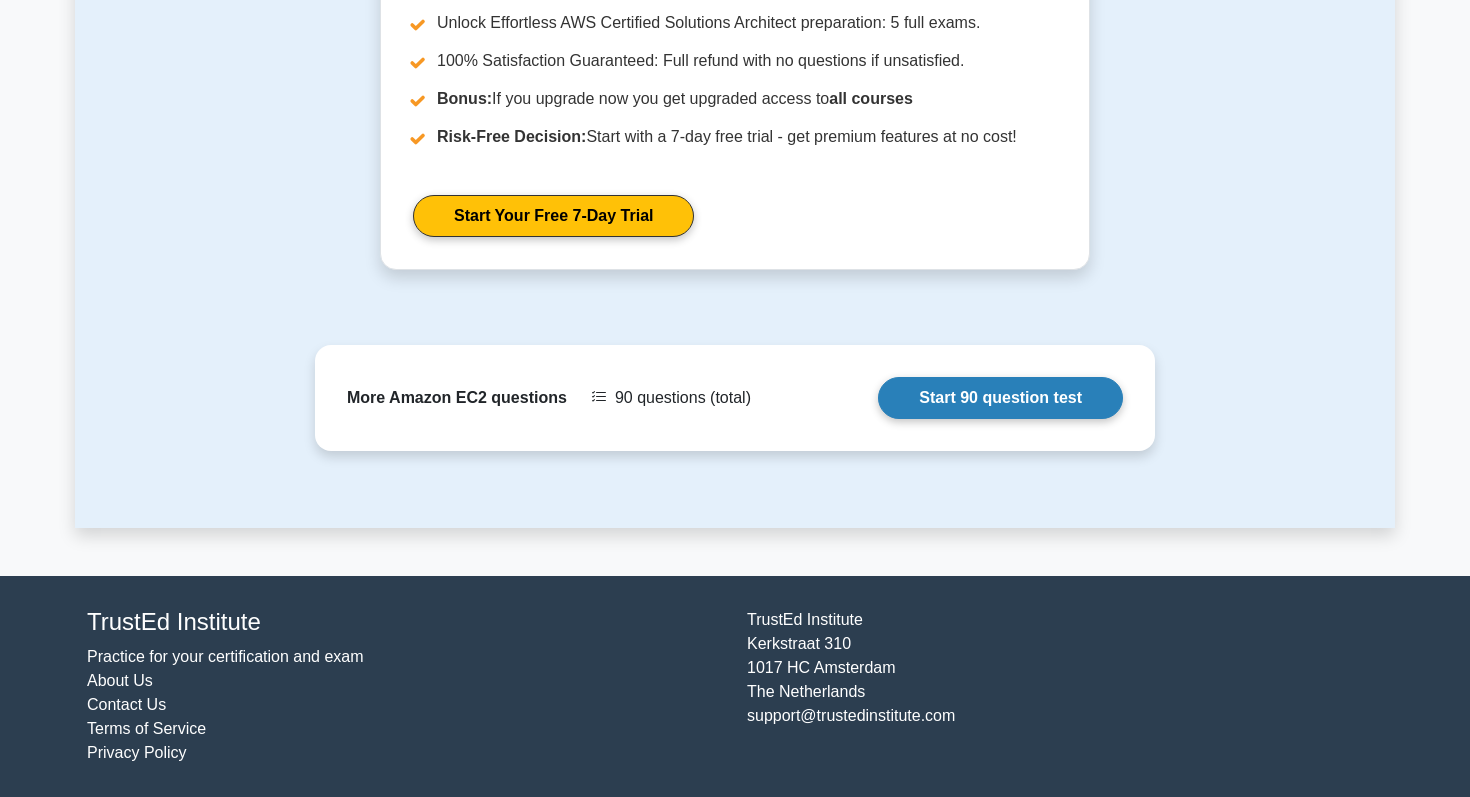click on "Start 90 question test" at bounding box center [1000, 398] 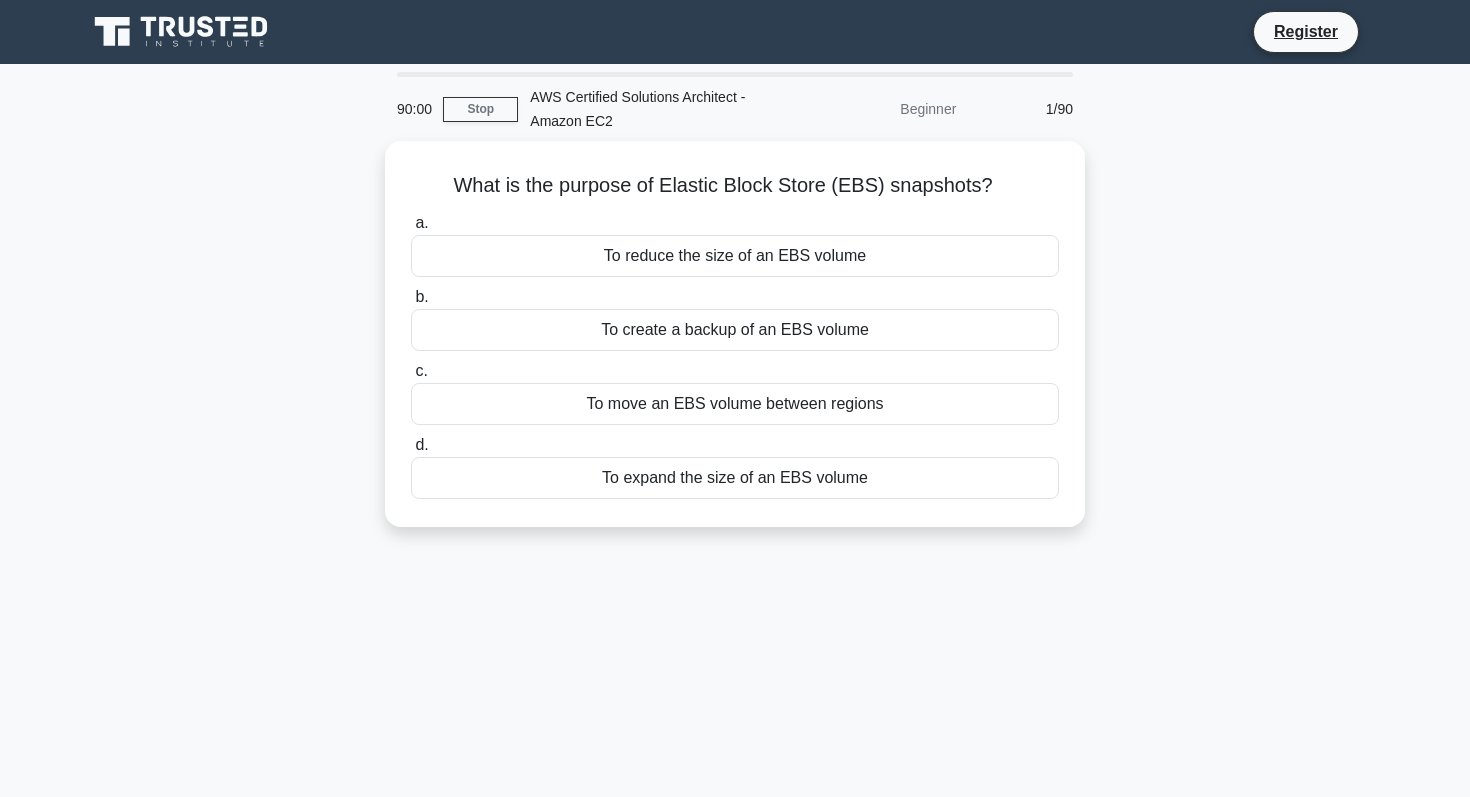 scroll, scrollTop: 0, scrollLeft: 0, axis: both 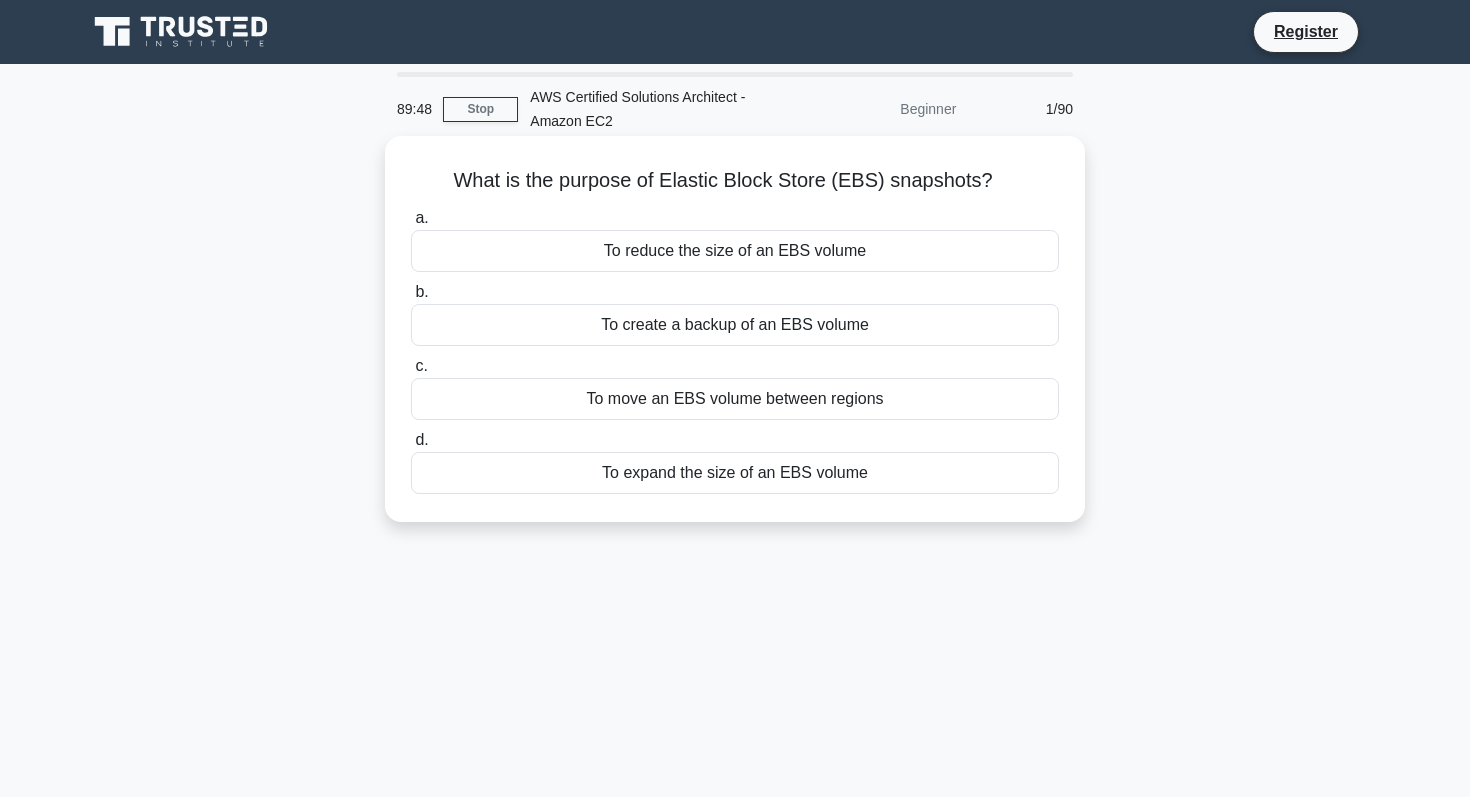 click on "To create a backup of an EBS volume" at bounding box center [735, 325] 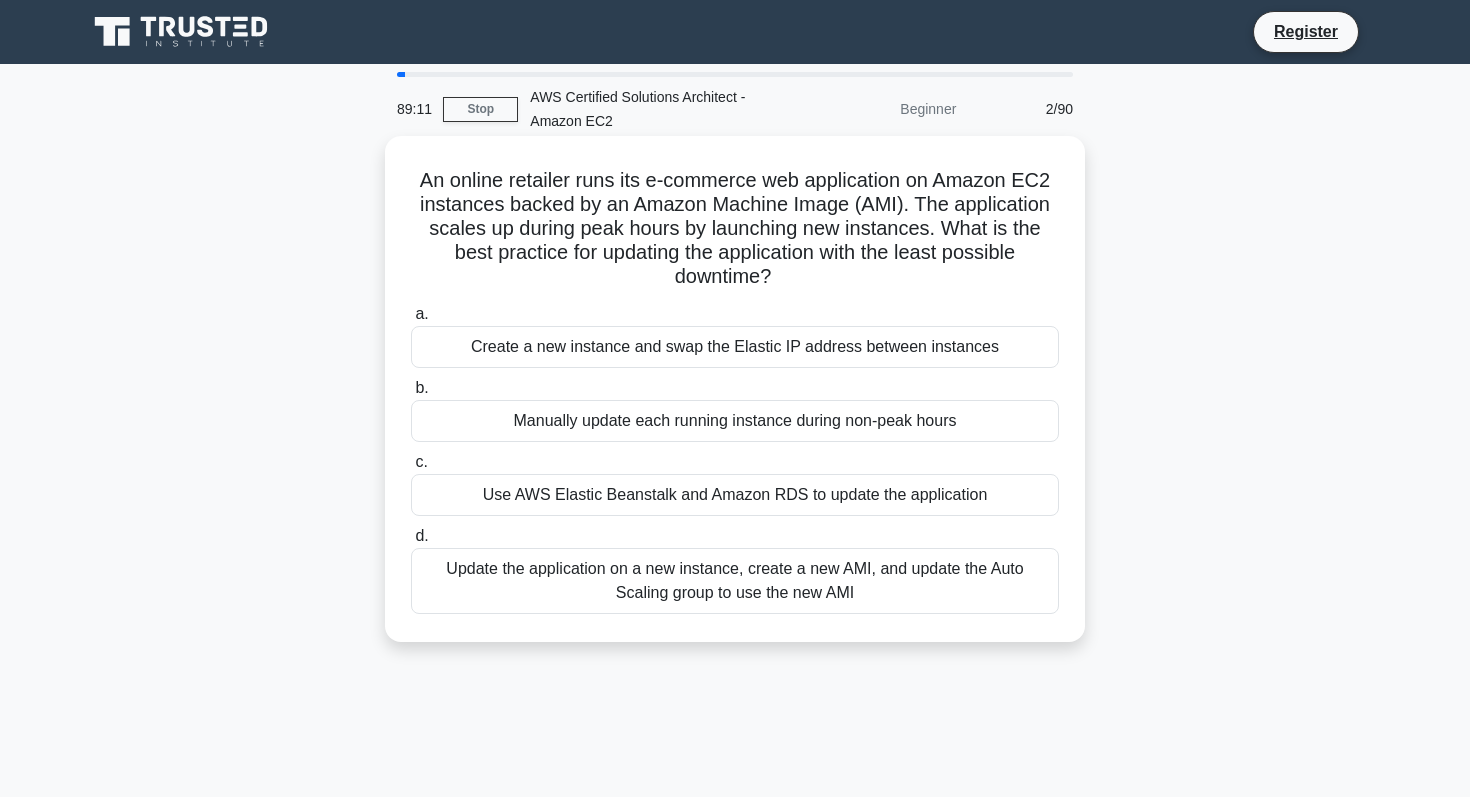 click on "Create a new instance and swap the Elastic IP address between instances" at bounding box center (735, 347) 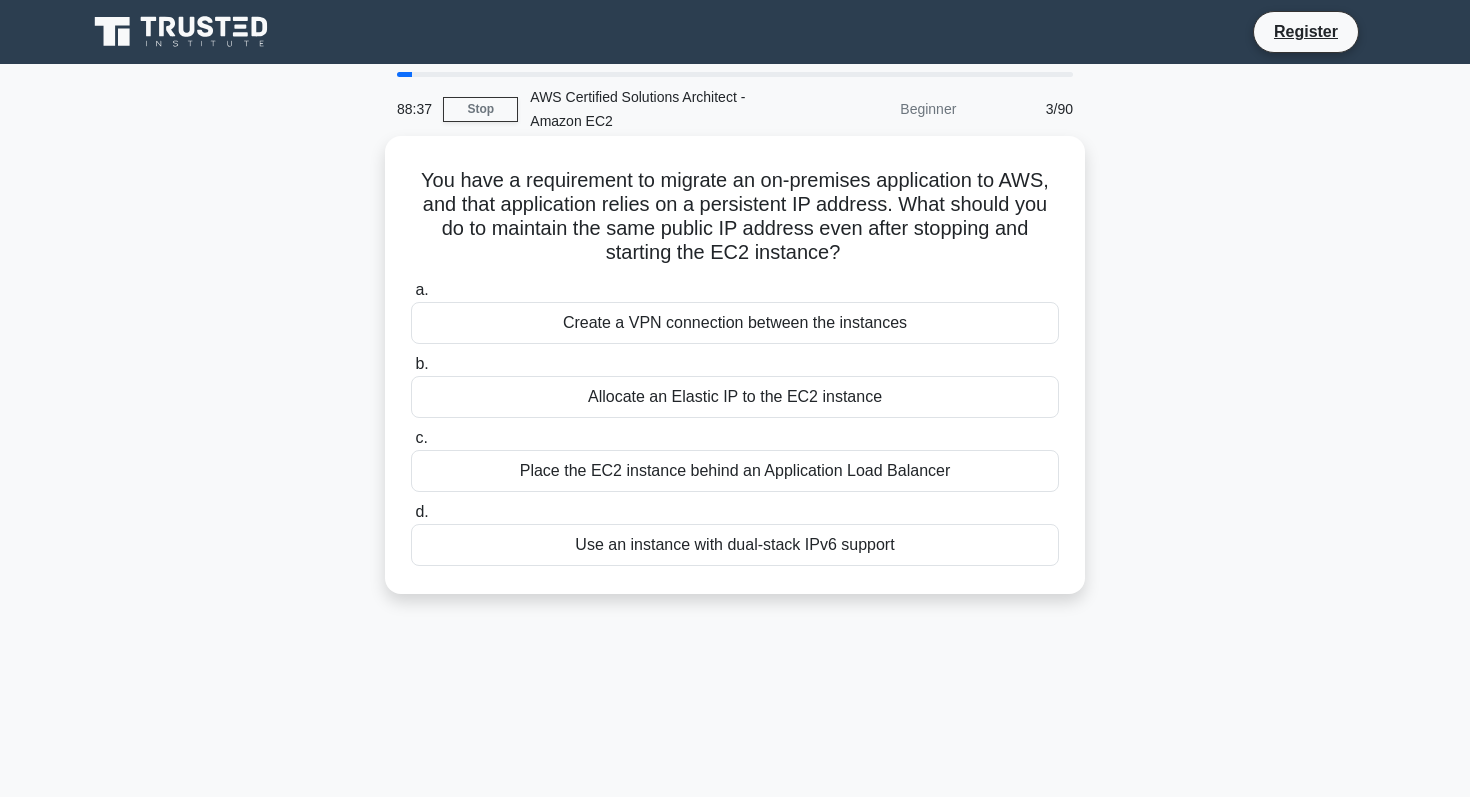 click on "Allocate an Elastic IP to the EC2 instance" at bounding box center [735, 397] 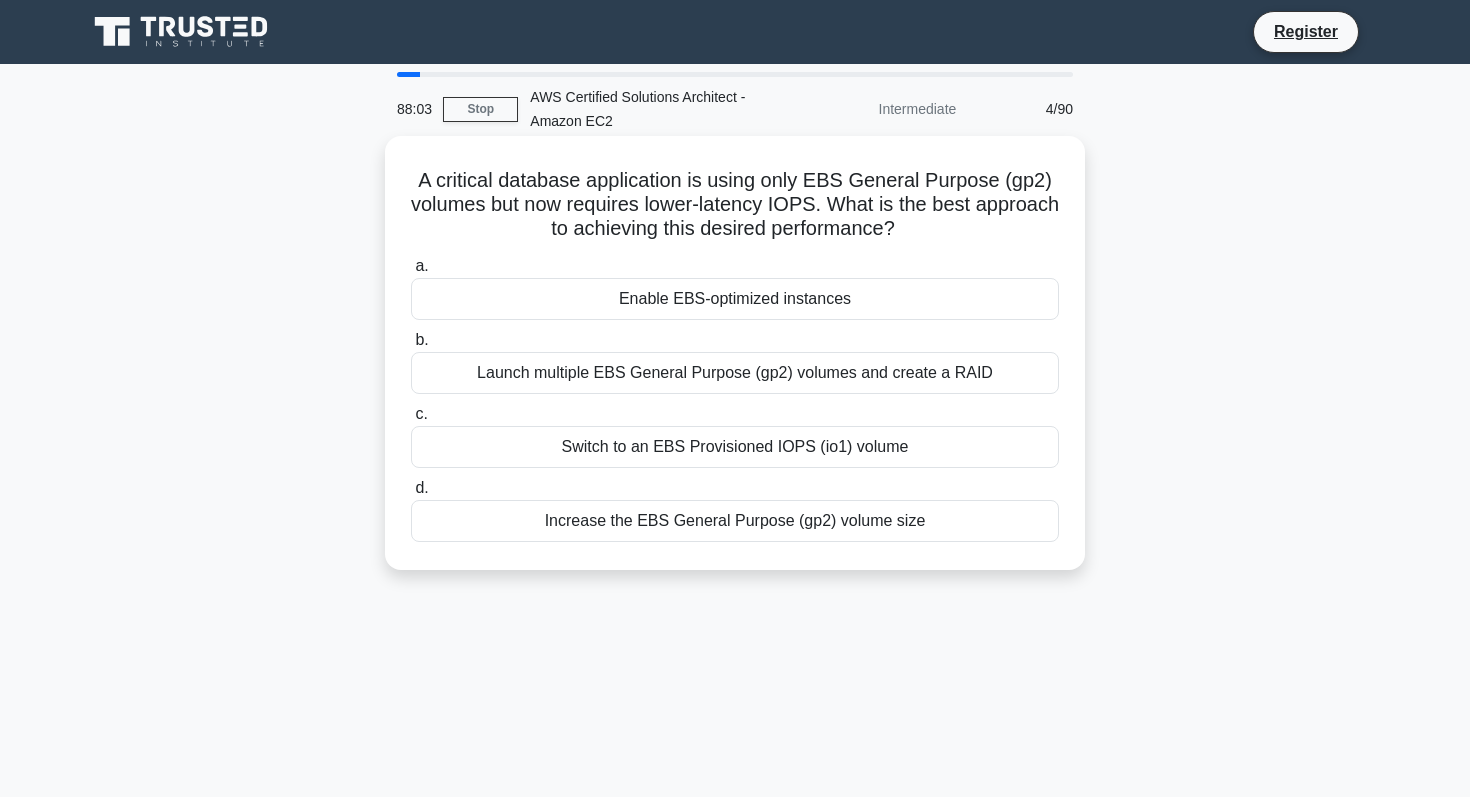 drag, startPoint x: 707, startPoint y: 521, endPoint x: 736, endPoint y: 466, distance: 62.177166 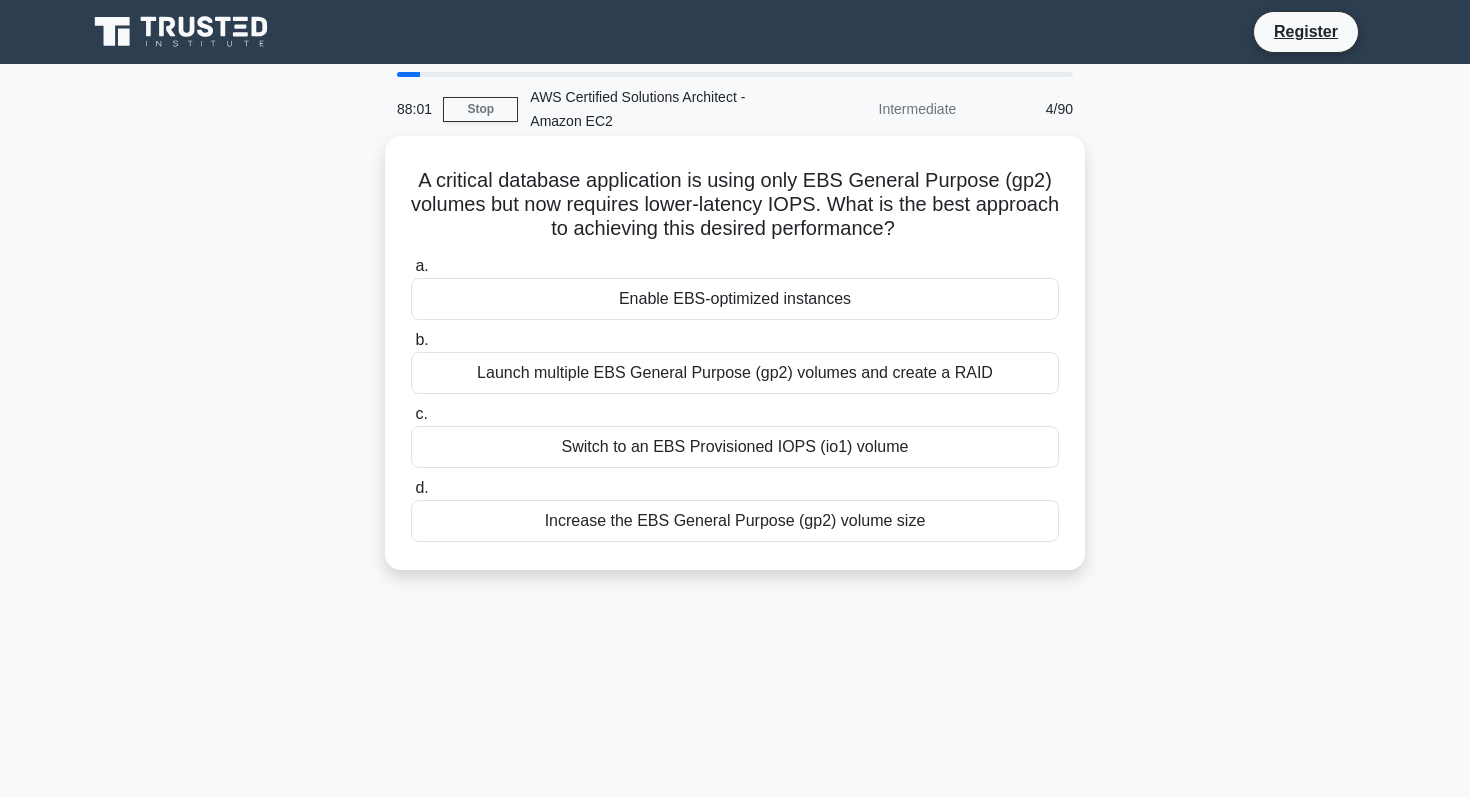 click on "Switch to an EBS Provisioned IOPS (io1) volume" at bounding box center [735, 447] 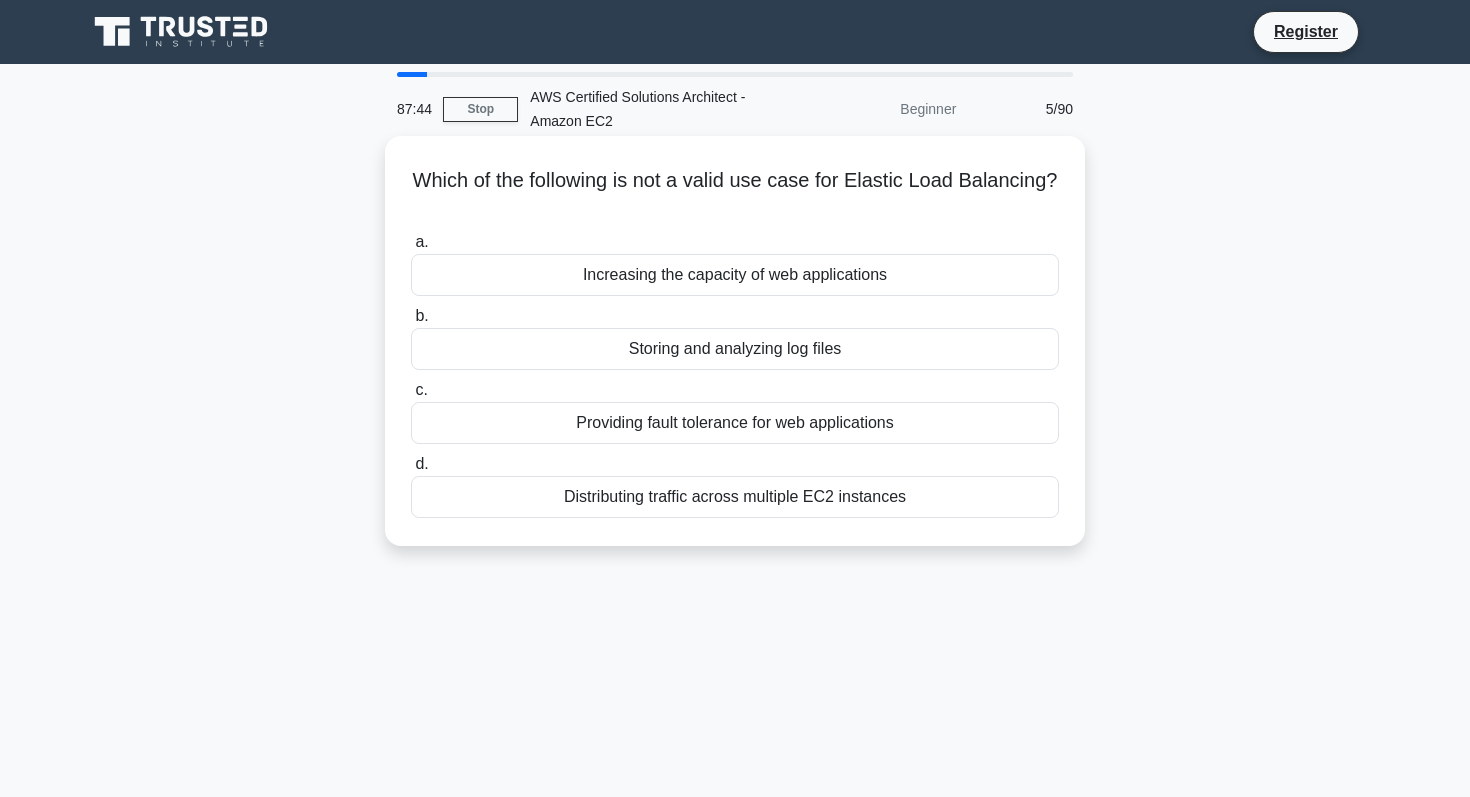 click on "Storing and analyzing log files" at bounding box center [735, 349] 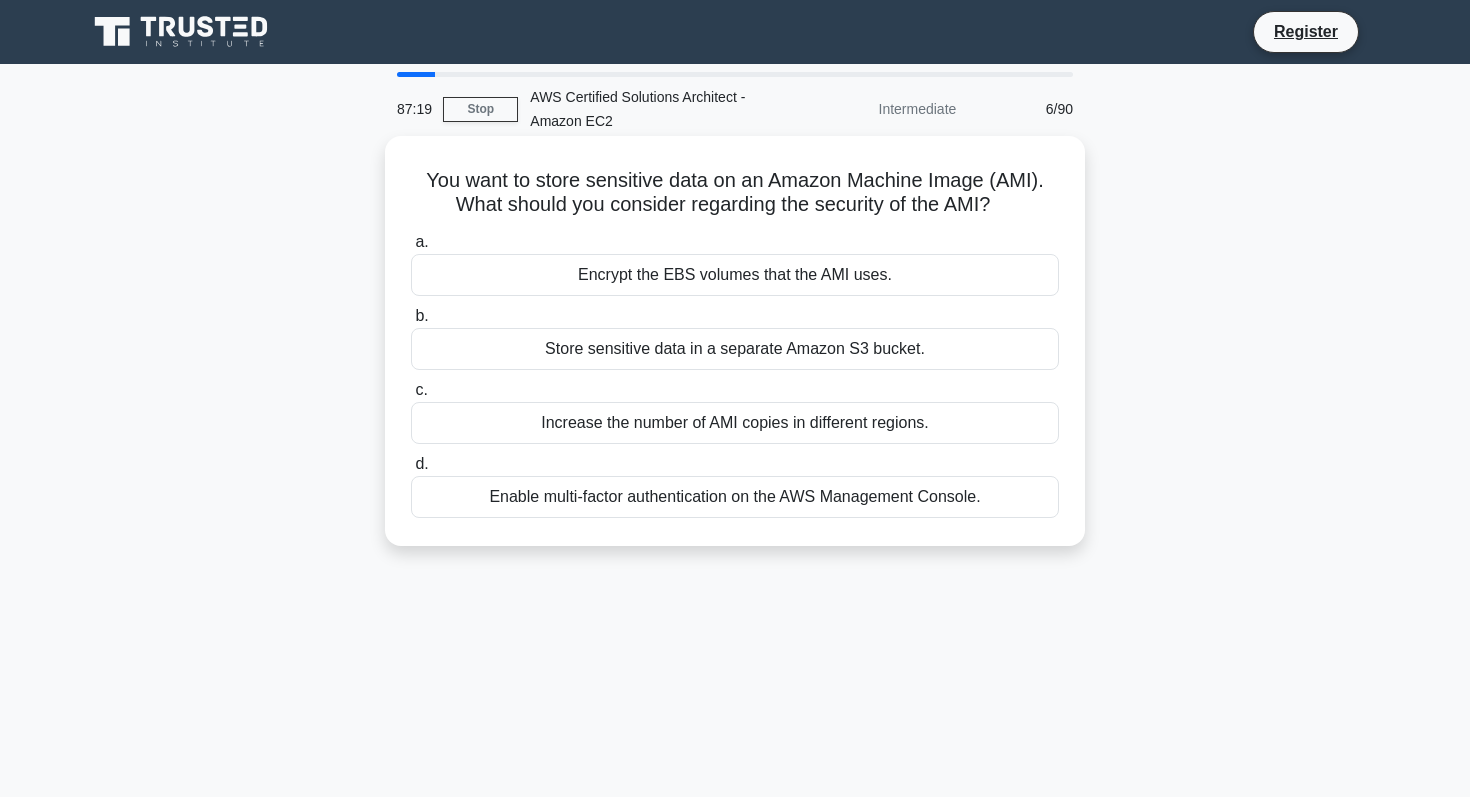 click on "Enable multi-factor authentication on the AWS Management Console." at bounding box center [735, 497] 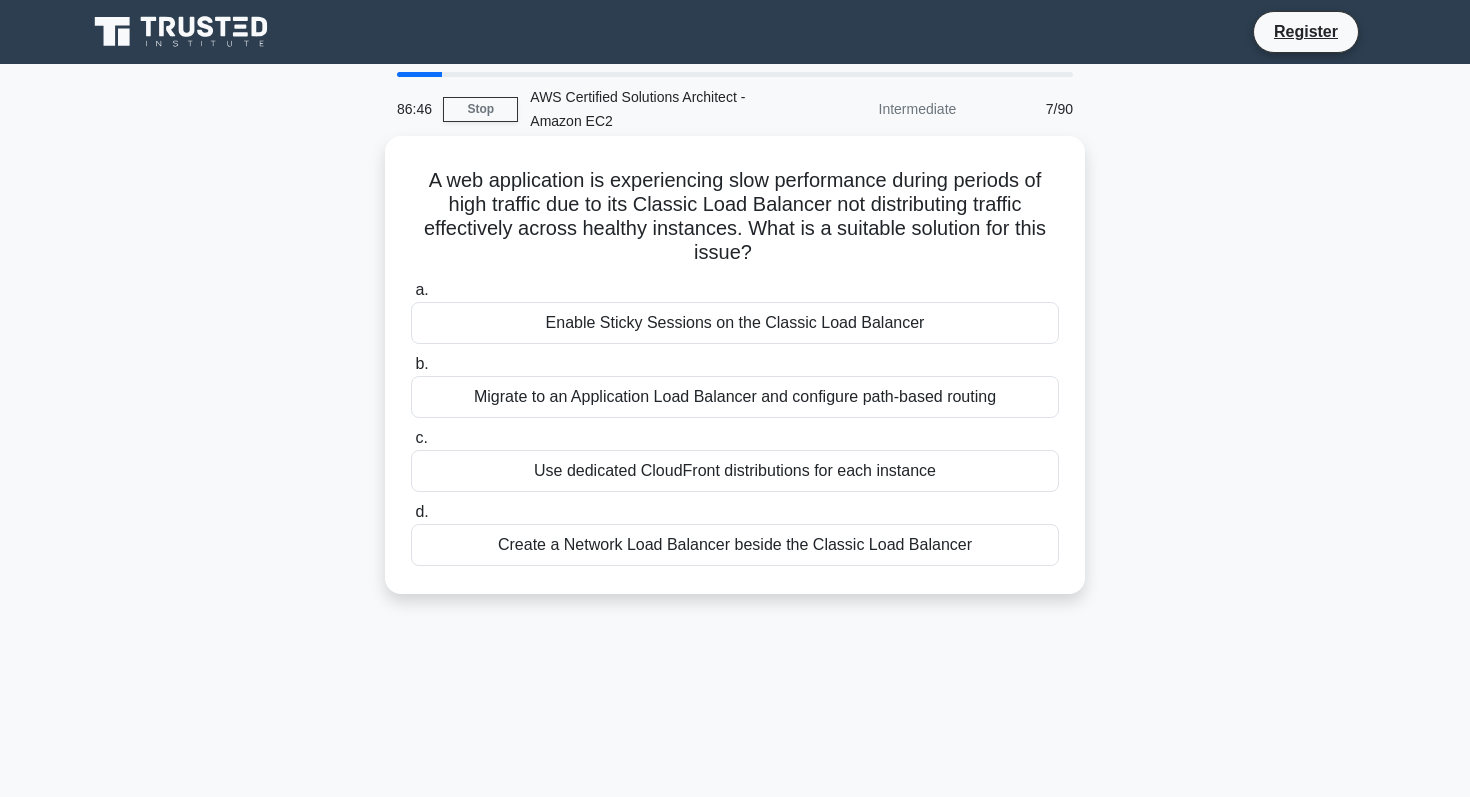 click on "Create a Network Load Balancer beside the Classic Load Balancer" at bounding box center [735, 545] 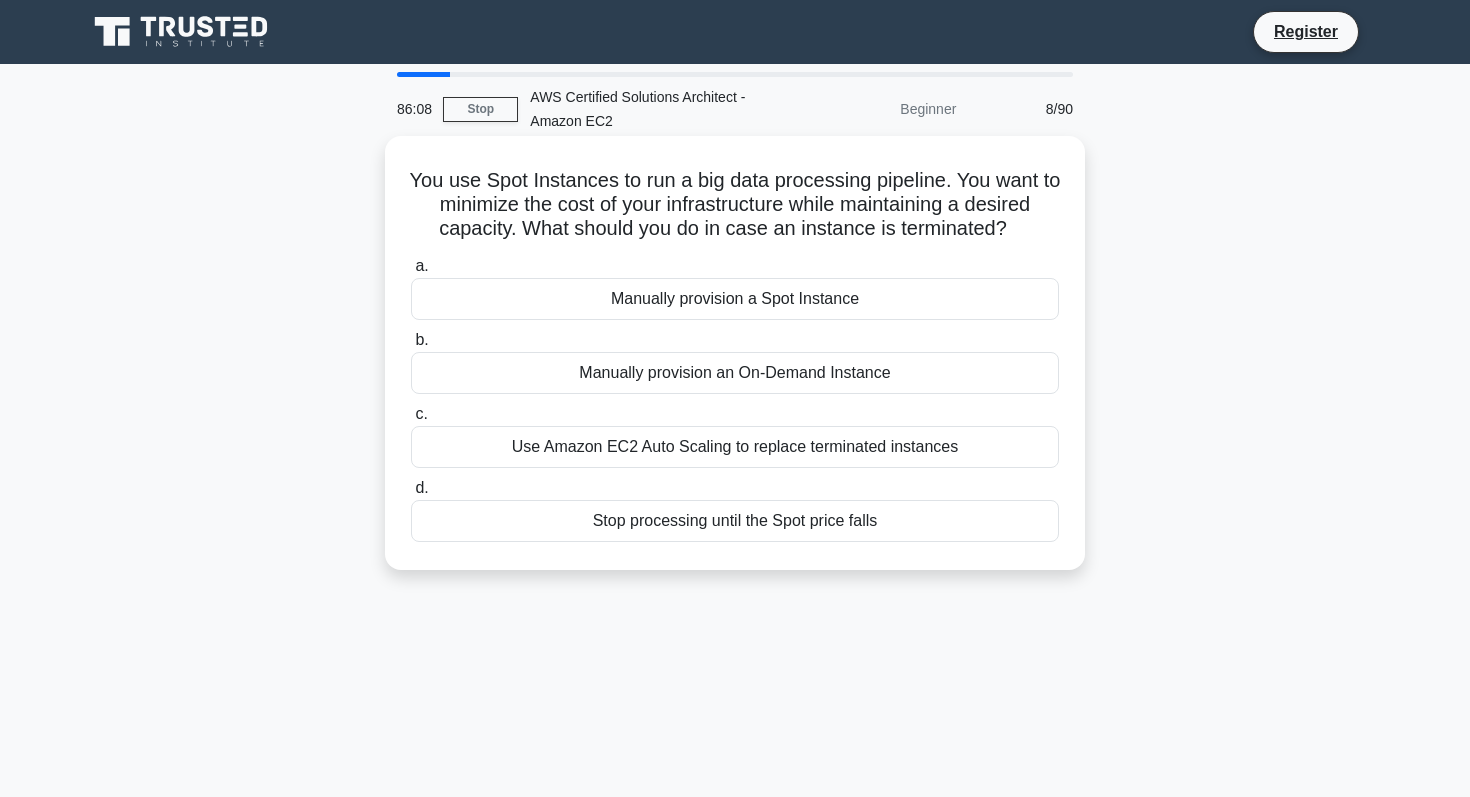 click on "Use Amazon EC2 Auto Scaling to replace terminated instances" at bounding box center [735, 447] 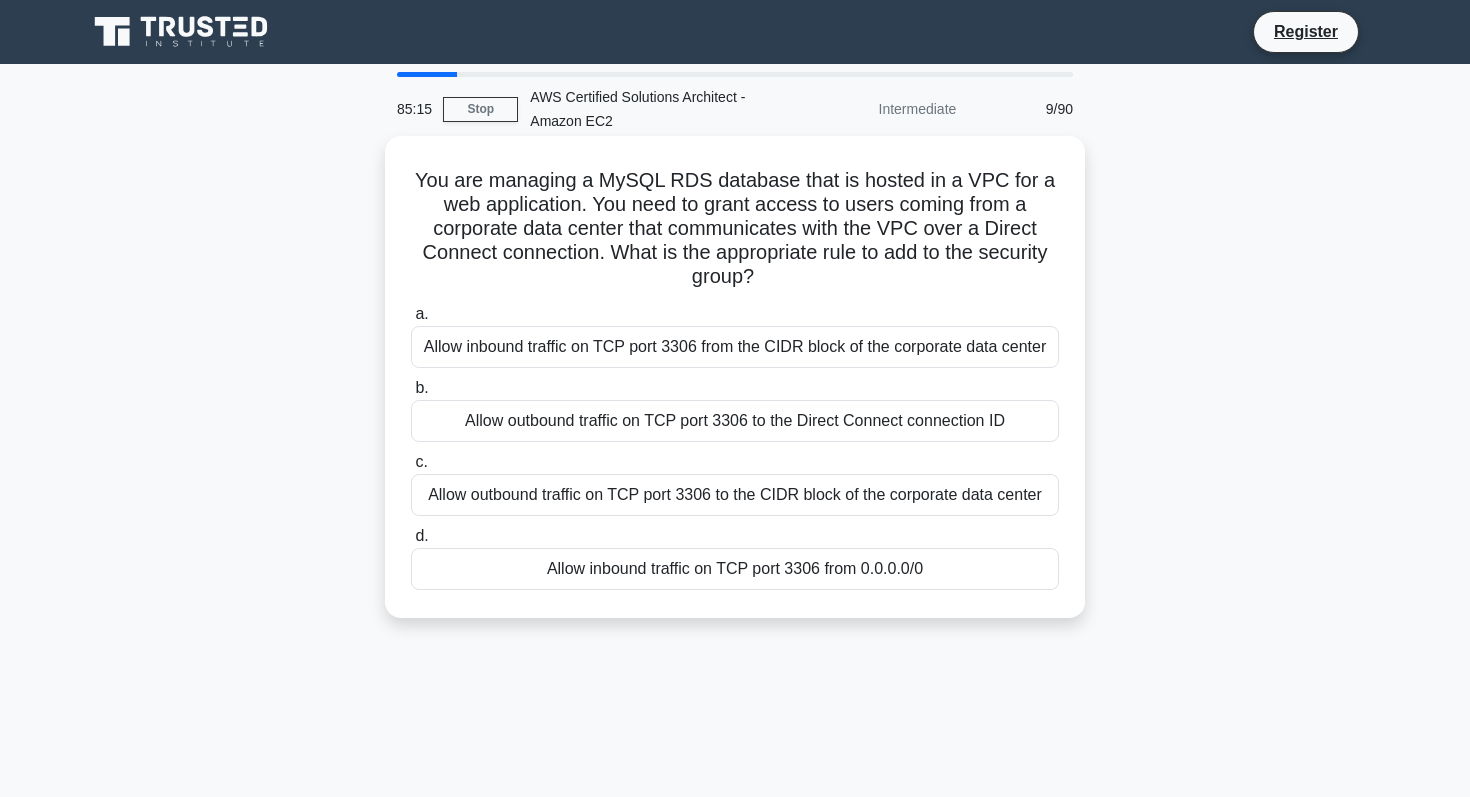 drag, startPoint x: 633, startPoint y: 428, endPoint x: 650, endPoint y: 536, distance: 109.32977 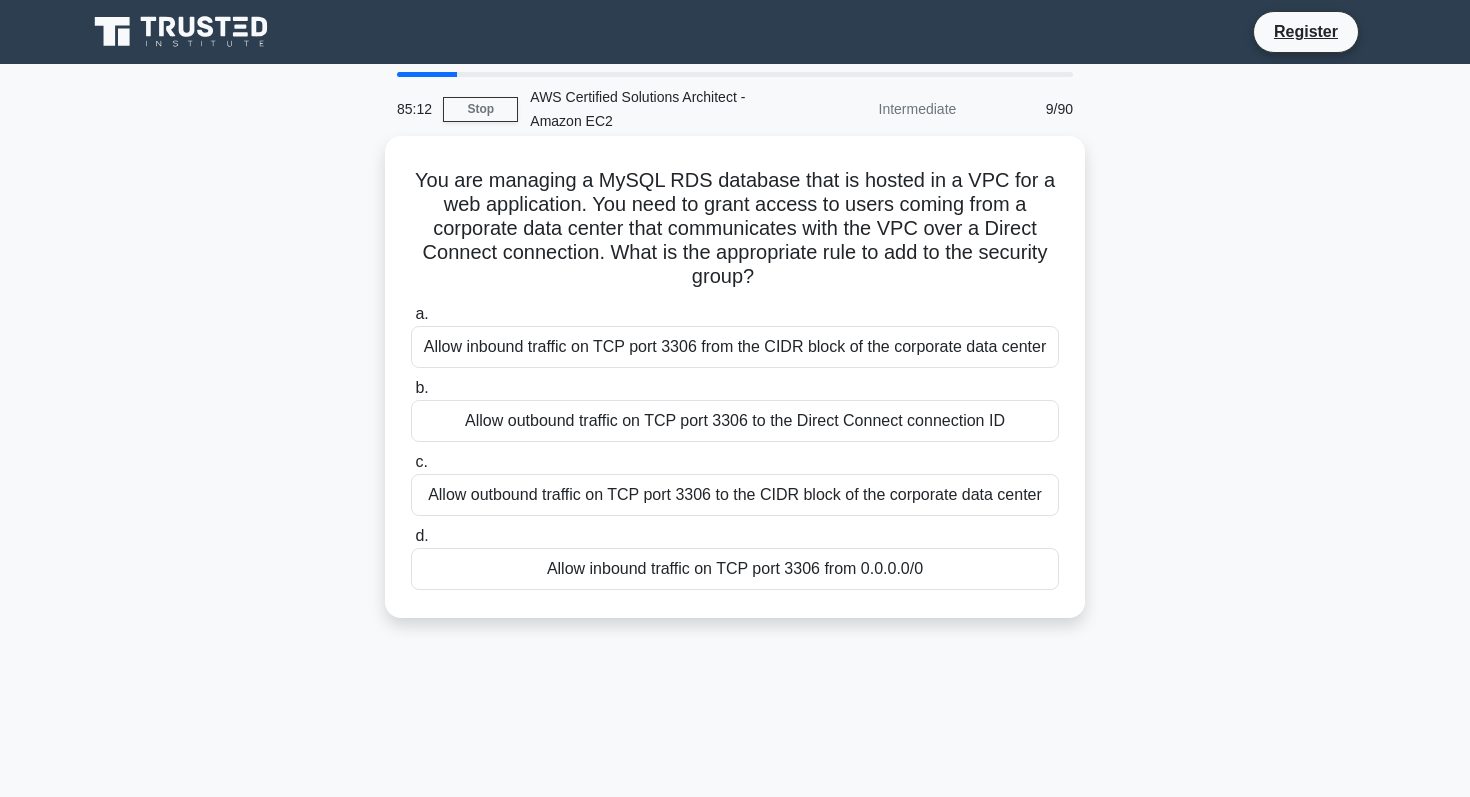 click on "Allow outbound traffic on TCP port 3306 to the CIDR block of the corporate data center" at bounding box center (735, 495) 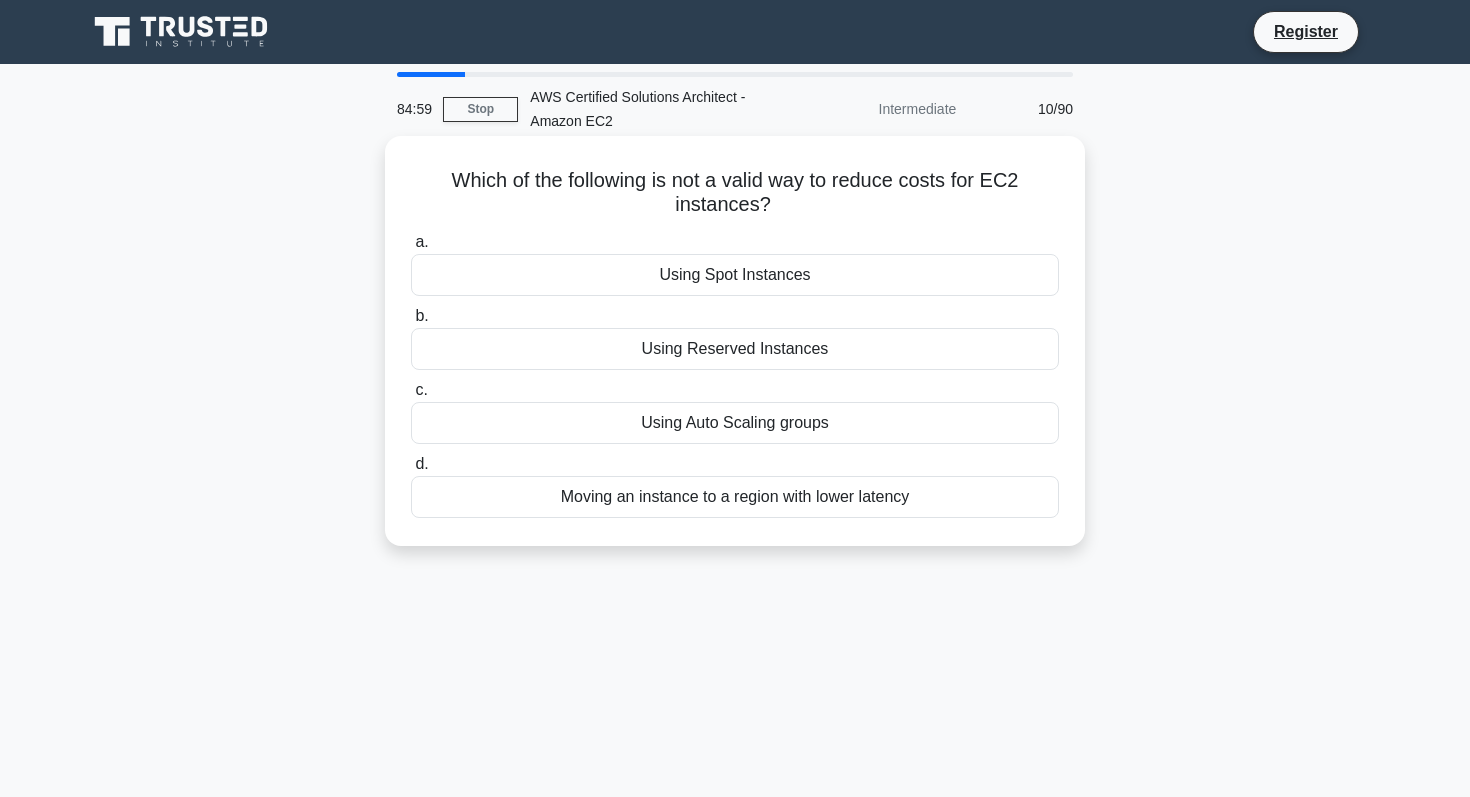 click on "Moving an instance to a region with lower latency" at bounding box center [735, 497] 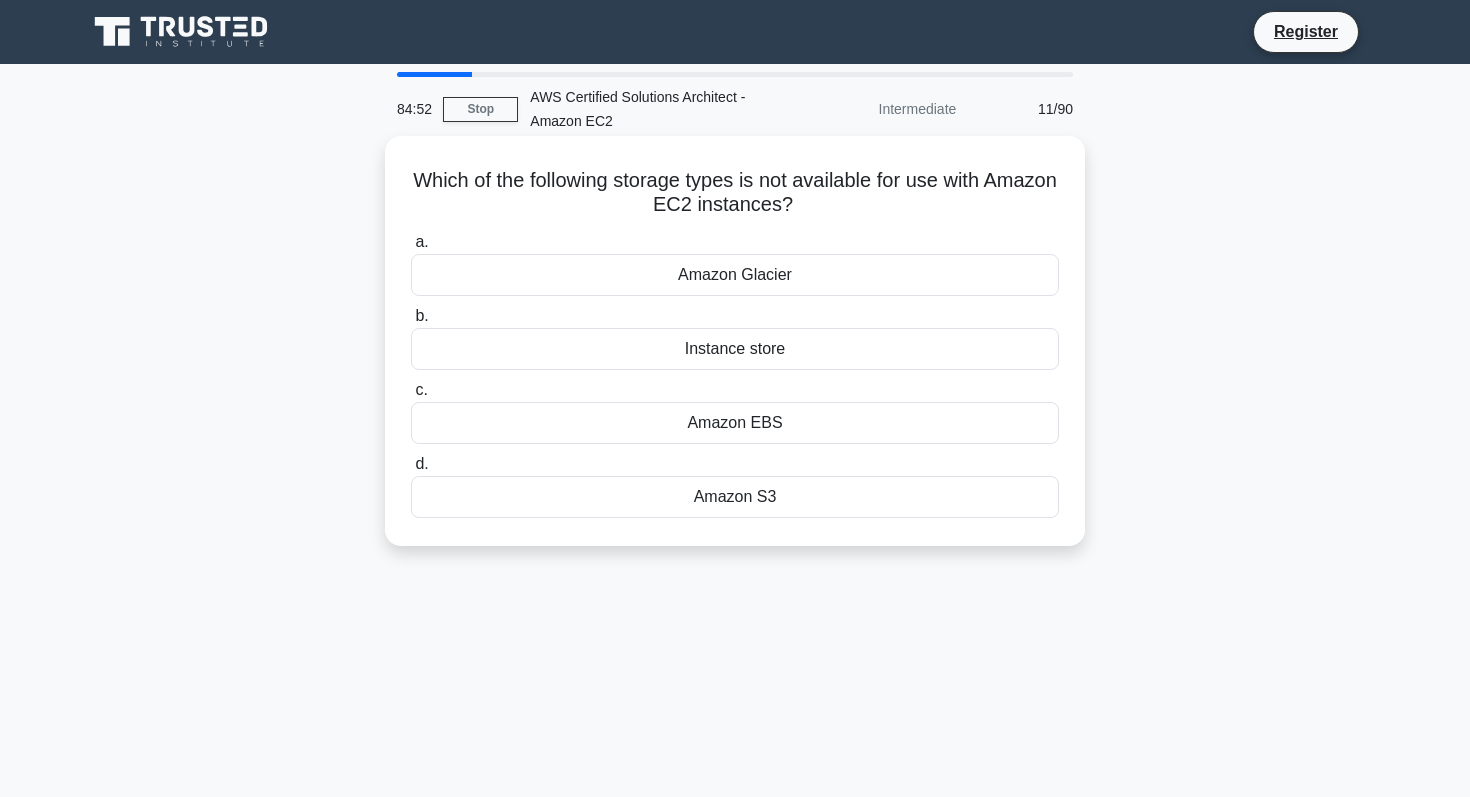 click on "Instance store" at bounding box center (735, 349) 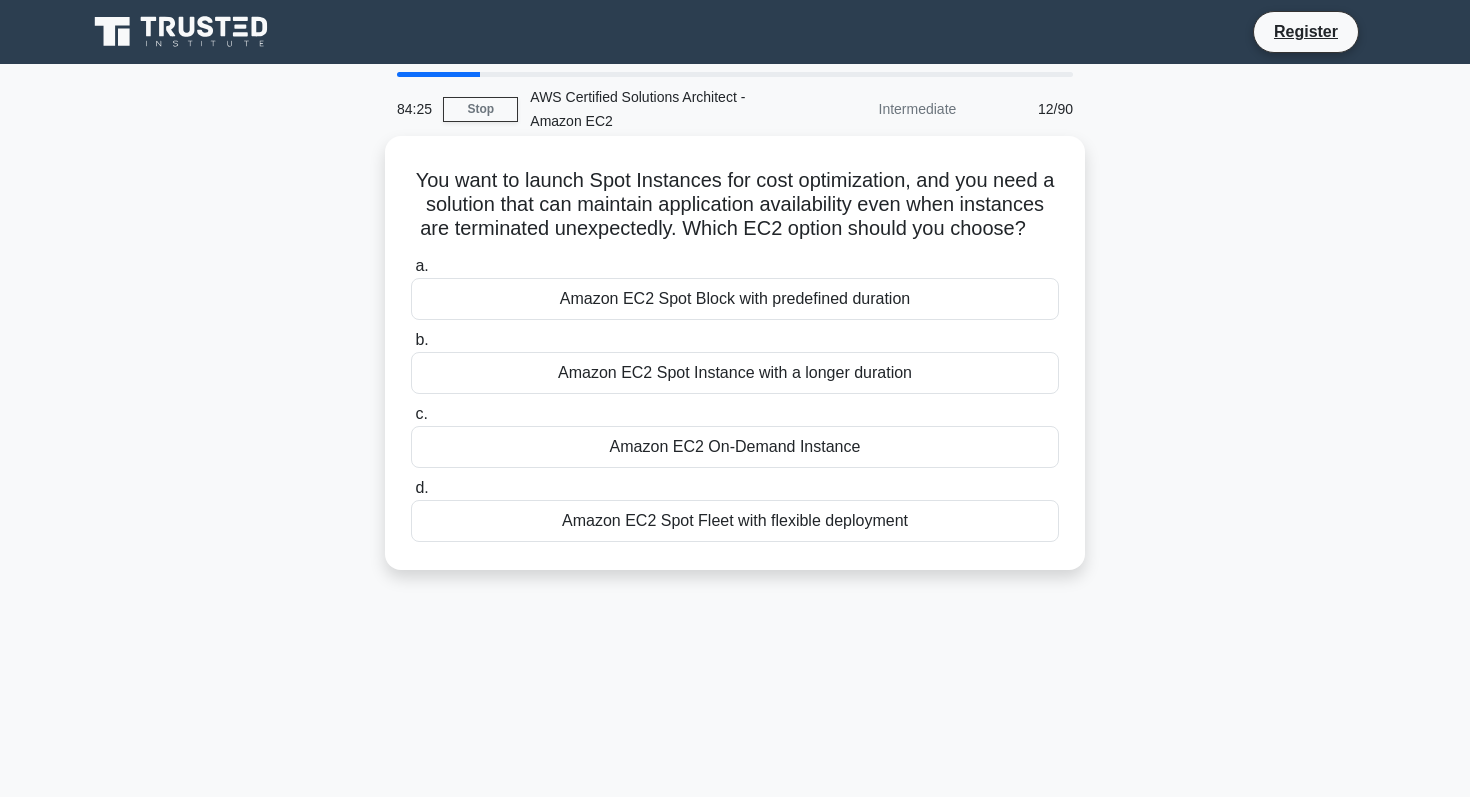 click on "Amazon EC2 On-Demand Instance" at bounding box center [735, 447] 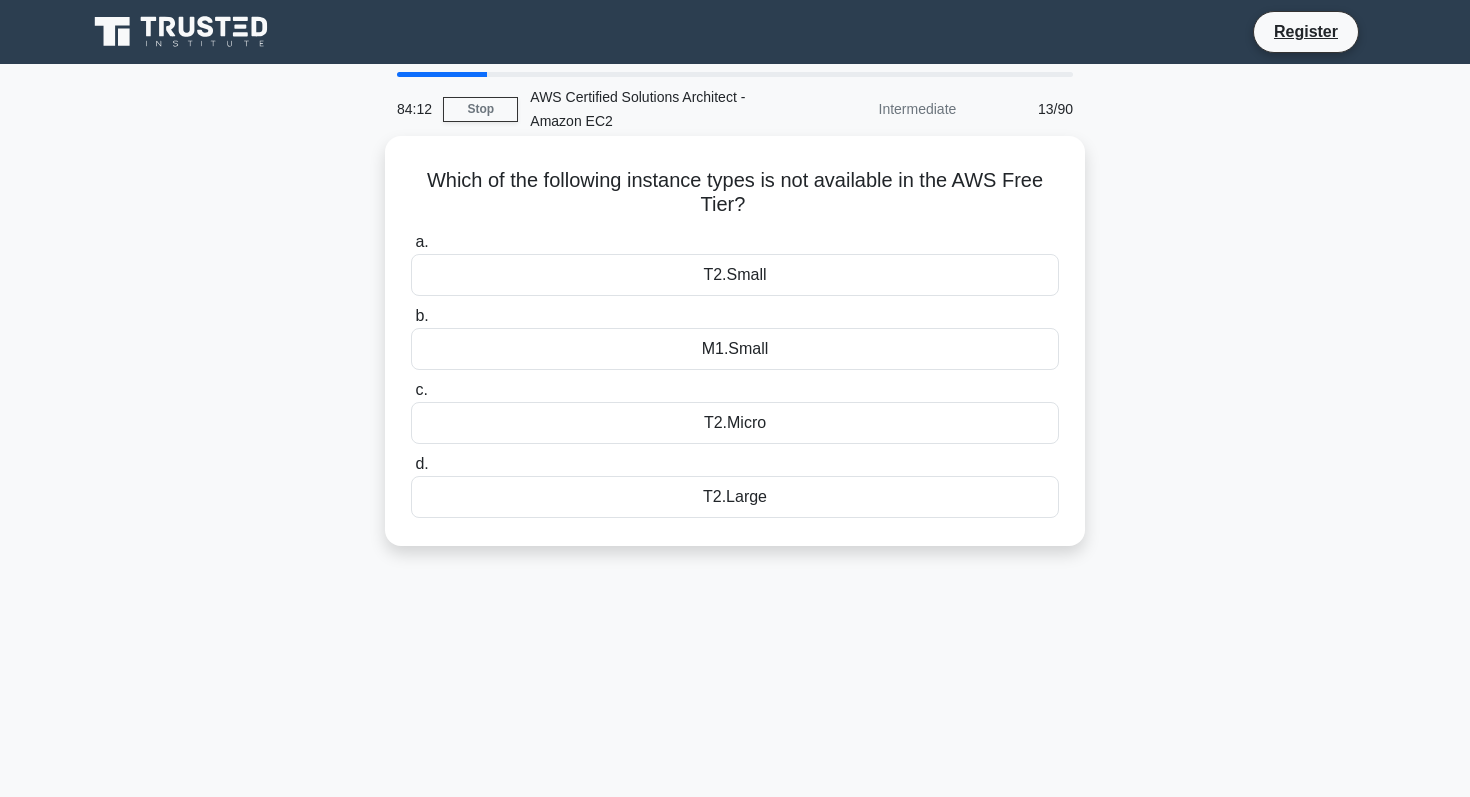 click on "T2.Large" at bounding box center (735, 497) 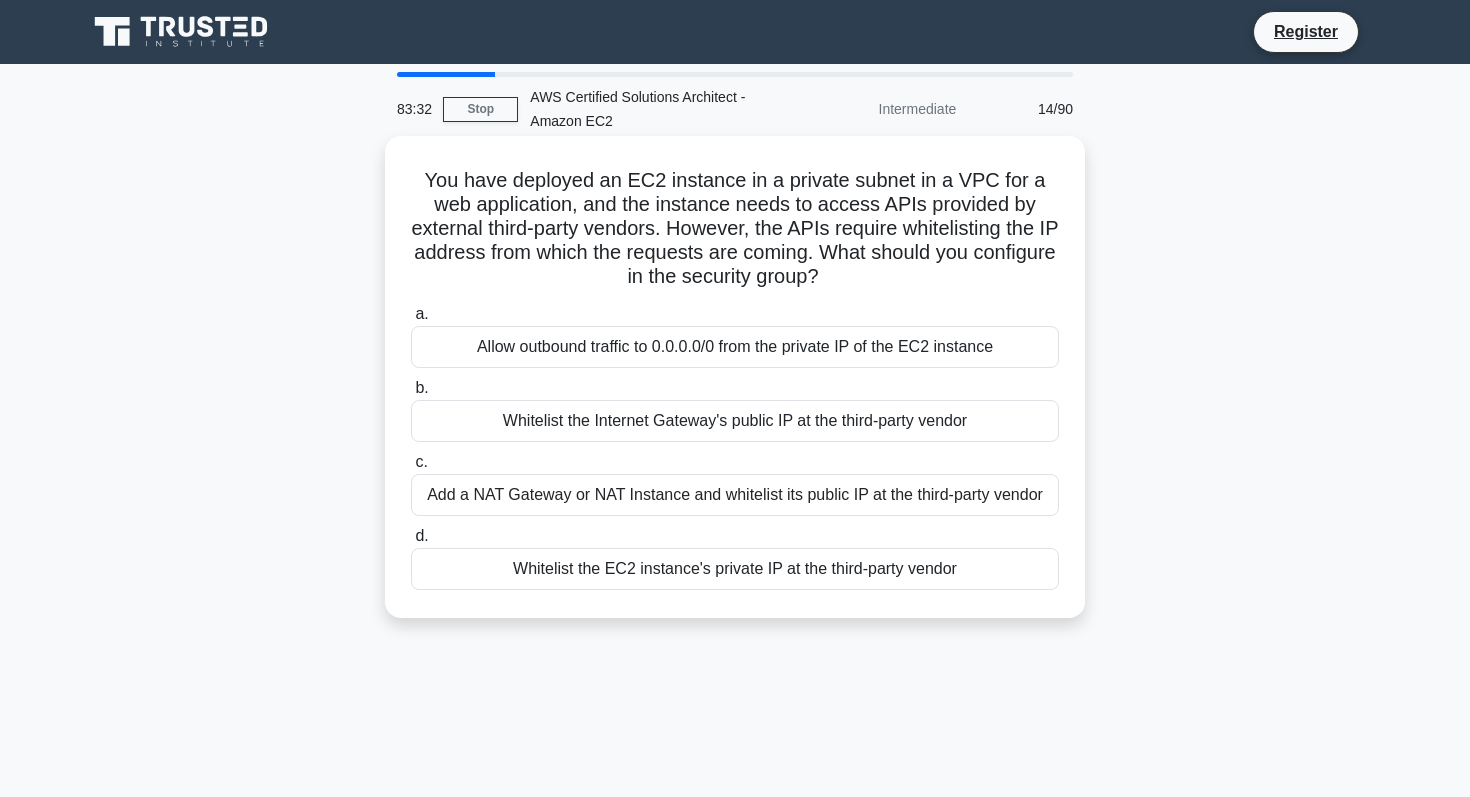 click on "Add a NAT Gateway or NAT Instance and whitelist its public IP at the third-party vendor" at bounding box center (735, 495) 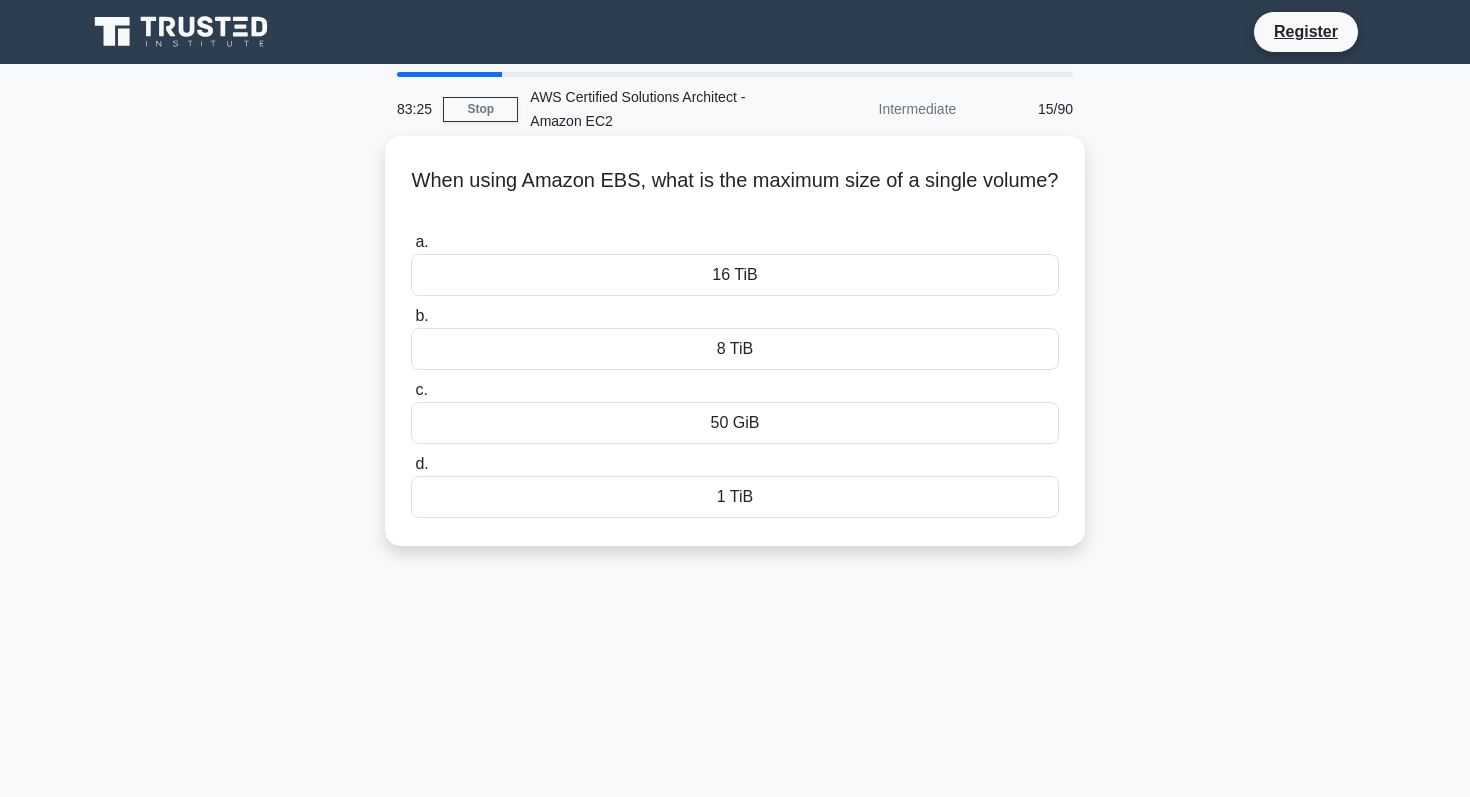click on "50 GiB" at bounding box center (735, 423) 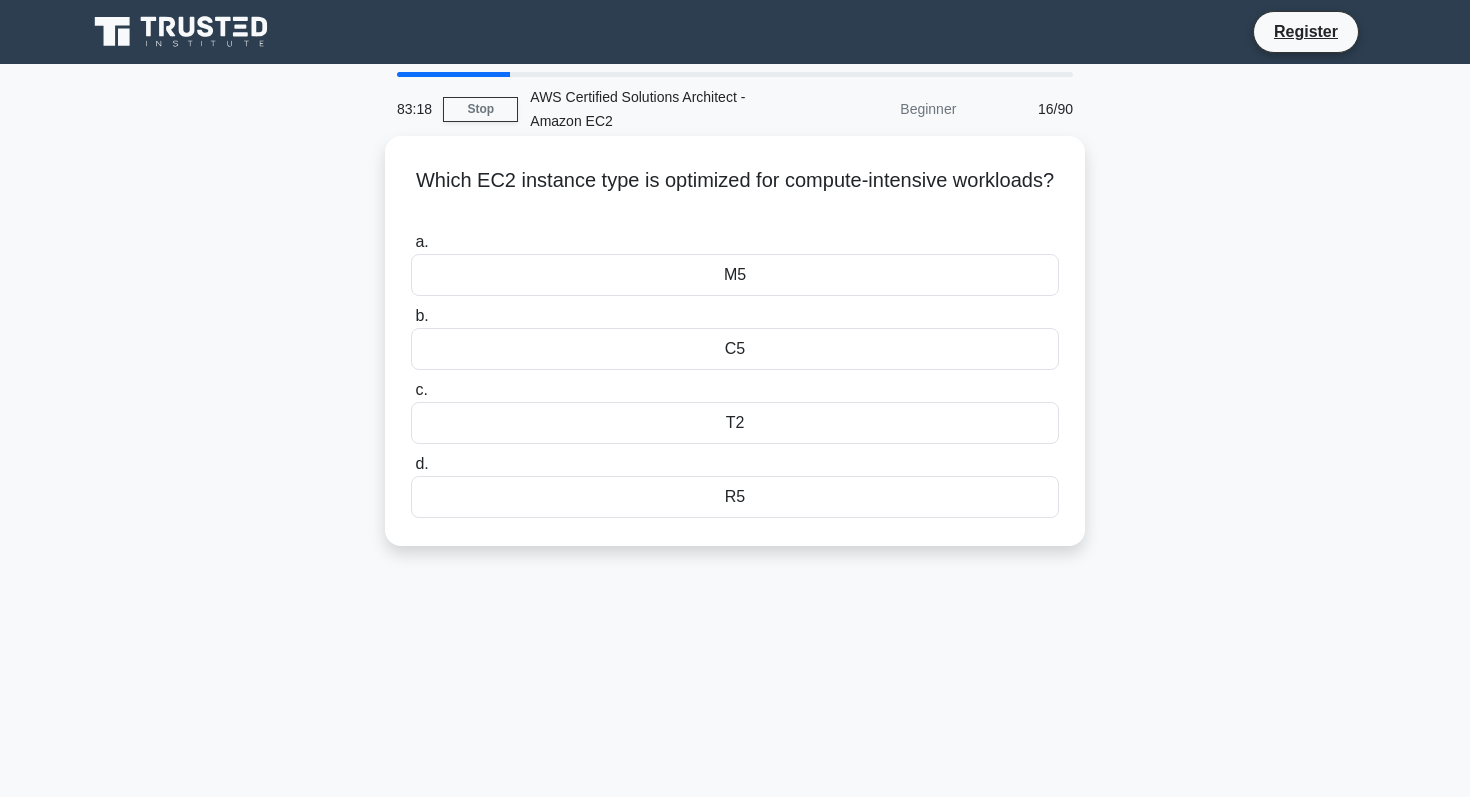click on "T2" at bounding box center (735, 423) 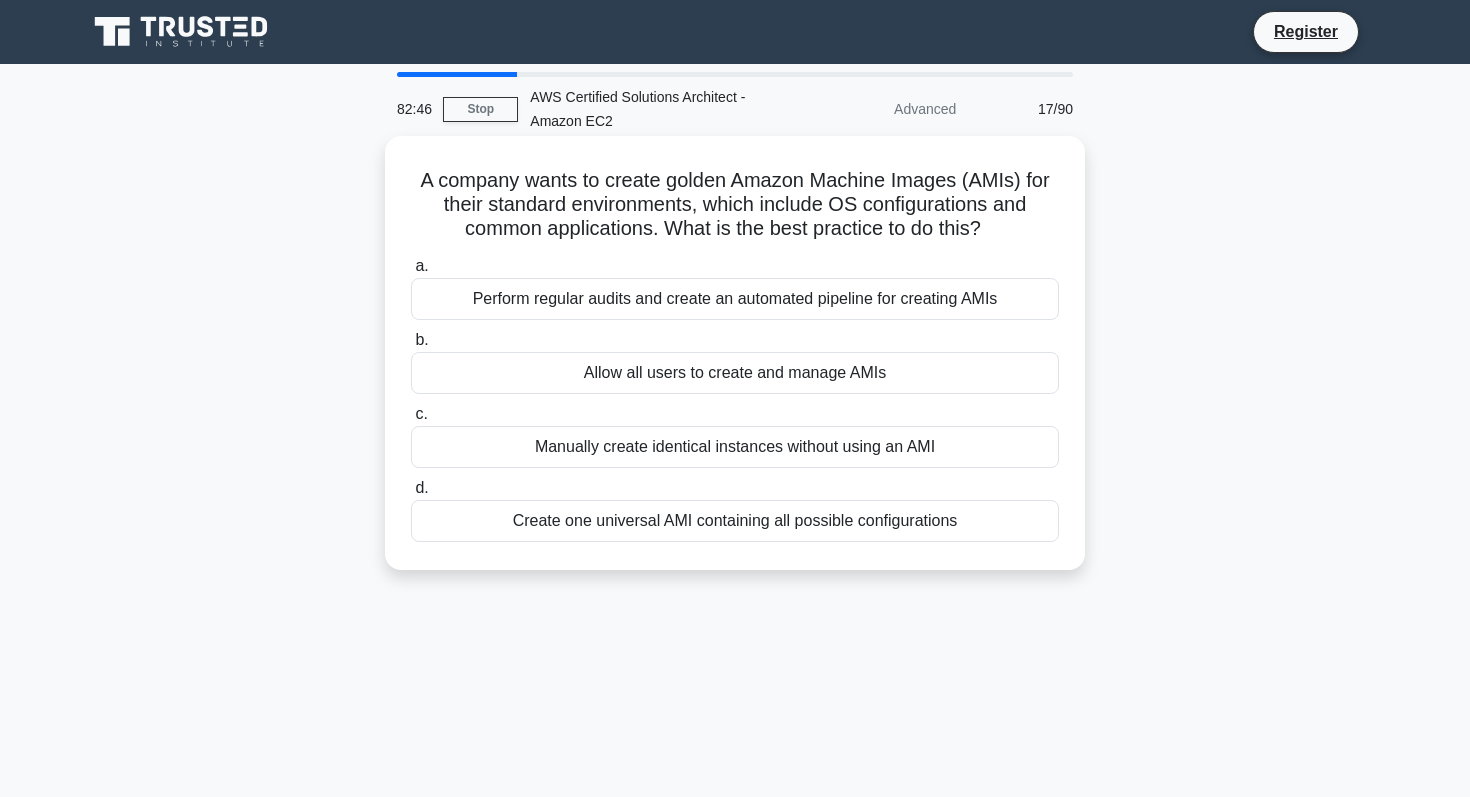 click on "Perform regular audits and create an automated pipeline for creating AMIs" at bounding box center [735, 299] 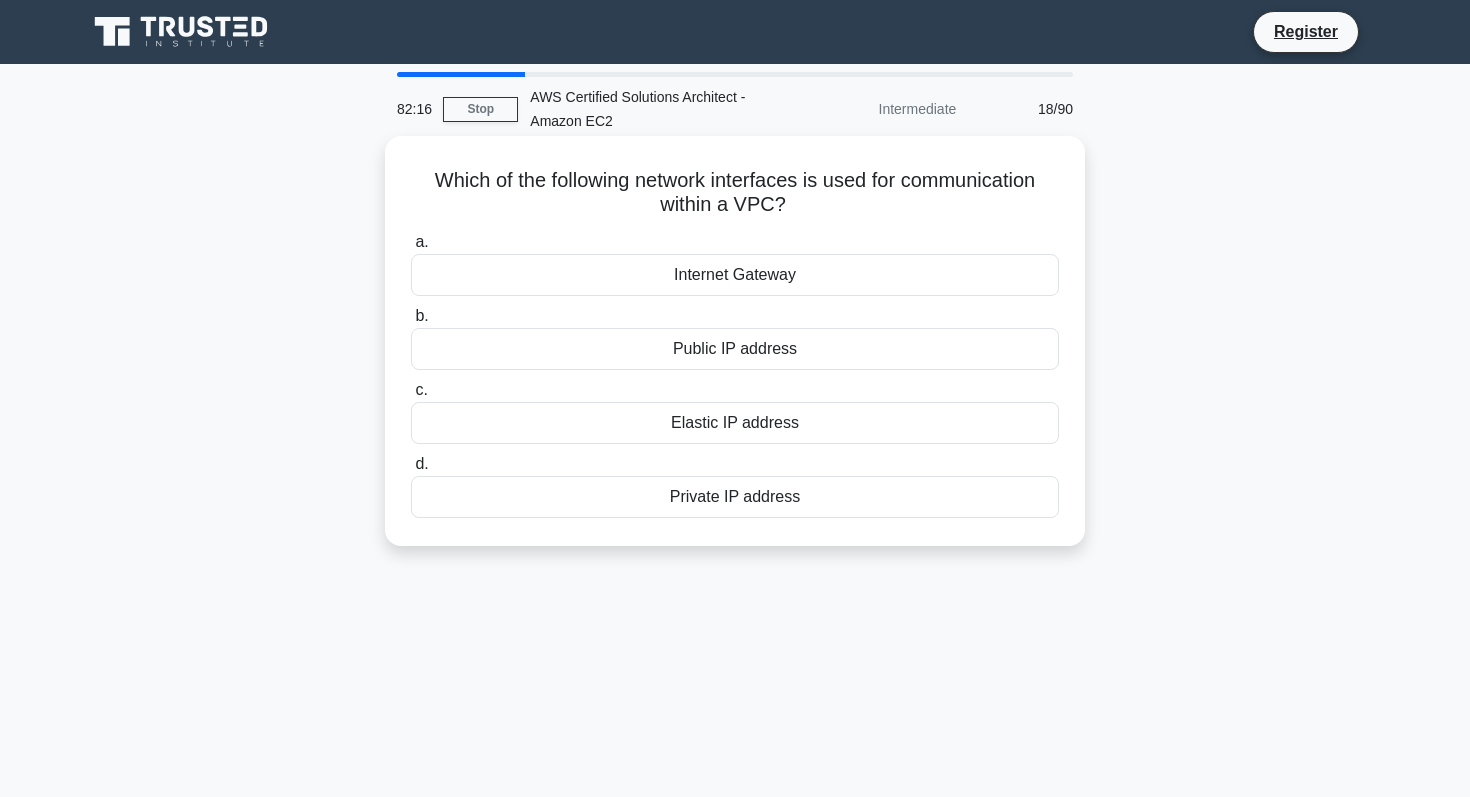 click on "Internet Gateway" at bounding box center [735, 275] 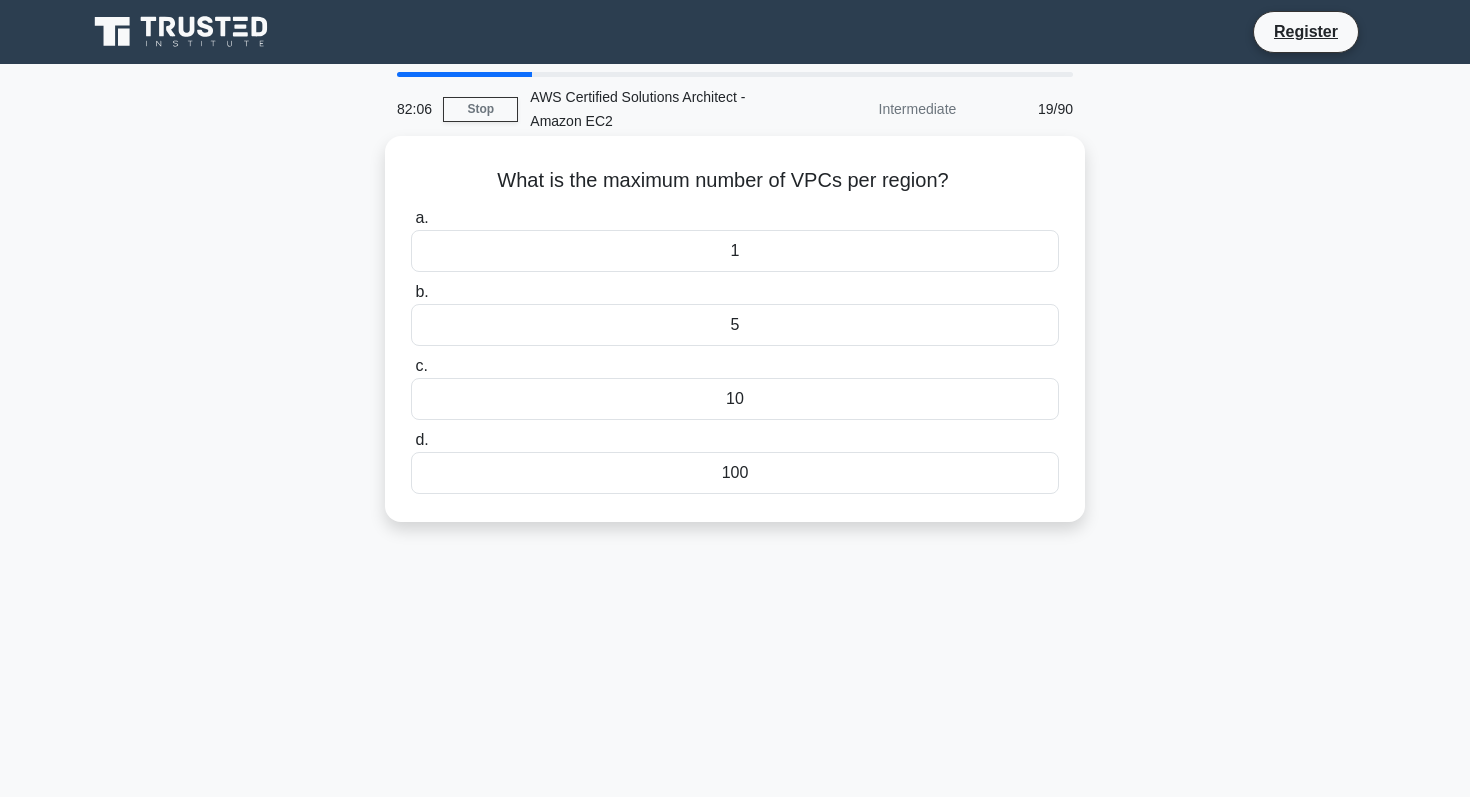 click on "1" at bounding box center [735, 251] 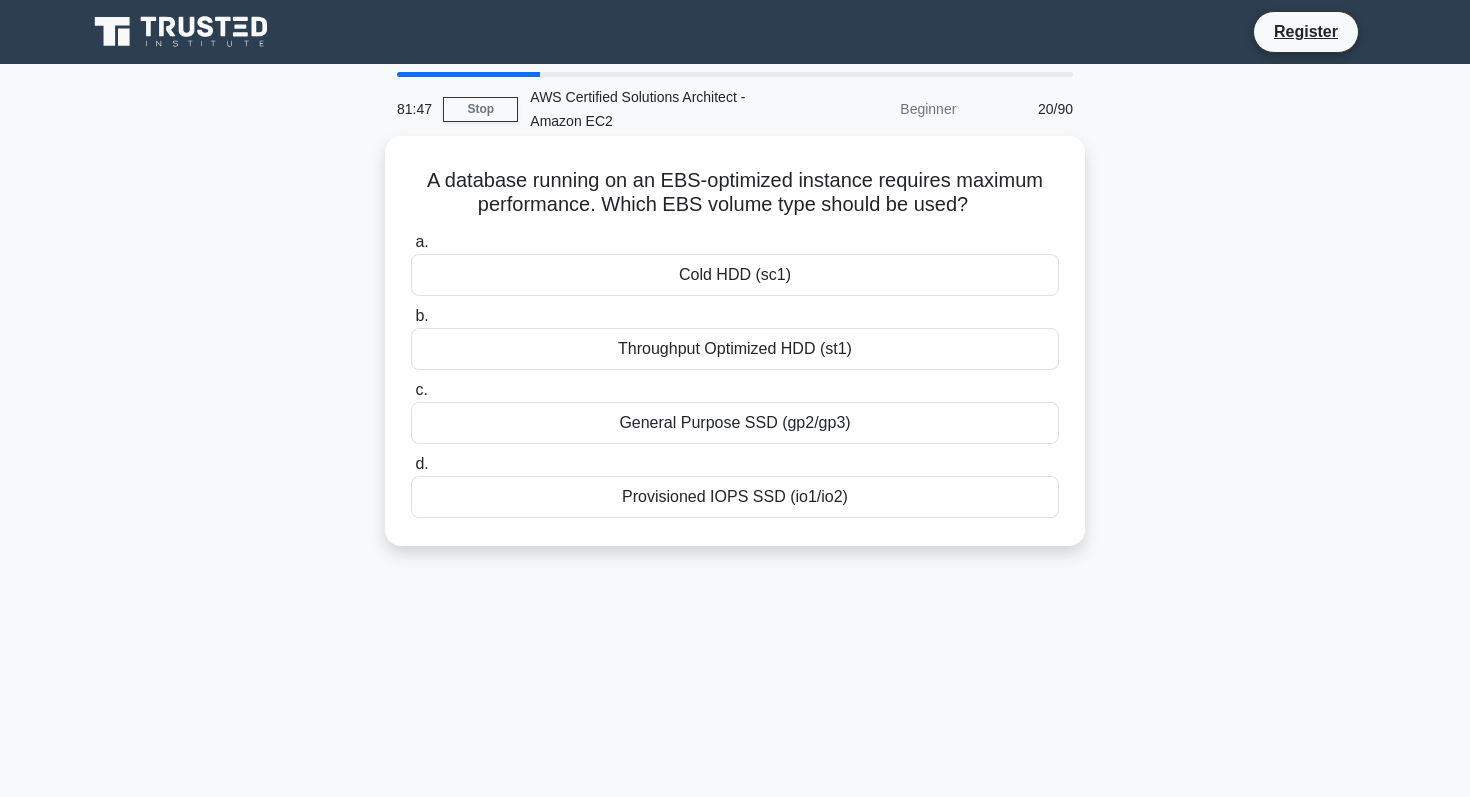 click on "General Purpose SSD (gp2/gp3)" at bounding box center (735, 423) 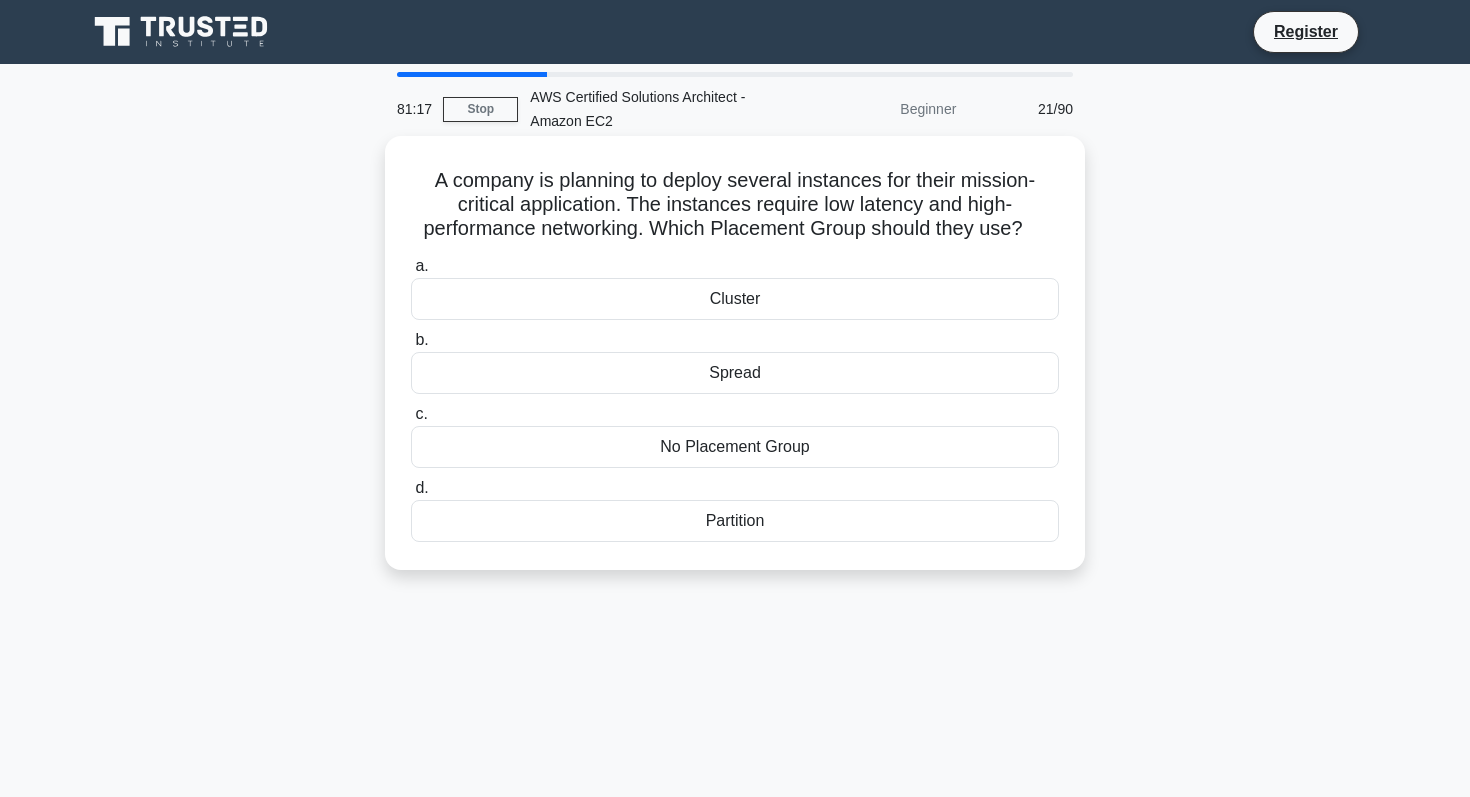 click on "No Placement Group" at bounding box center [735, 447] 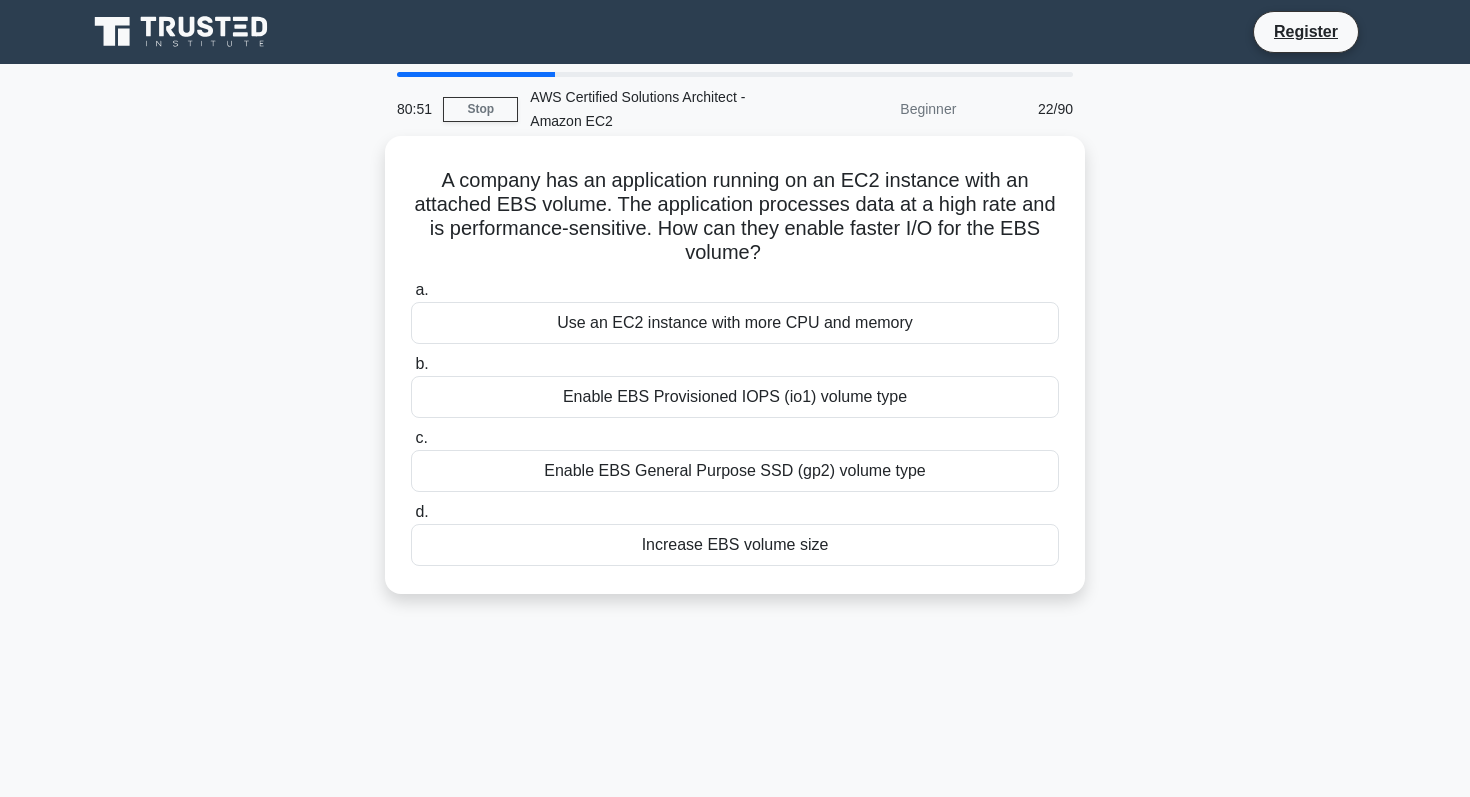 click on "Use an EC2 instance with more CPU and memory" at bounding box center (735, 323) 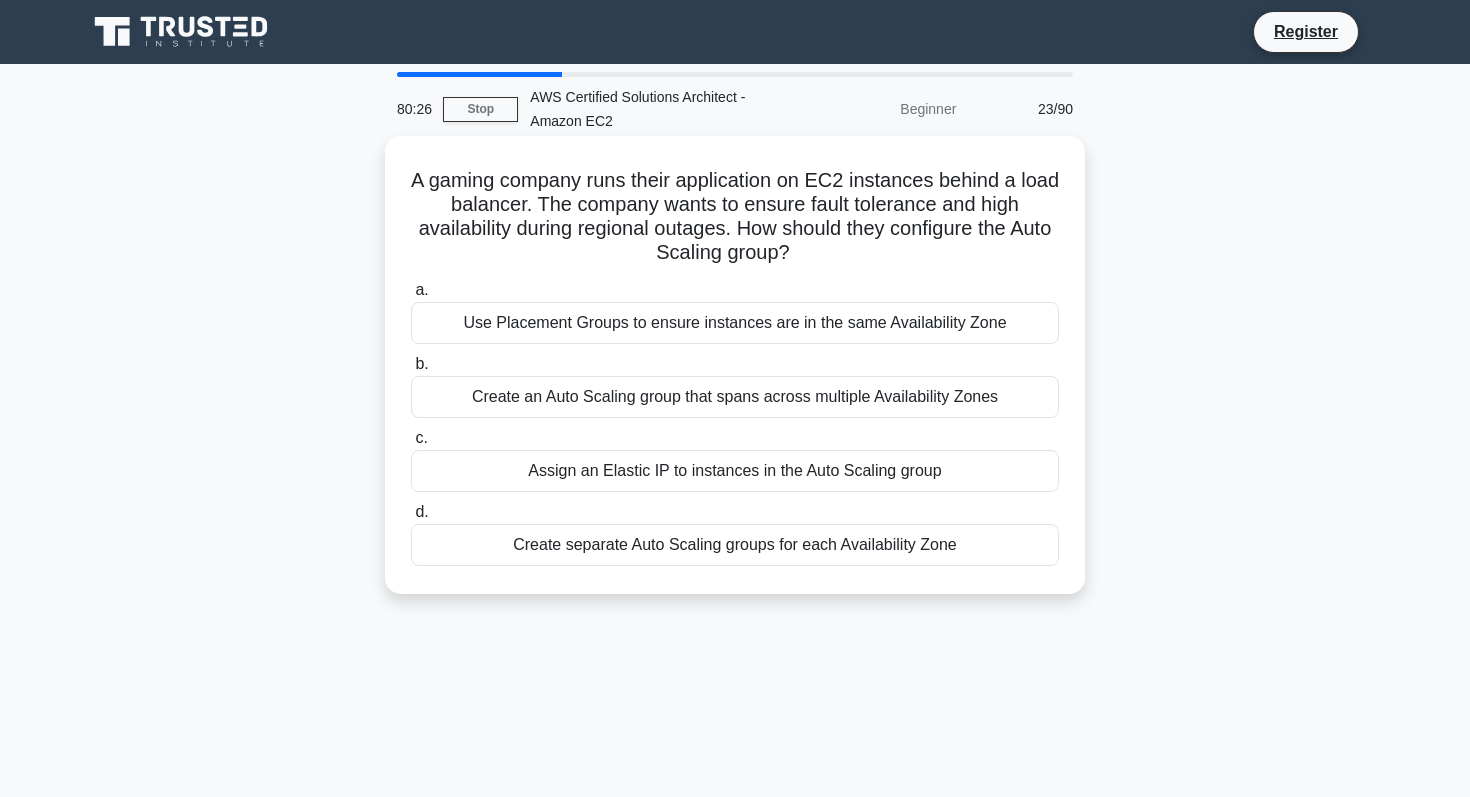 click on "Create an Auto Scaling group that spans across multiple Availability Zones" at bounding box center (735, 397) 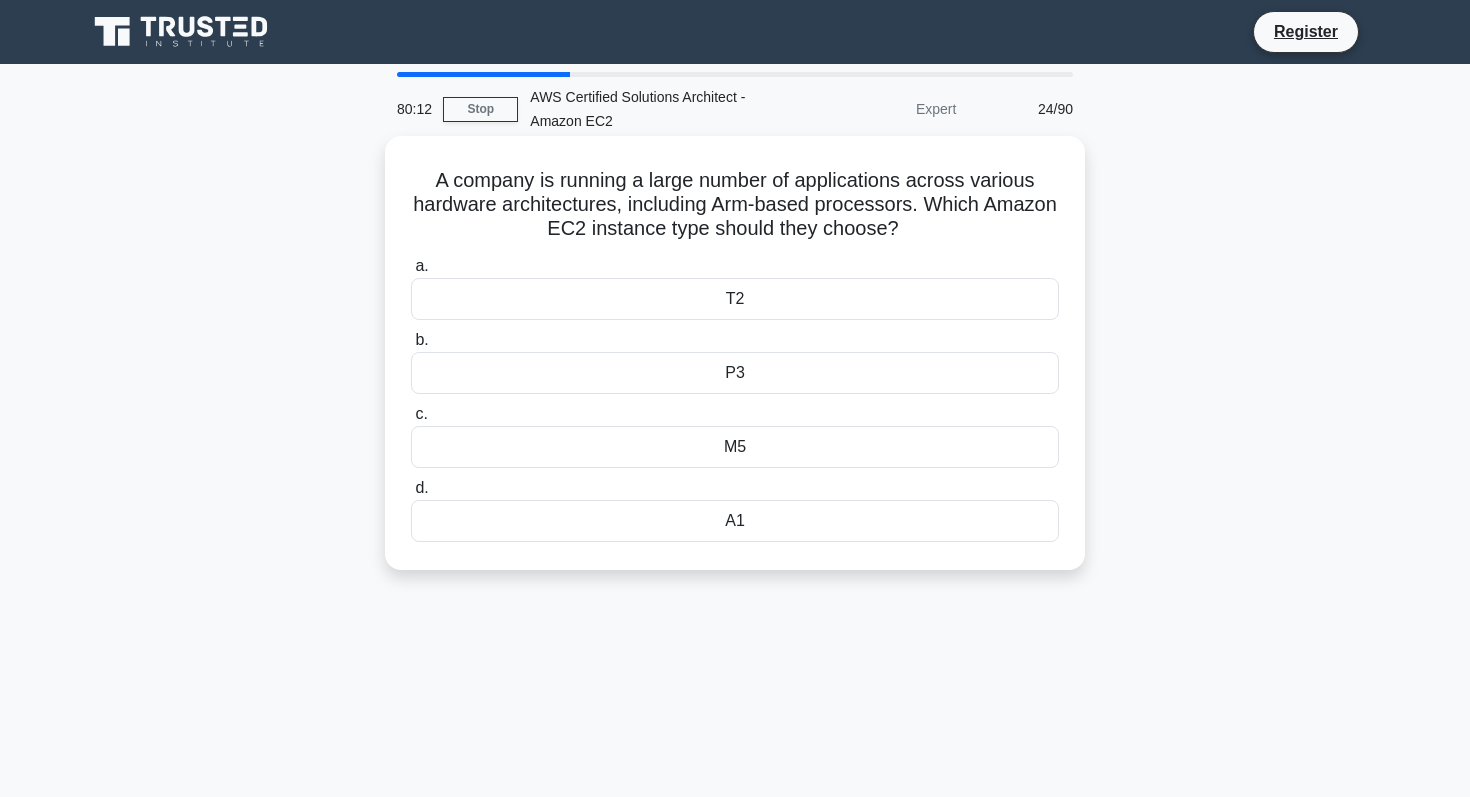 click on "M5" at bounding box center [735, 447] 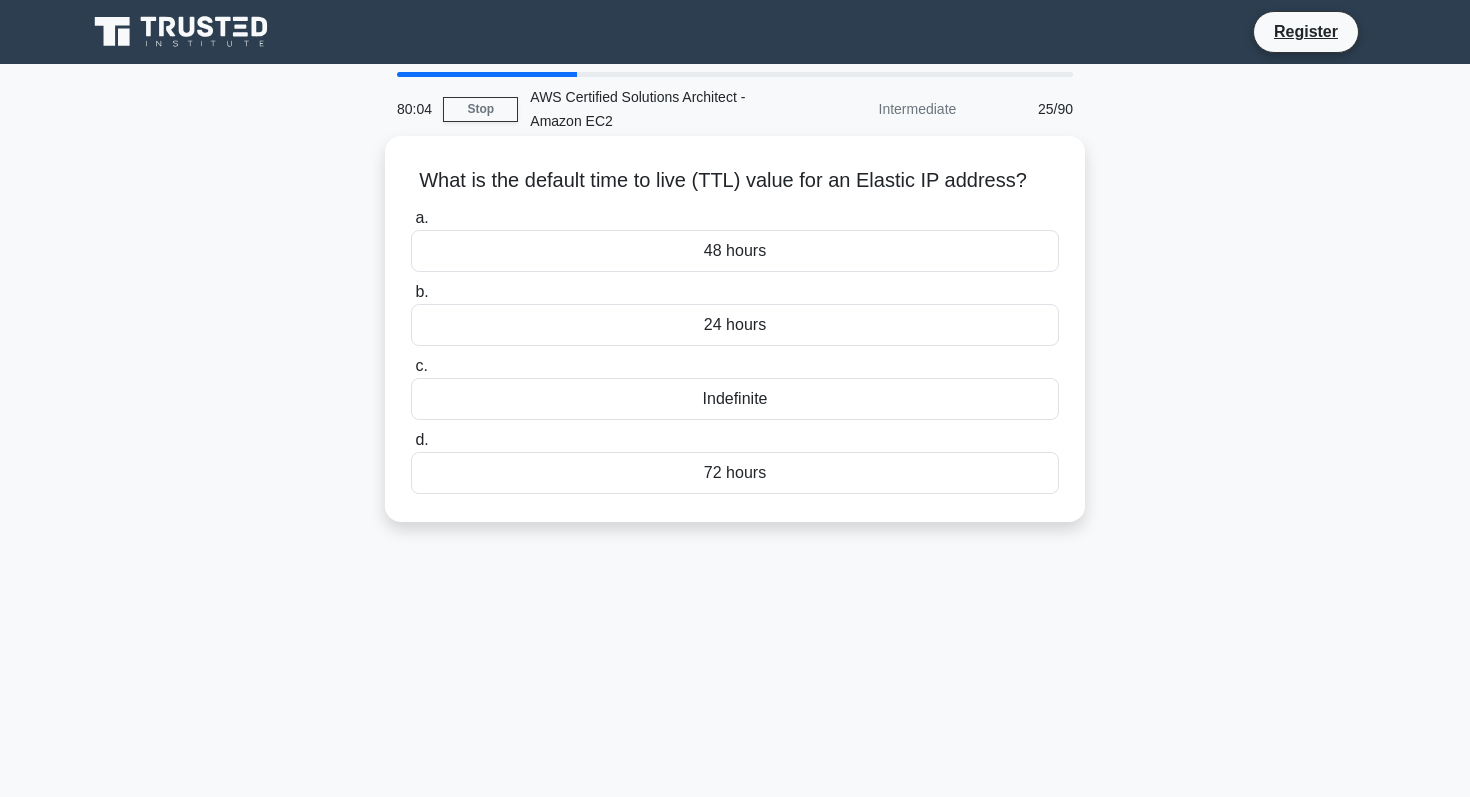 click on "Indefinite" at bounding box center [735, 399] 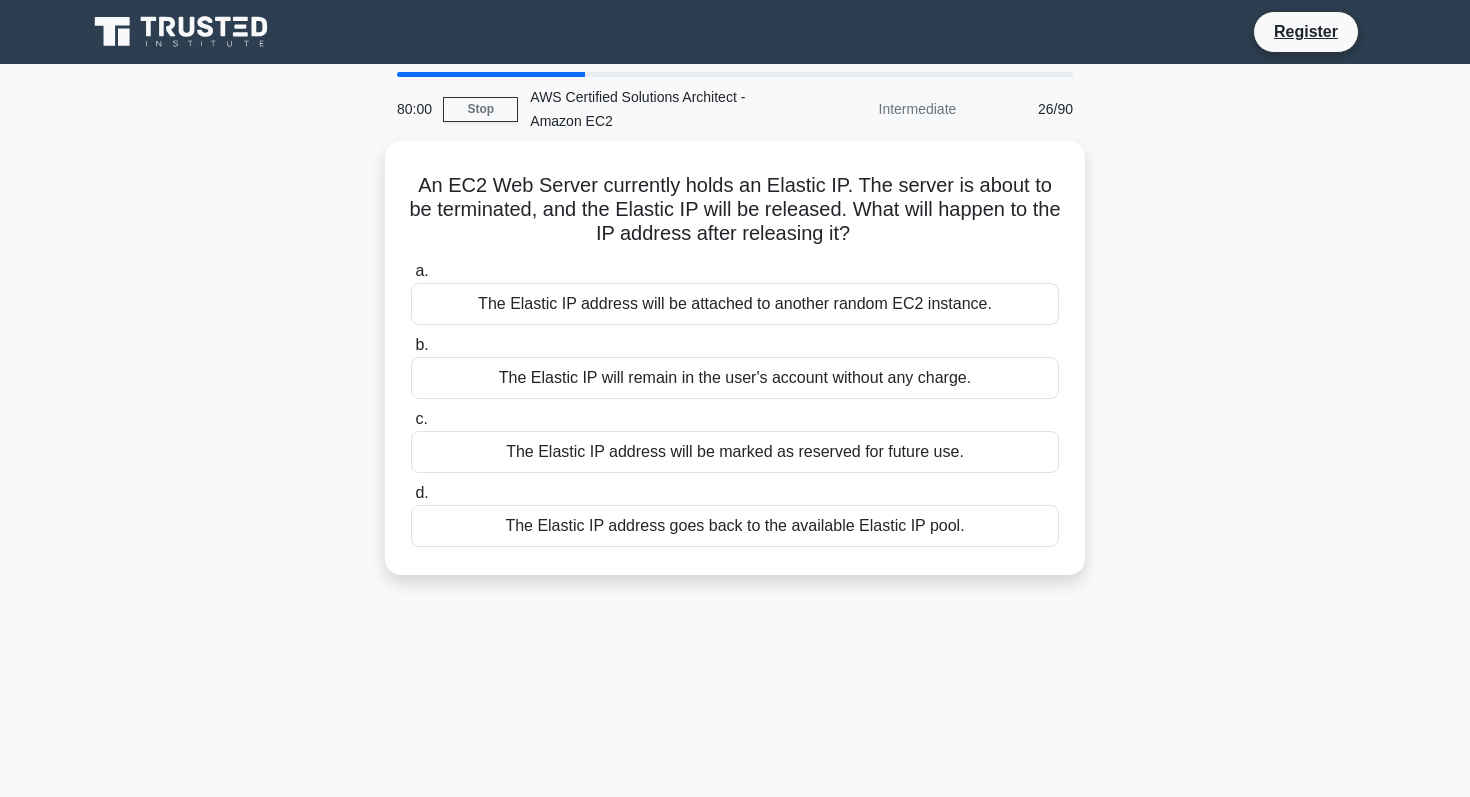 click on "c.
The Elastic IP address will be marked as reserved for future use." at bounding box center [735, 440] 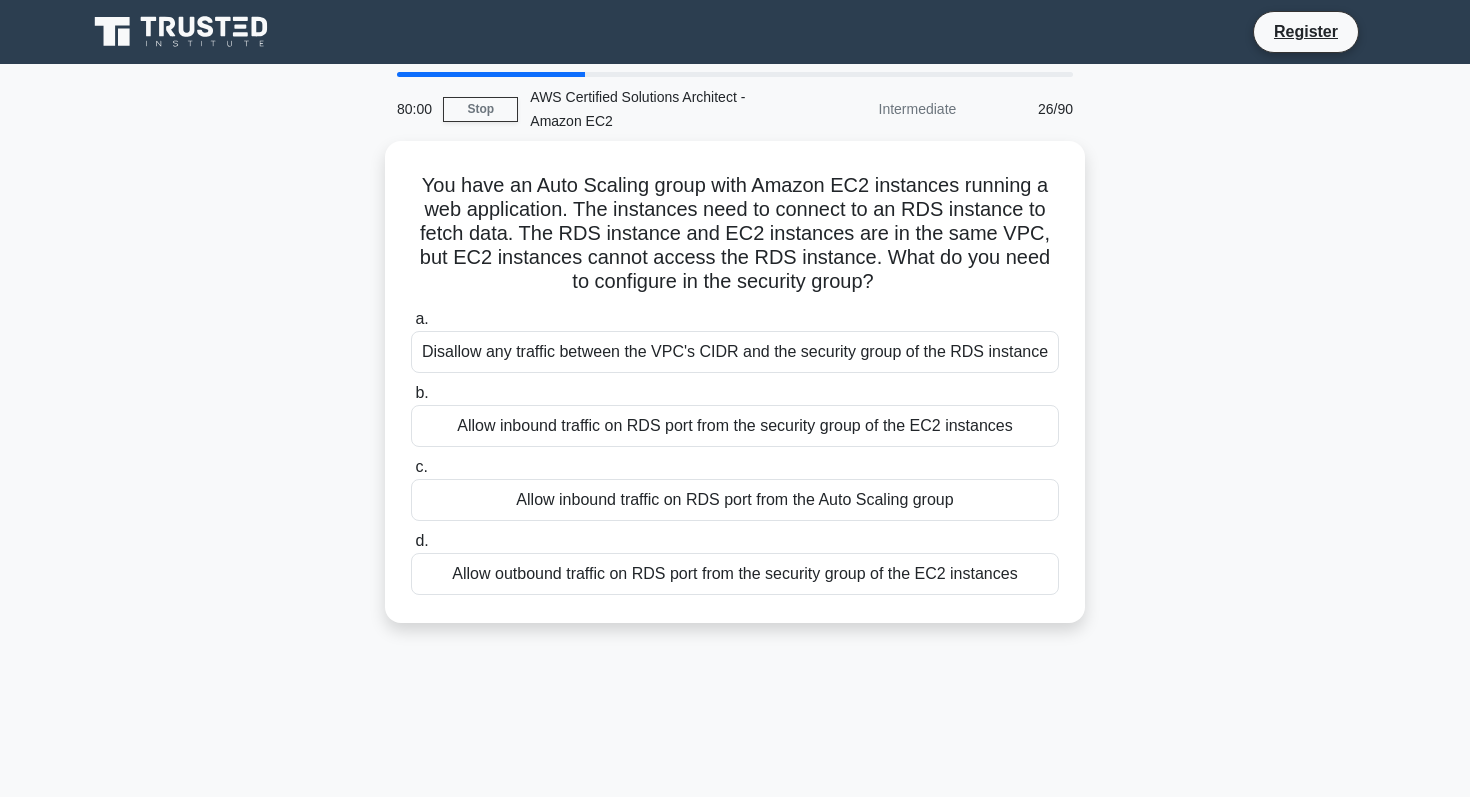 click on "b.
Allow inbound traffic on RDS port from the security group of the EC2 instances" at bounding box center (735, 414) 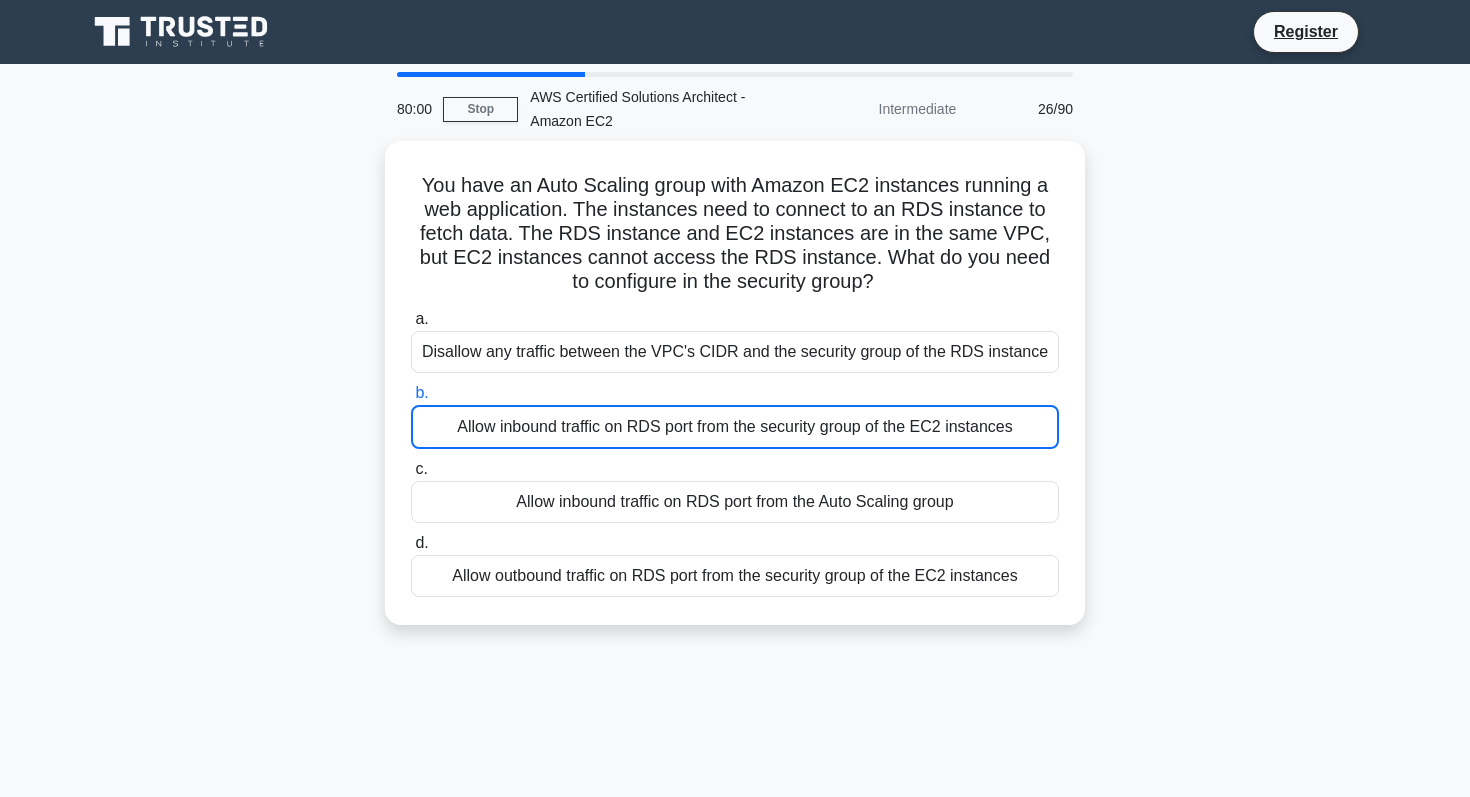click on "Allow inbound traffic on RDS port from the security group of the EC2 instances" at bounding box center [735, 427] 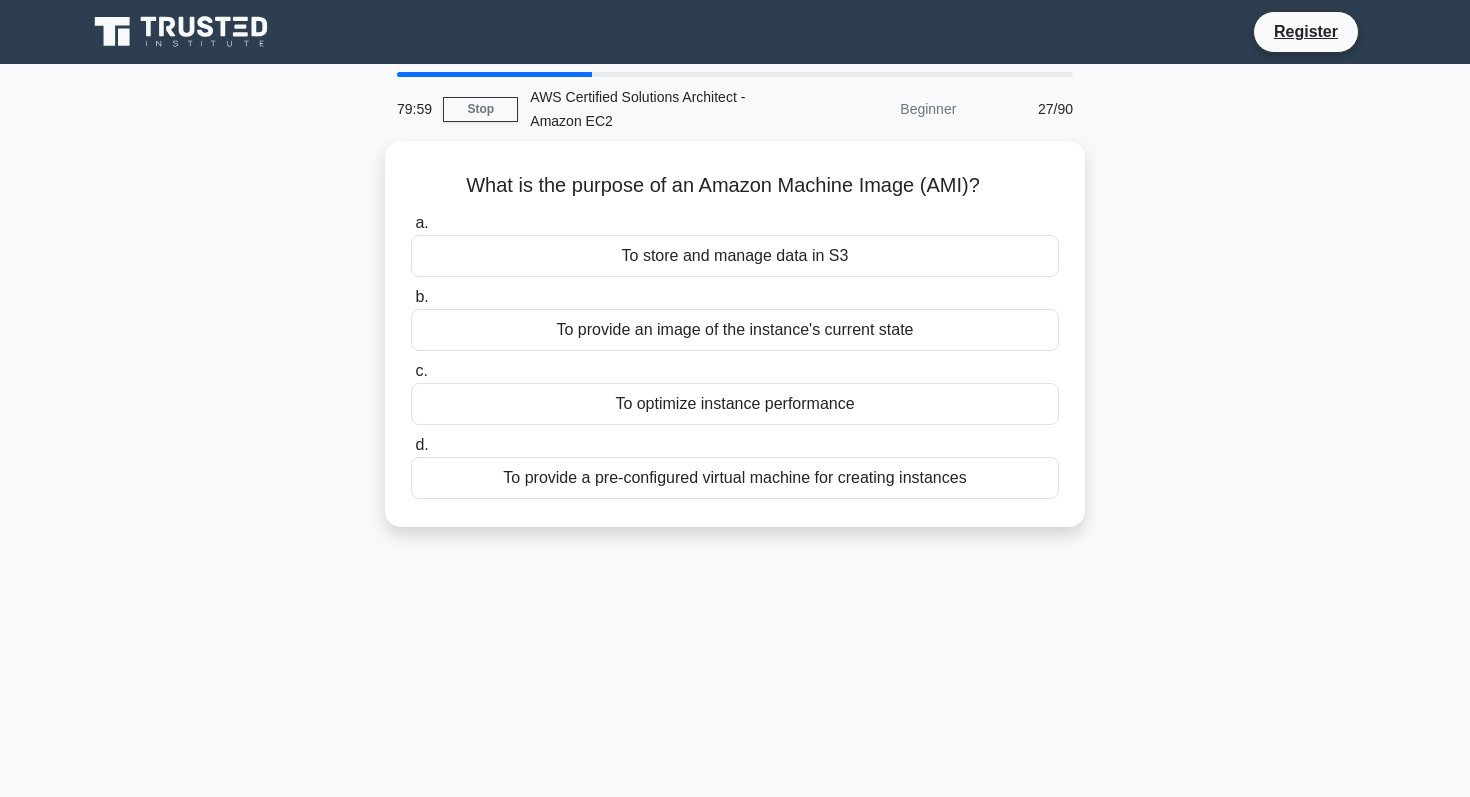 click on "To optimize instance performance" at bounding box center (735, 404) 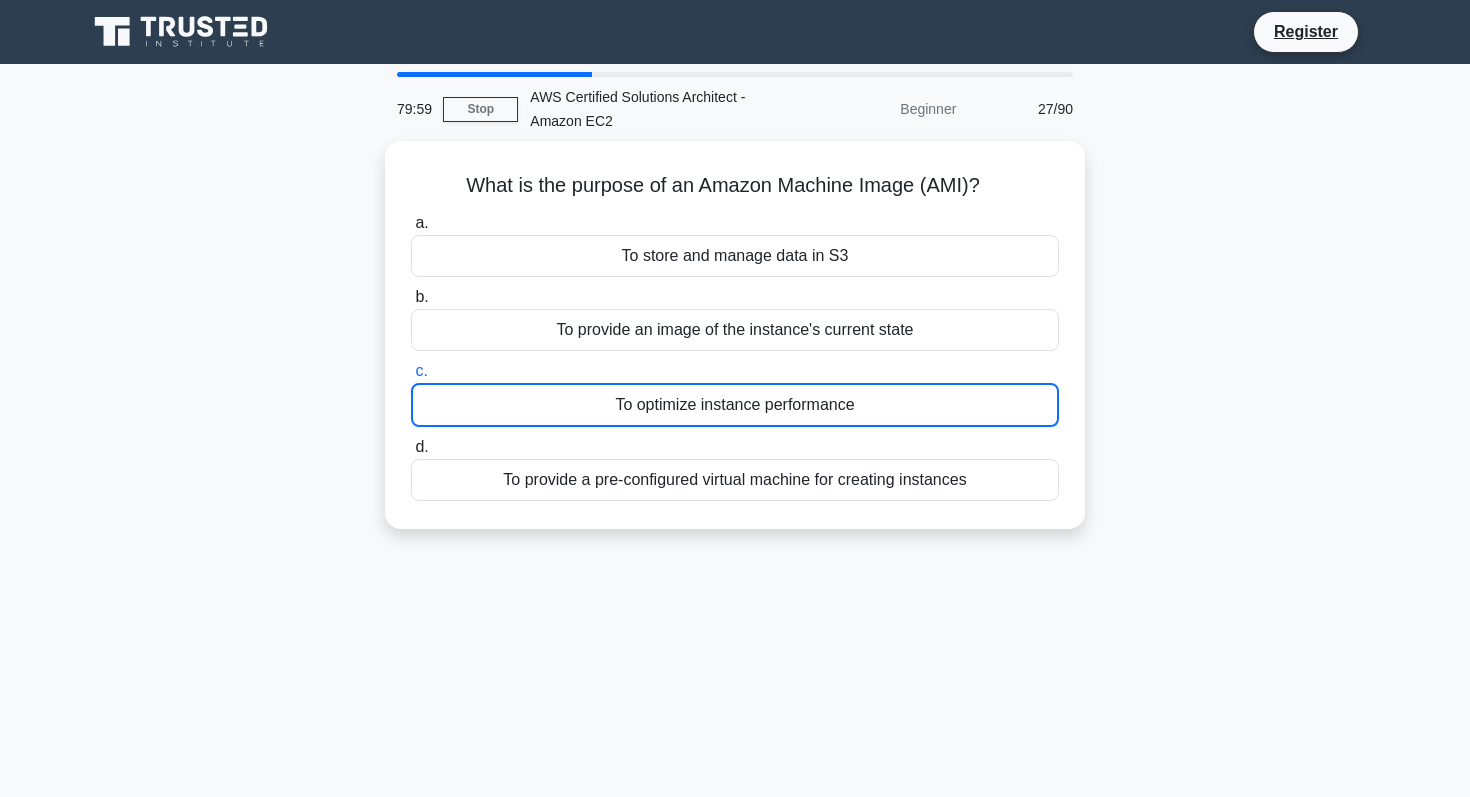 click on "To optimize instance performance" at bounding box center (735, 405) 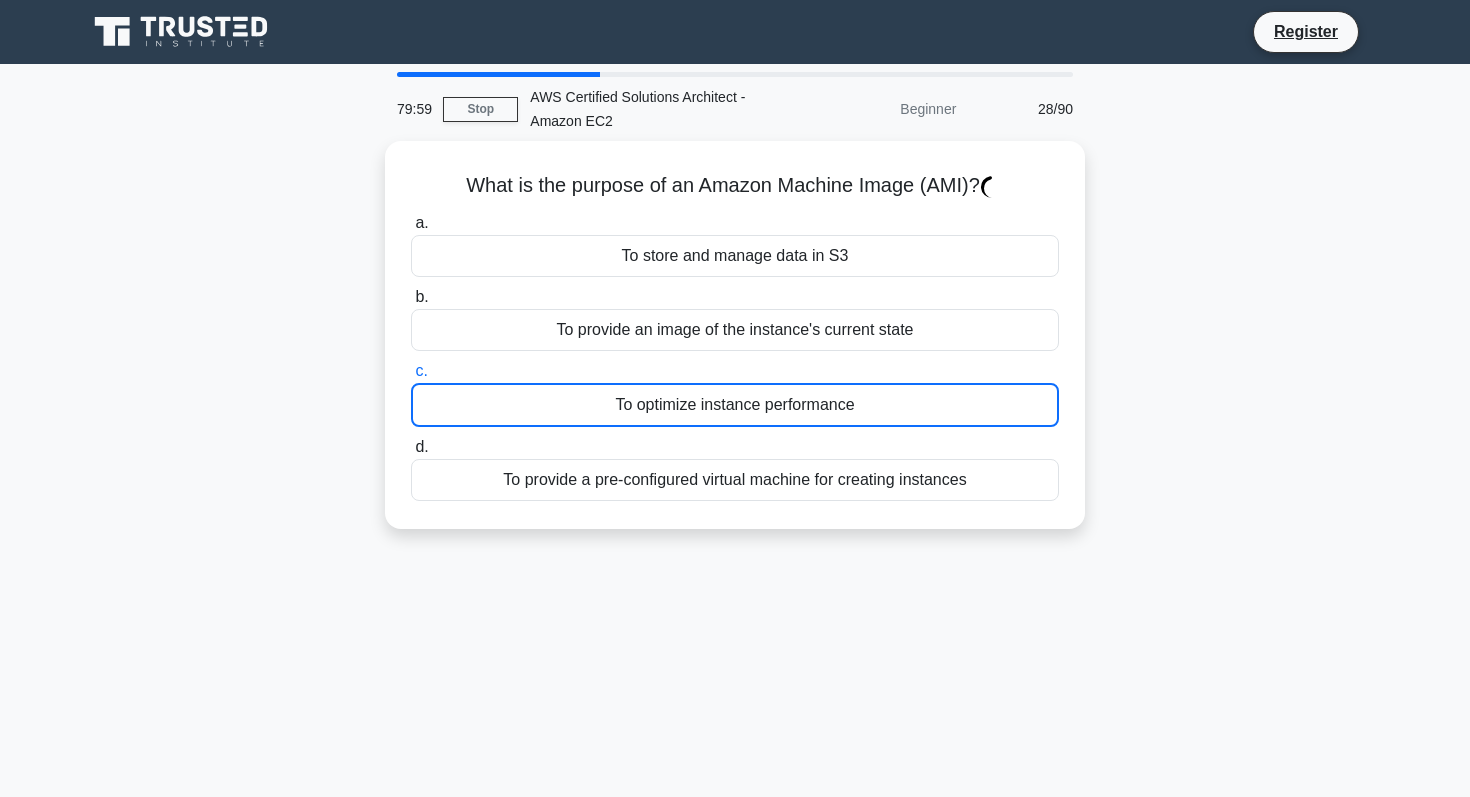 click on "To optimize instance performance" at bounding box center (735, 405) 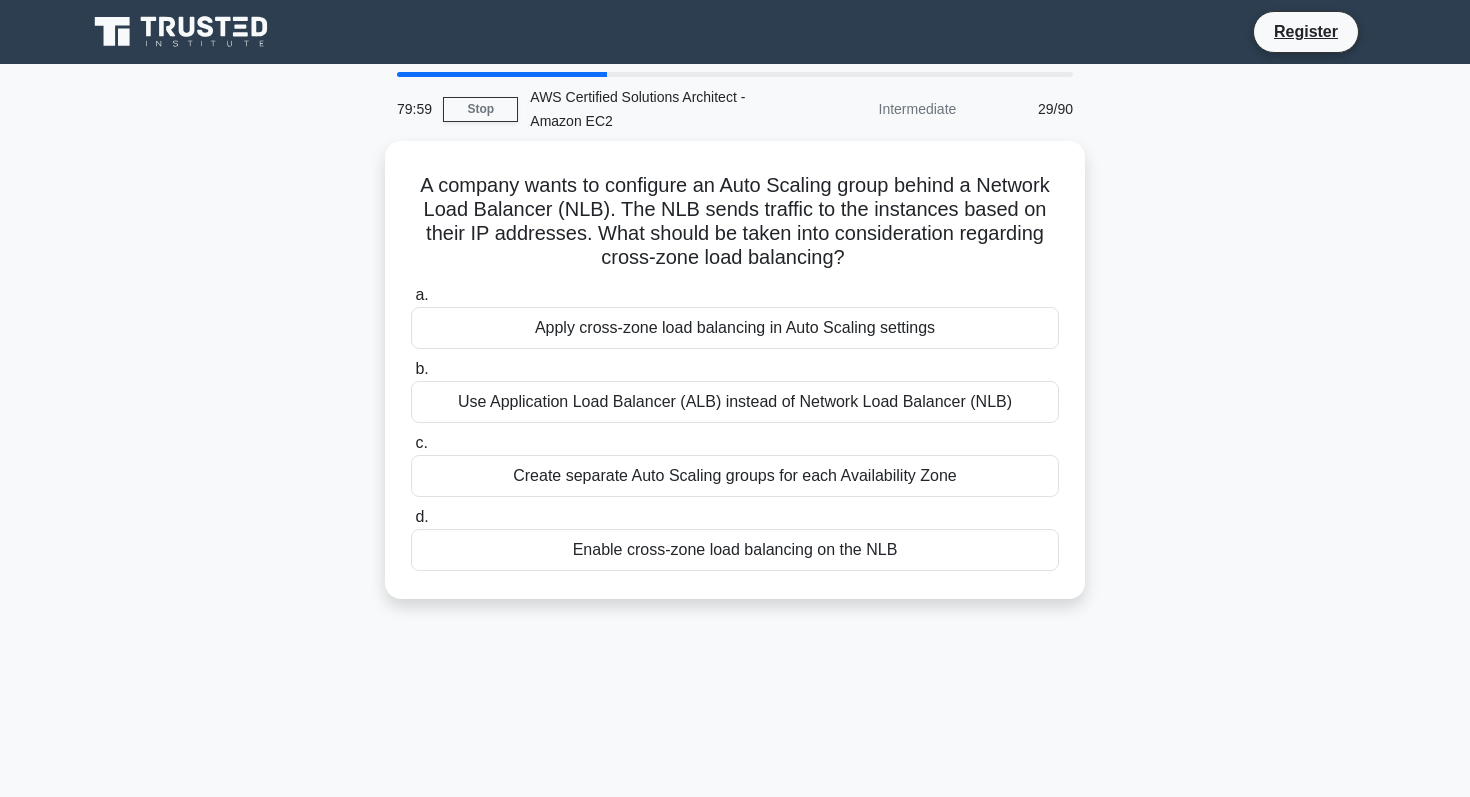 click on "Use Application Load Balancer (ALB) instead of Network Load Balancer (NLB)" at bounding box center (735, 402) 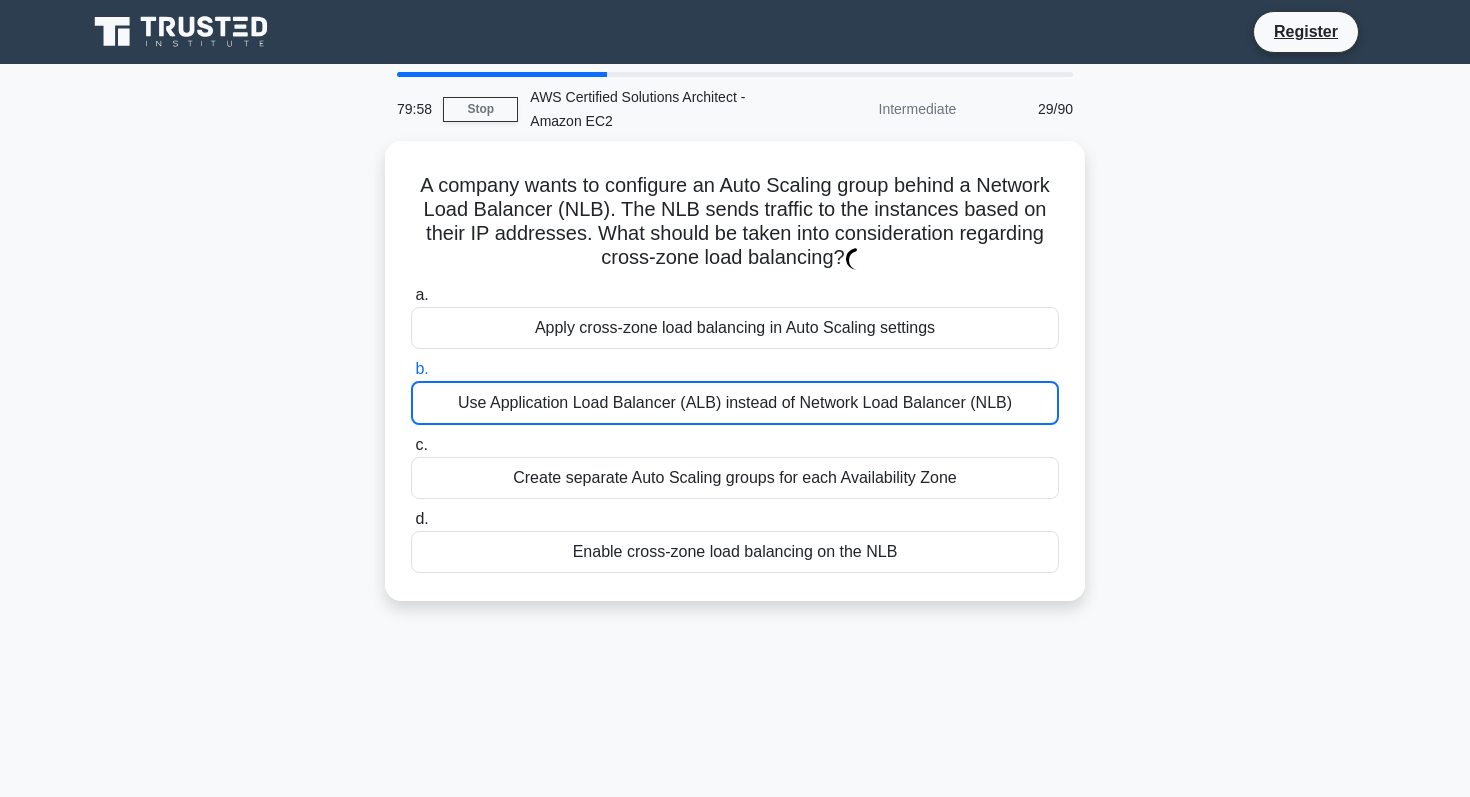 click on "Use Application Load Balancer (ALB) instead of Network Load Balancer (NLB)" at bounding box center (735, 403) 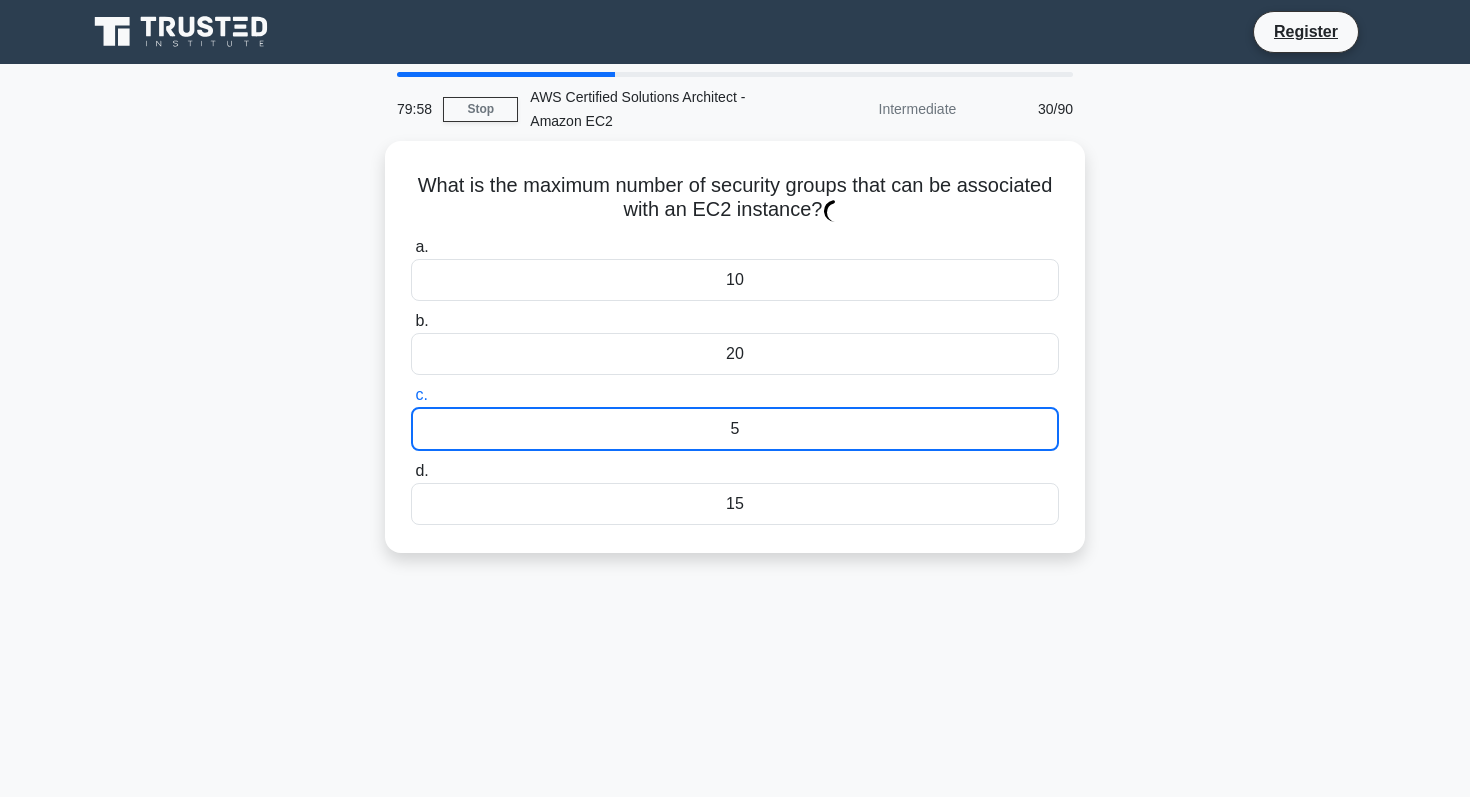 click on "5" at bounding box center [735, 429] 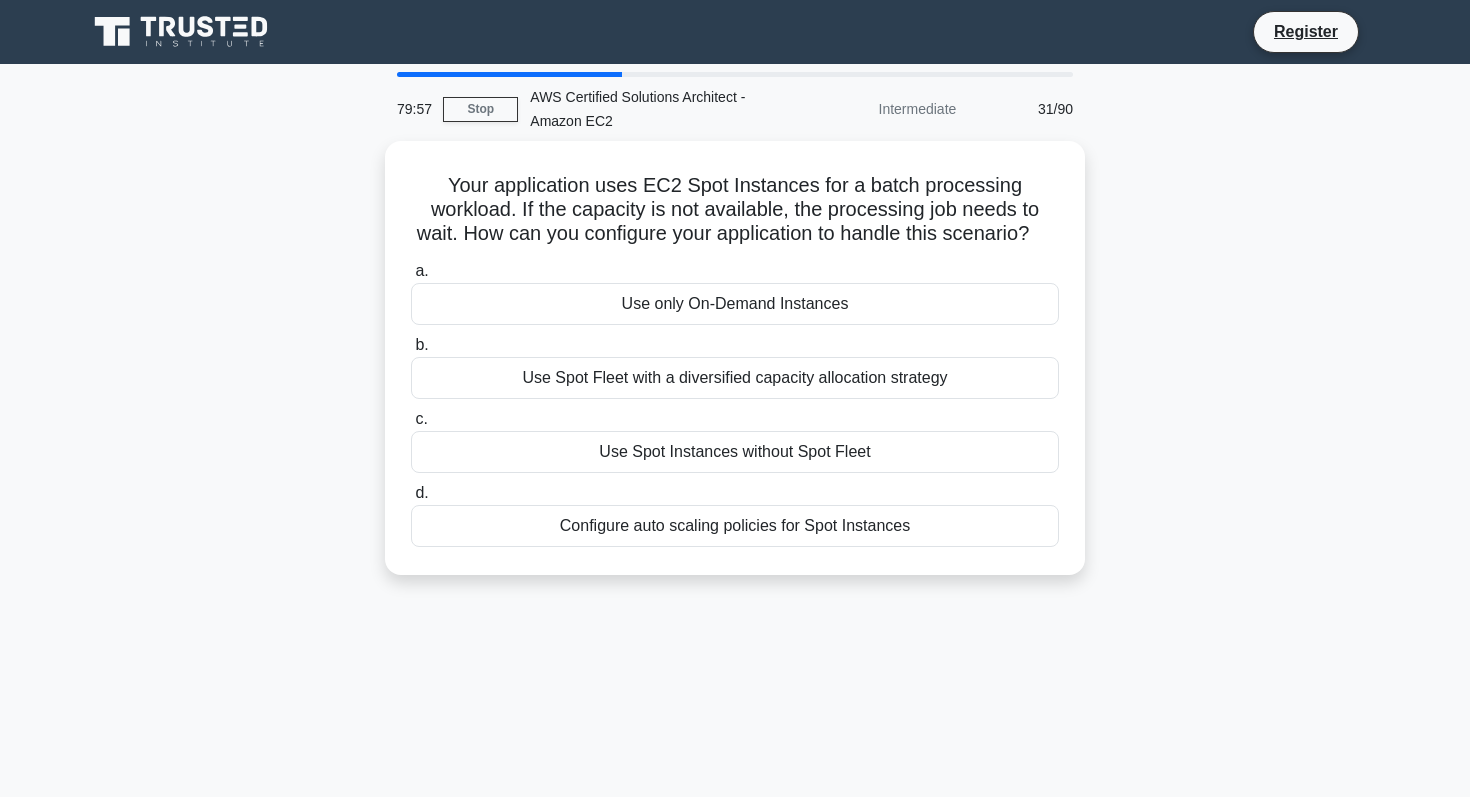 click on "a.
Use only On-Demand Instances
b.
Use Spot Fleet with a diversified capacity allocation strategy
c. d." at bounding box center (735, 403) 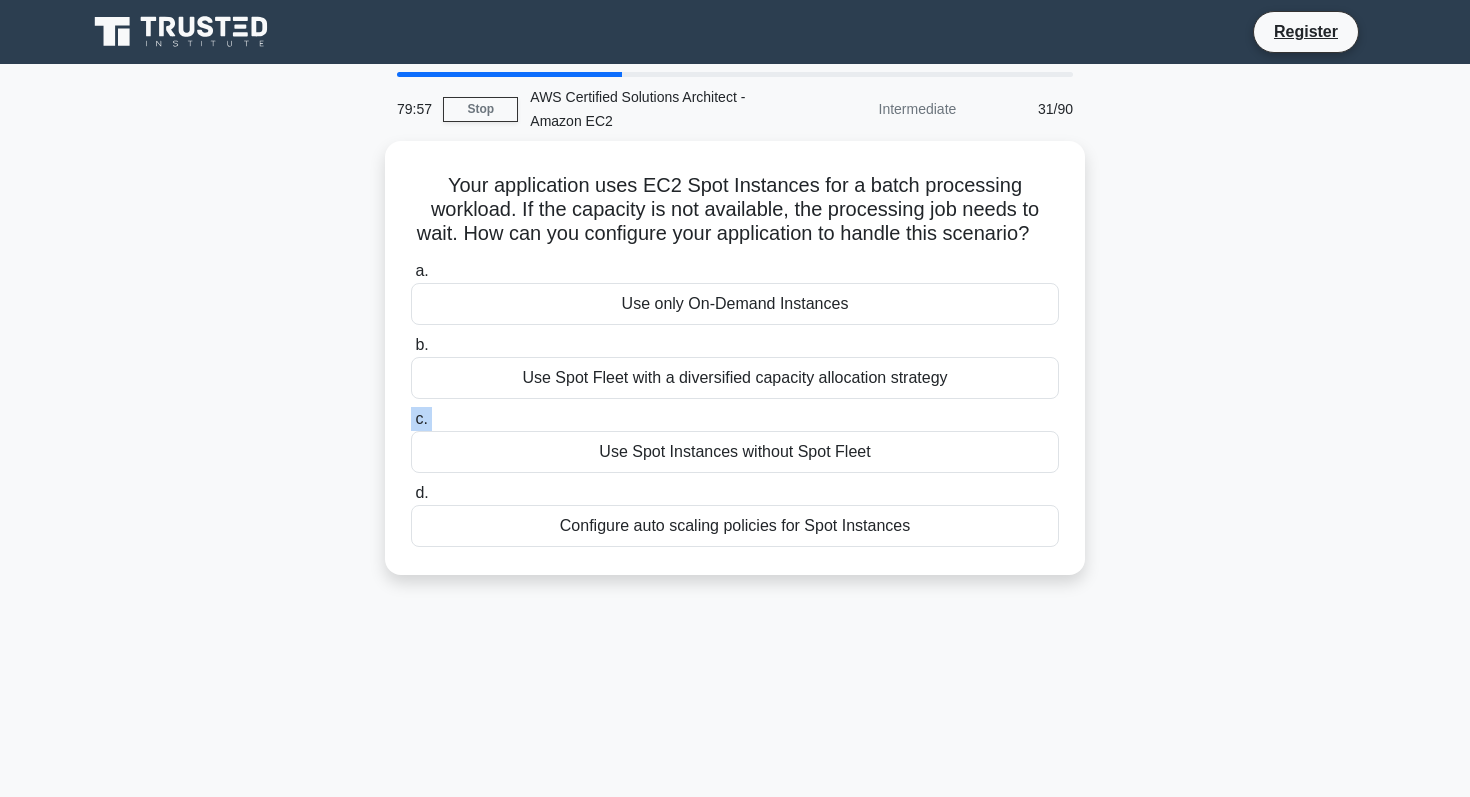 click on "c.
Use Spot Instances without Spot Fleet" at bounding box center [735, 440] 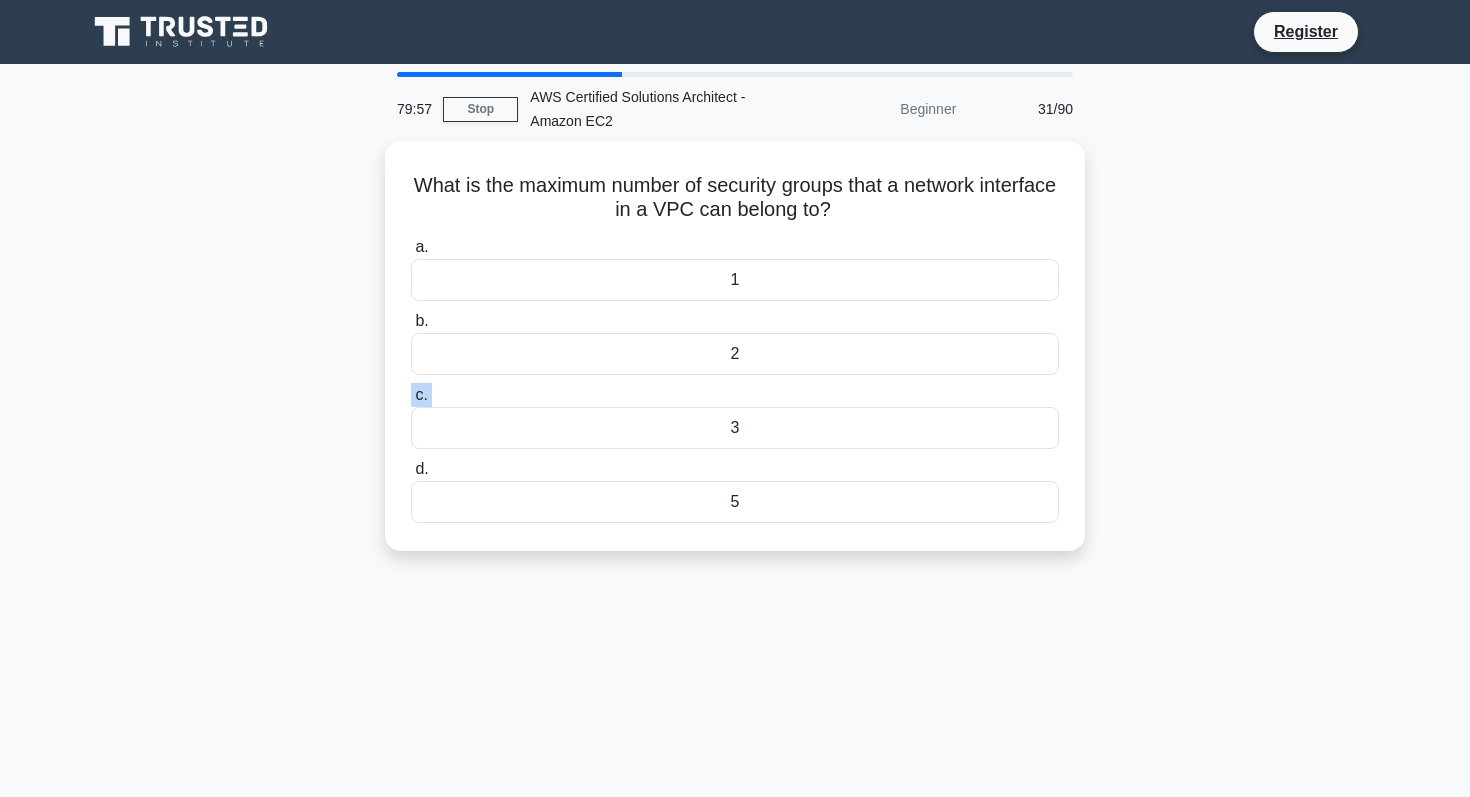click on "c.
3" at bounding box center (735, 416) 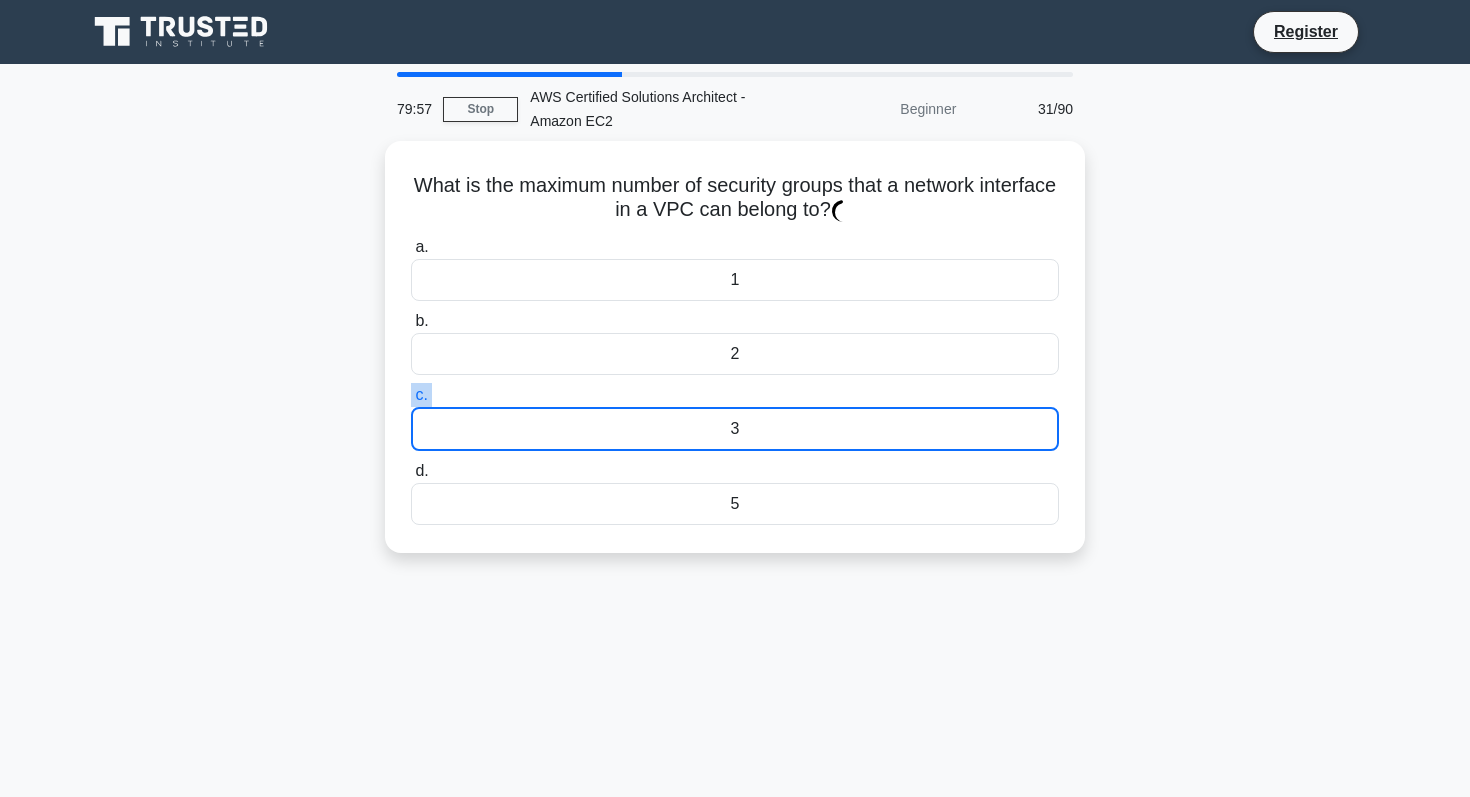 click on "3" at bounding box center [735, 429] 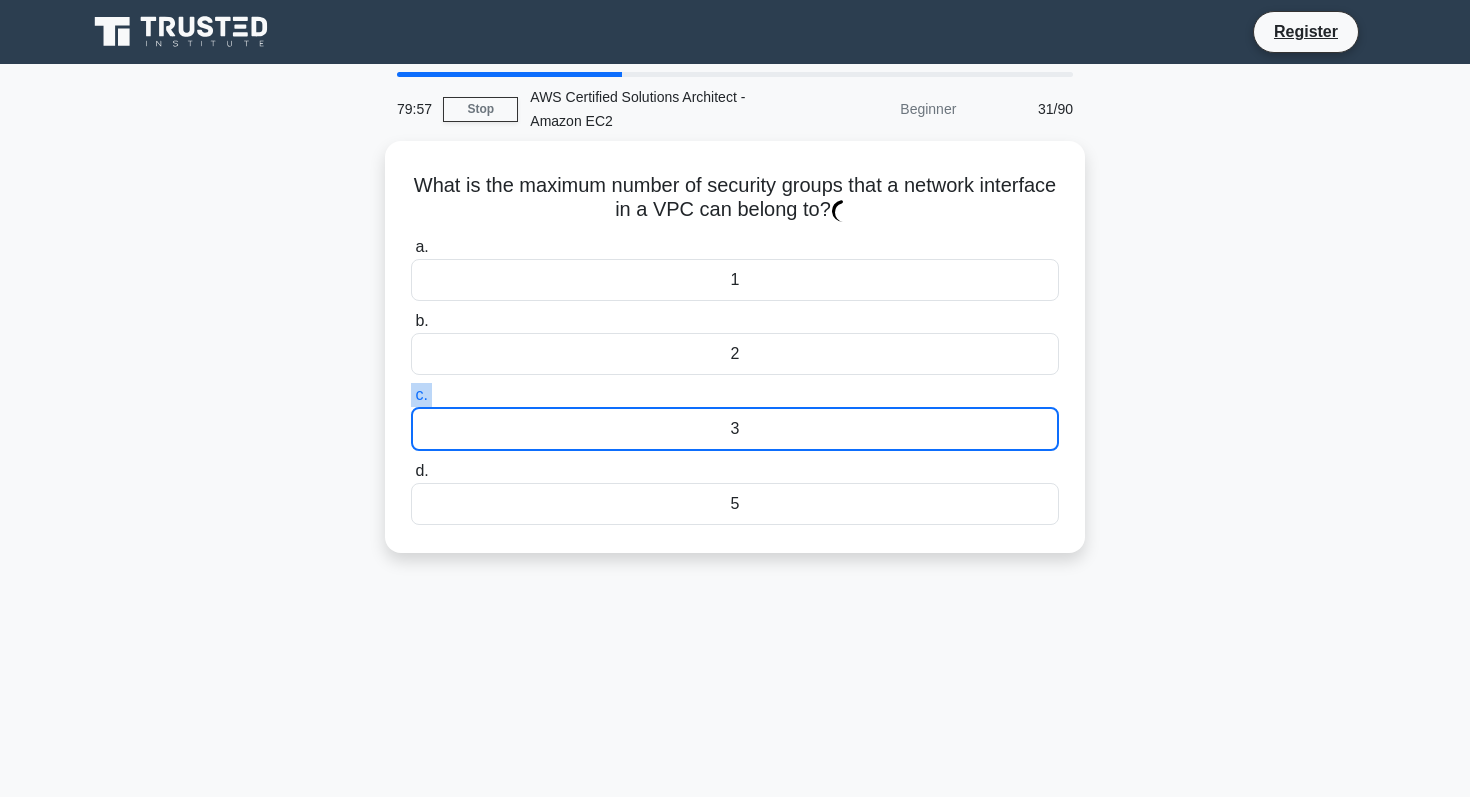click on "c.
3" at bounding box center (411, 395) 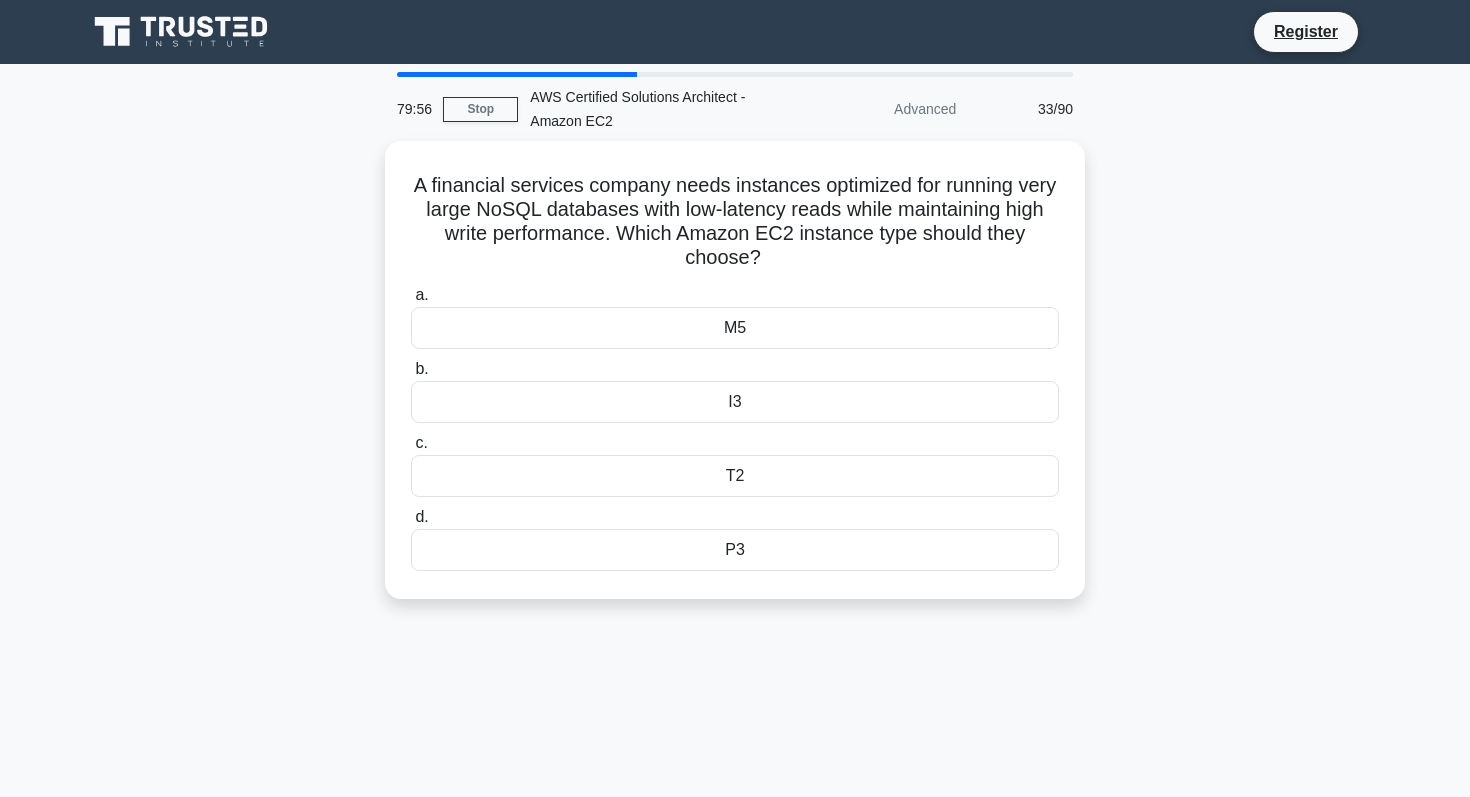 click on "I3" at bounding box center (735, 402) 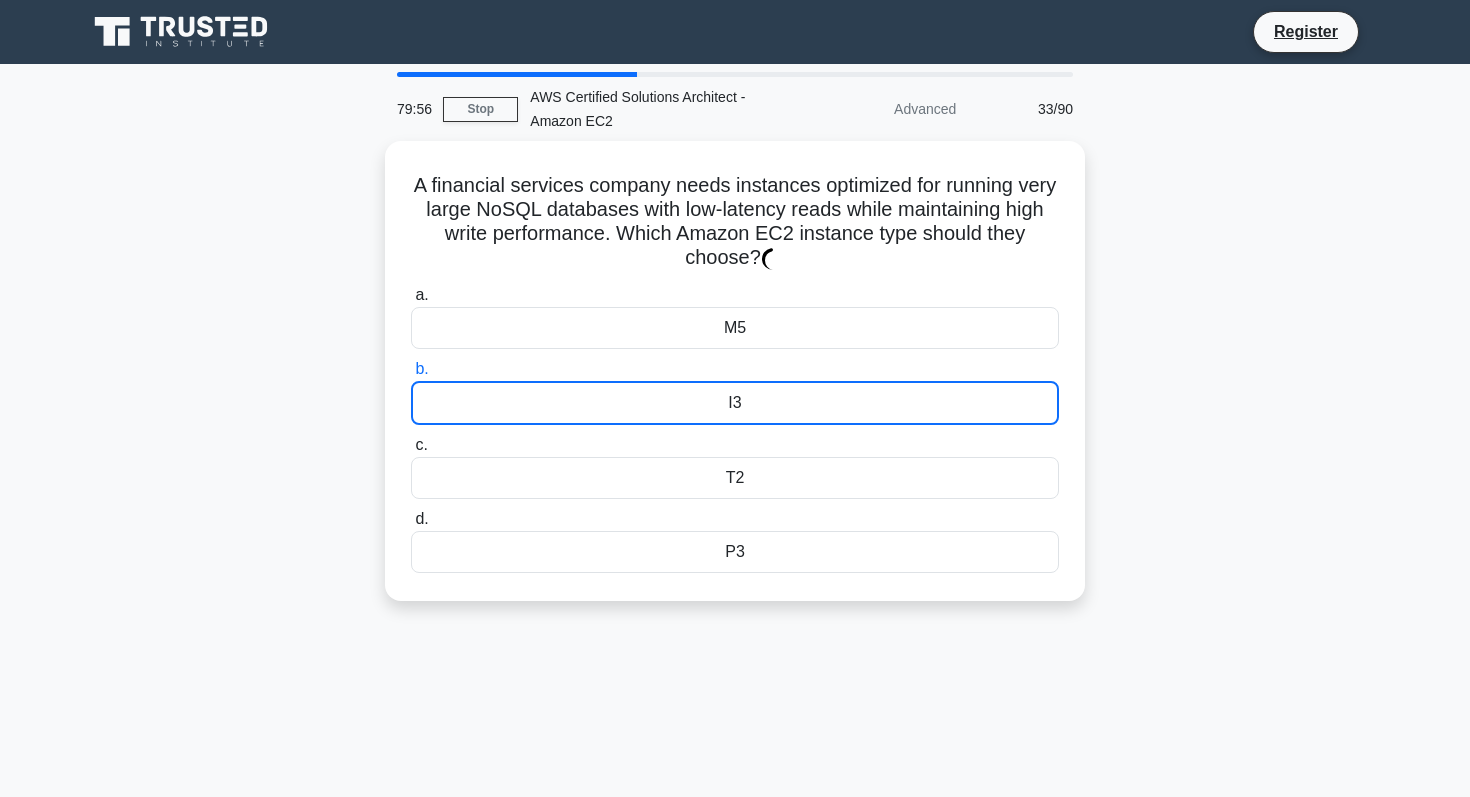 click on "I3" at bounding box center (735, 403) 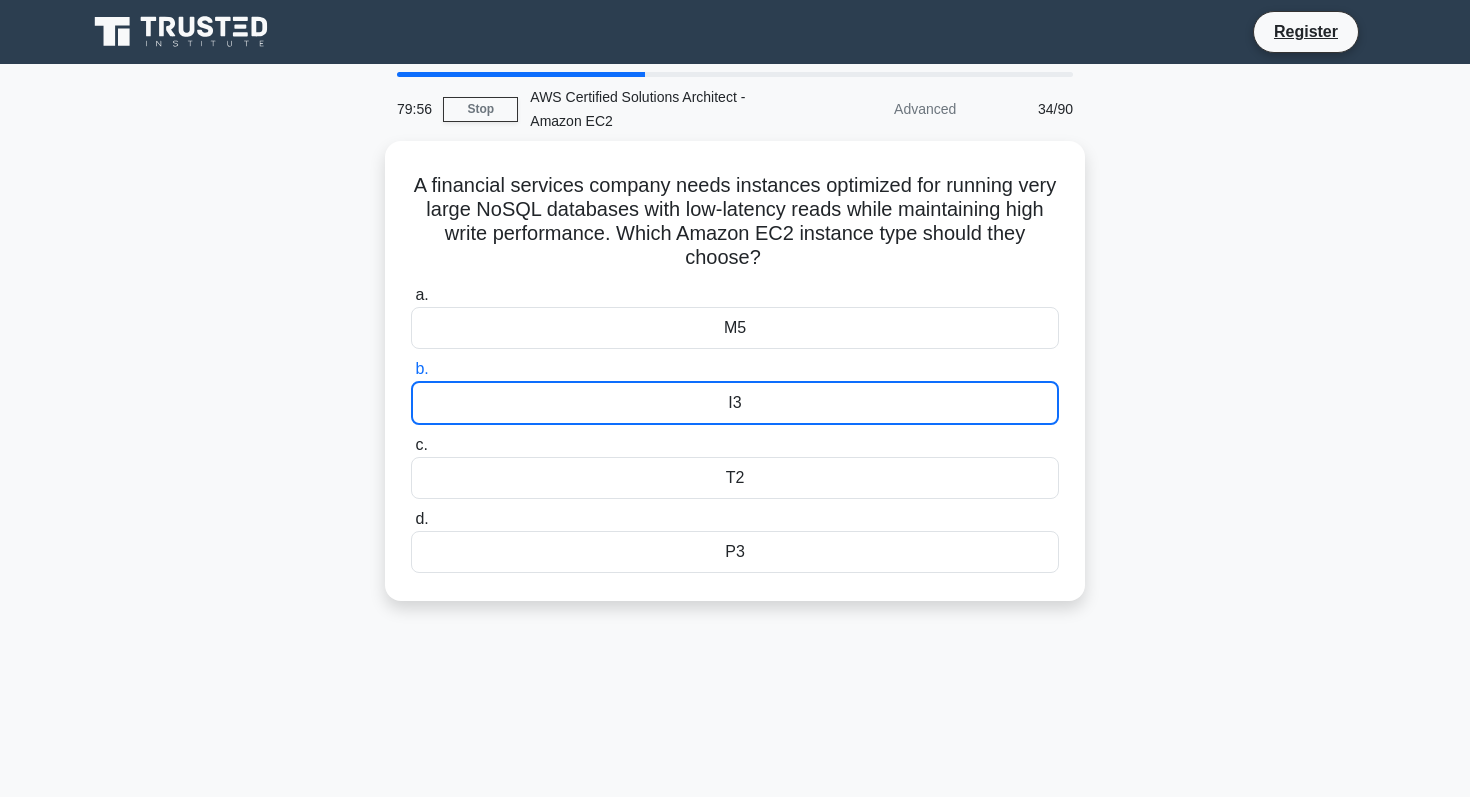 click on "I3" at bounding box center (735, 403) 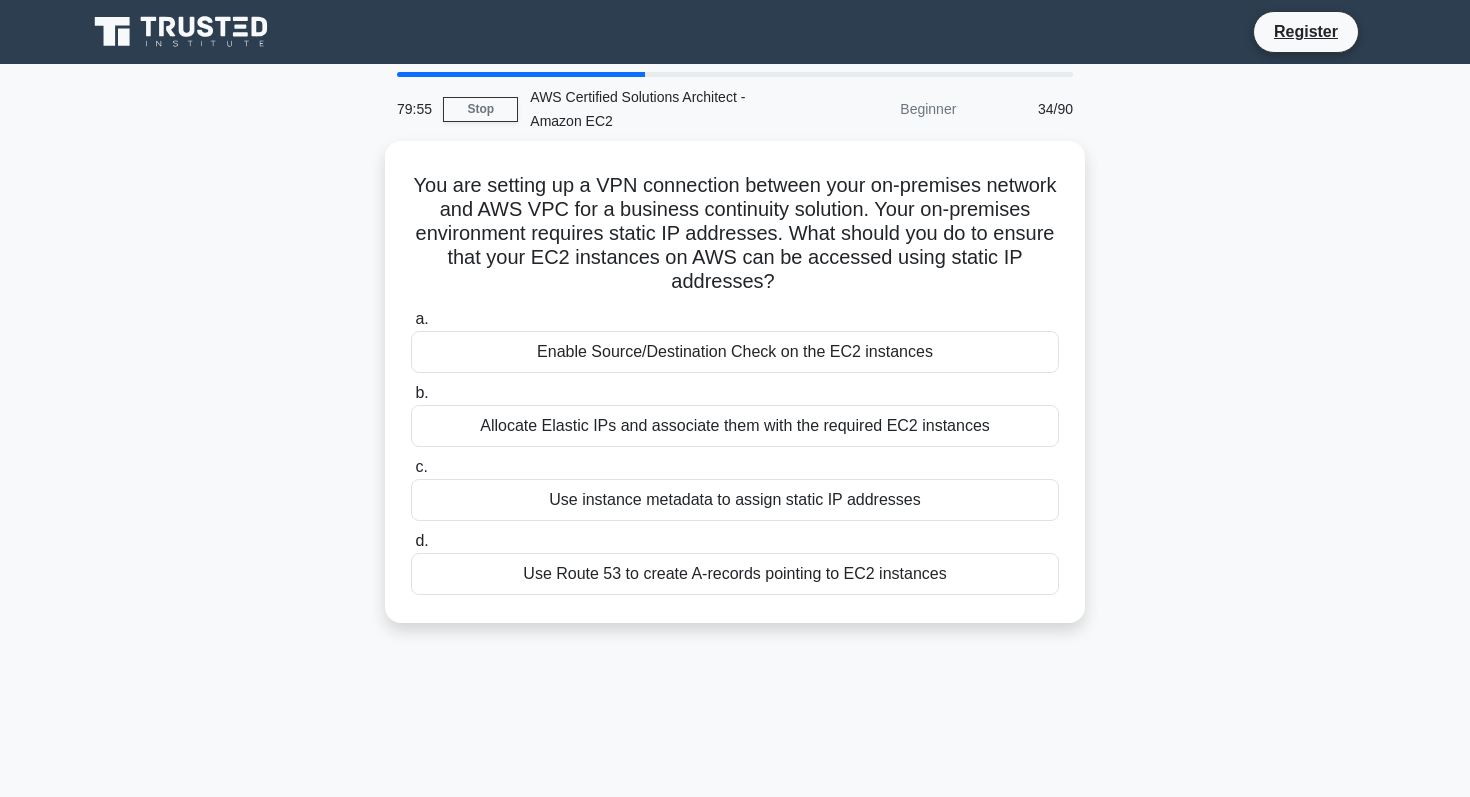 click on "Allocate Elastic IPs and associate them with the required EC2 instances" at bounding box center [735, 426] 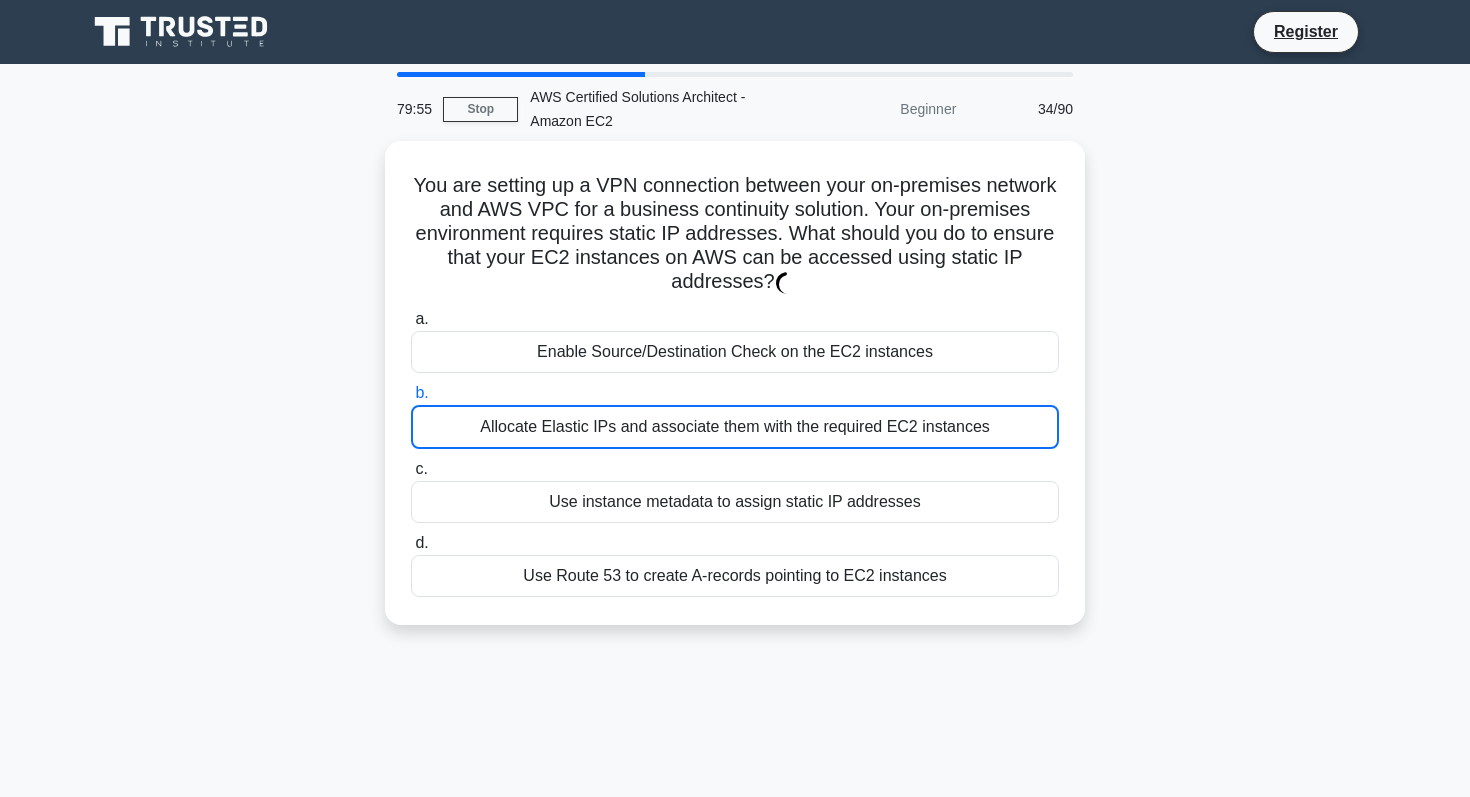 click on "Allocate Elastic IPs and associate them with the required EC2 instances" at bounding box center [735, 427] 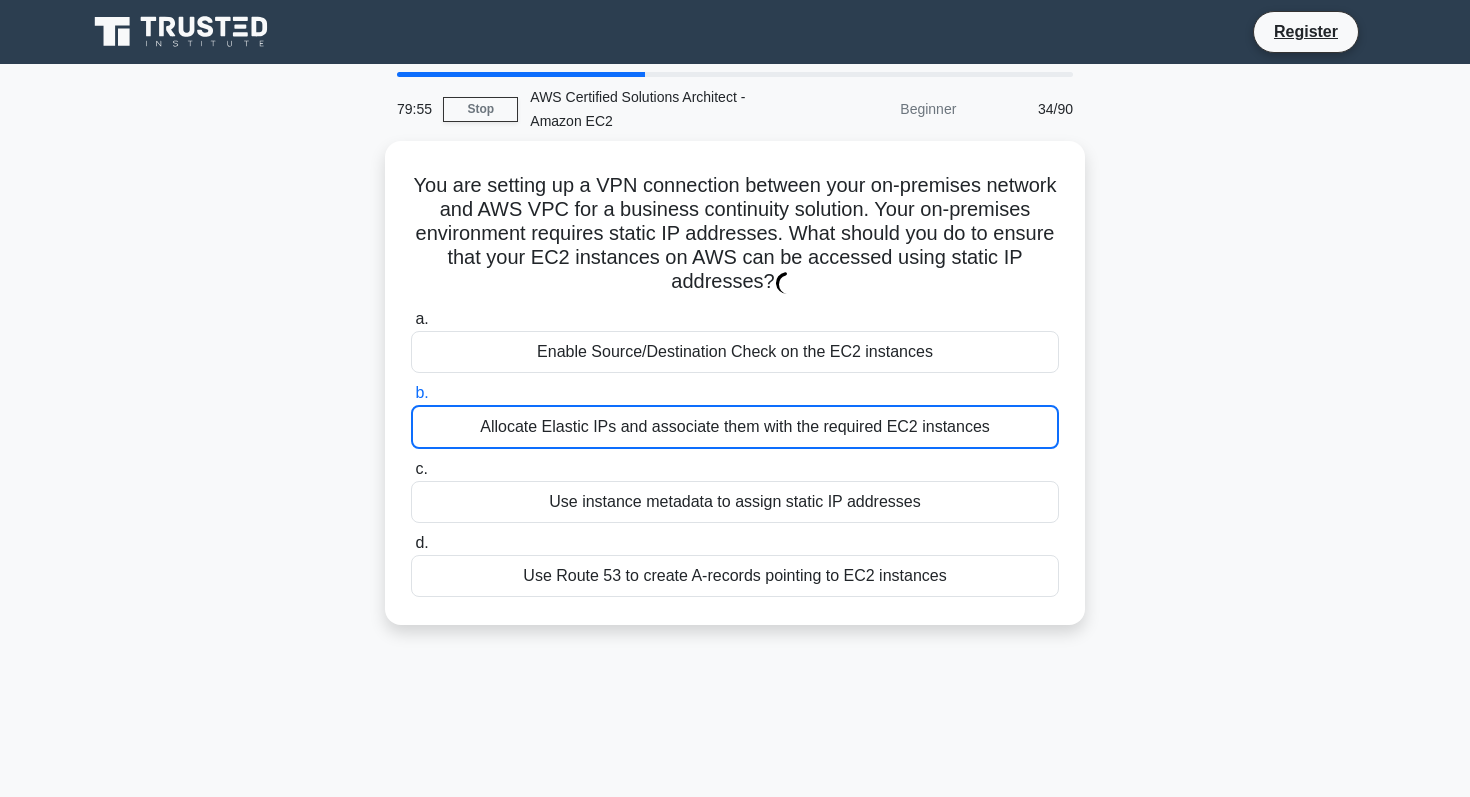 click on "b.
Allocate Elastic IPs and associate them with the required EC2 instances" at bounding box center [411, 393] 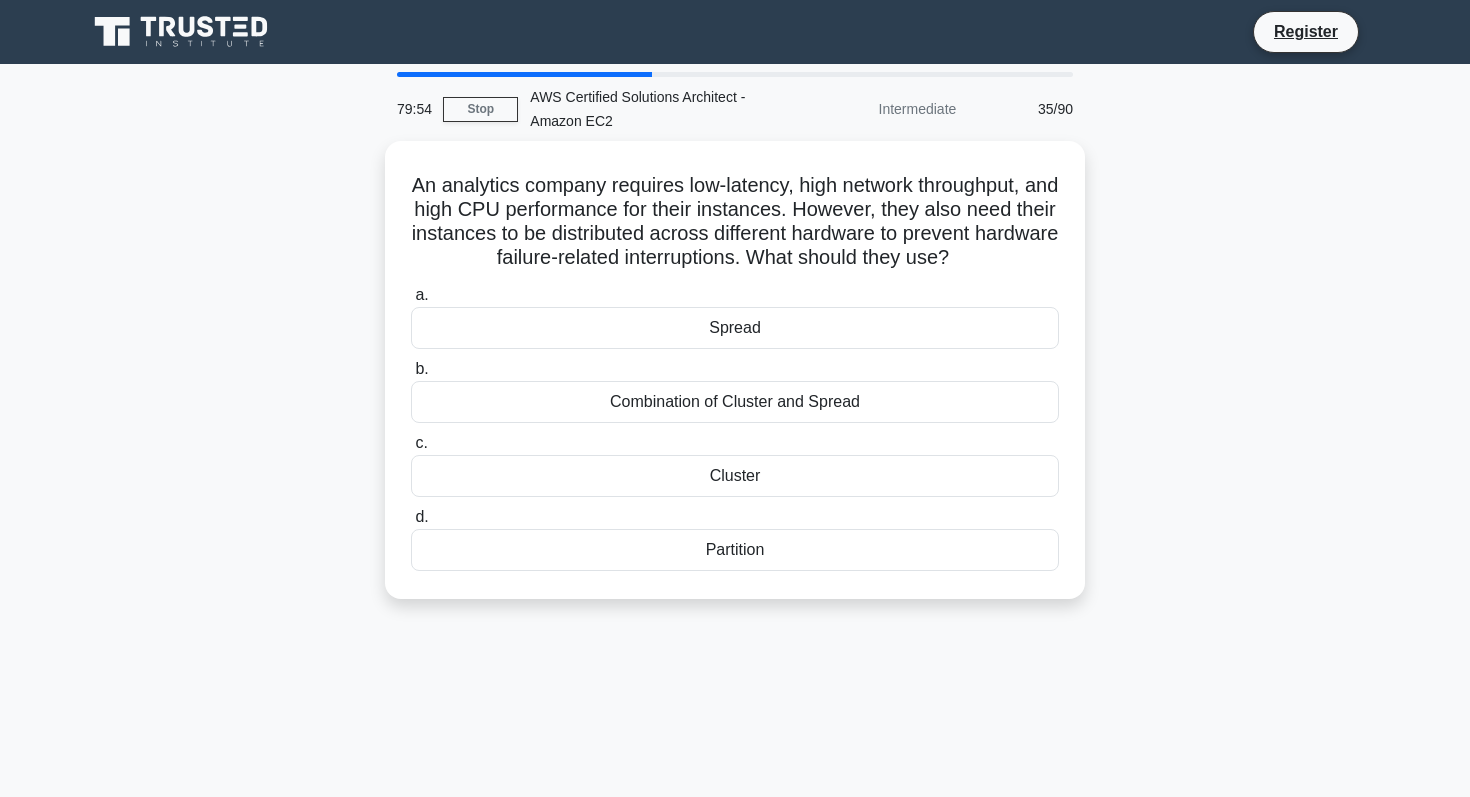 click on "Combination of Cluster and Spread" at bounding box center (735, 402) 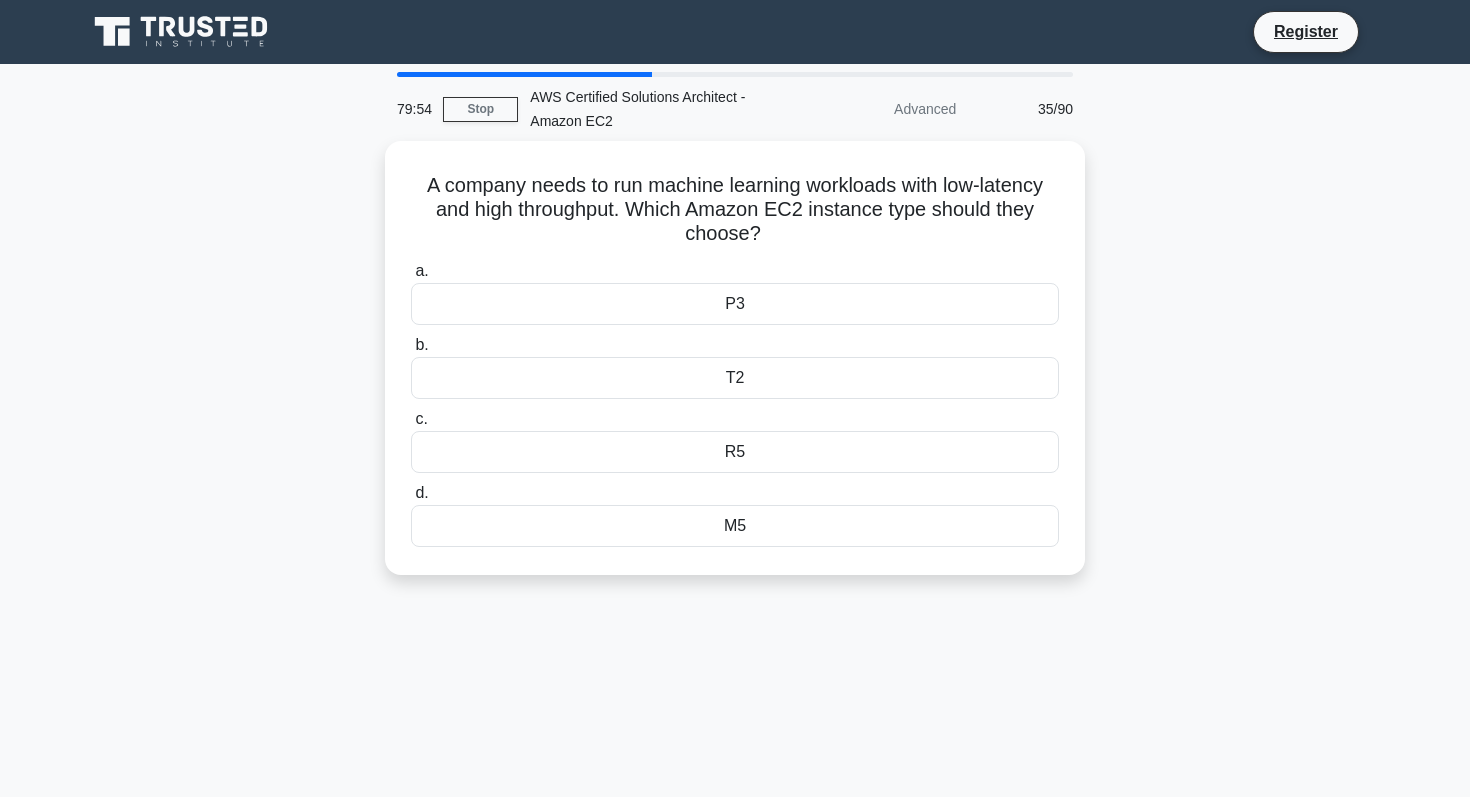 click on "c.
R5" at bounding box center [735, 440] 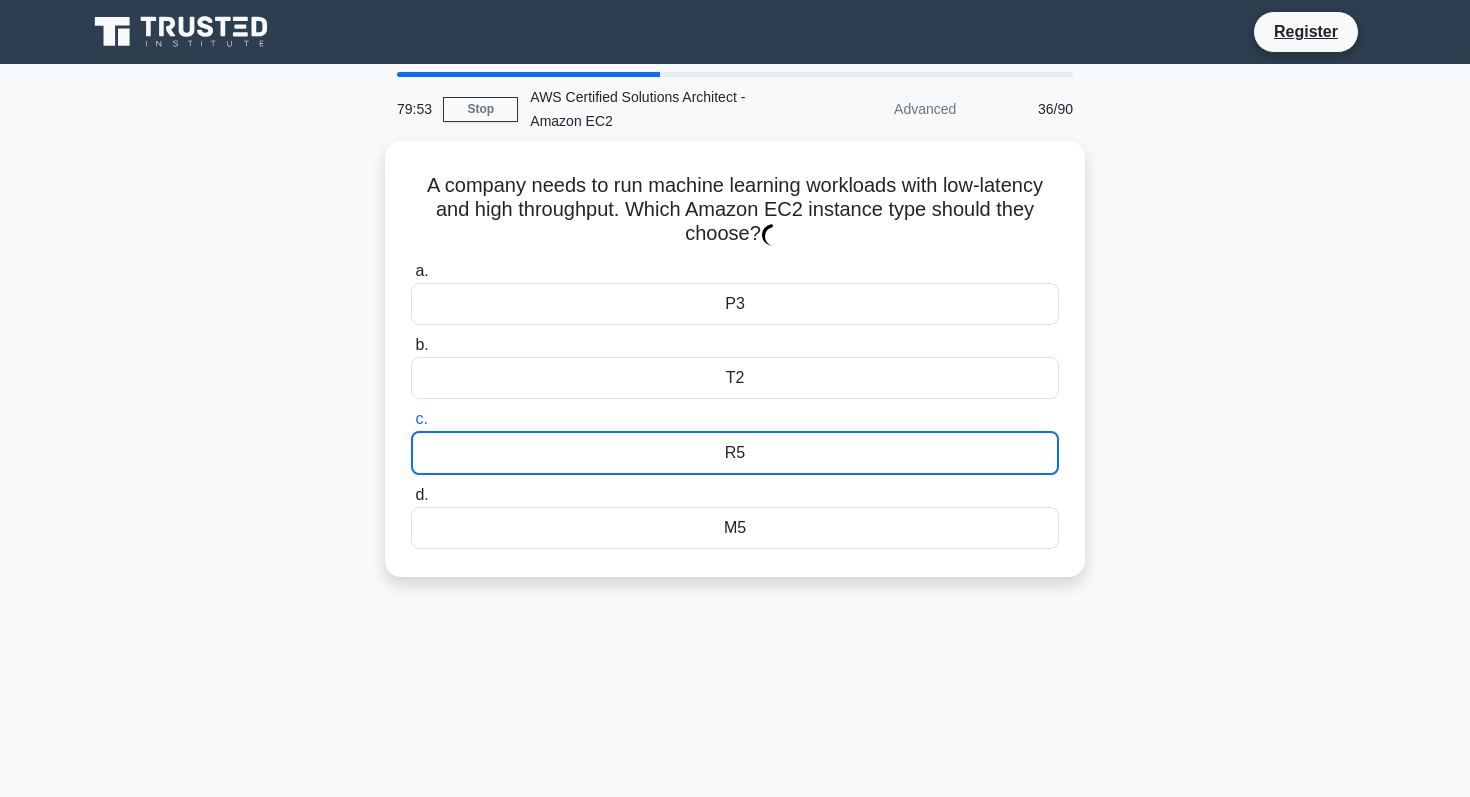 click on "c.
R5" at bounding box center [735, 441] 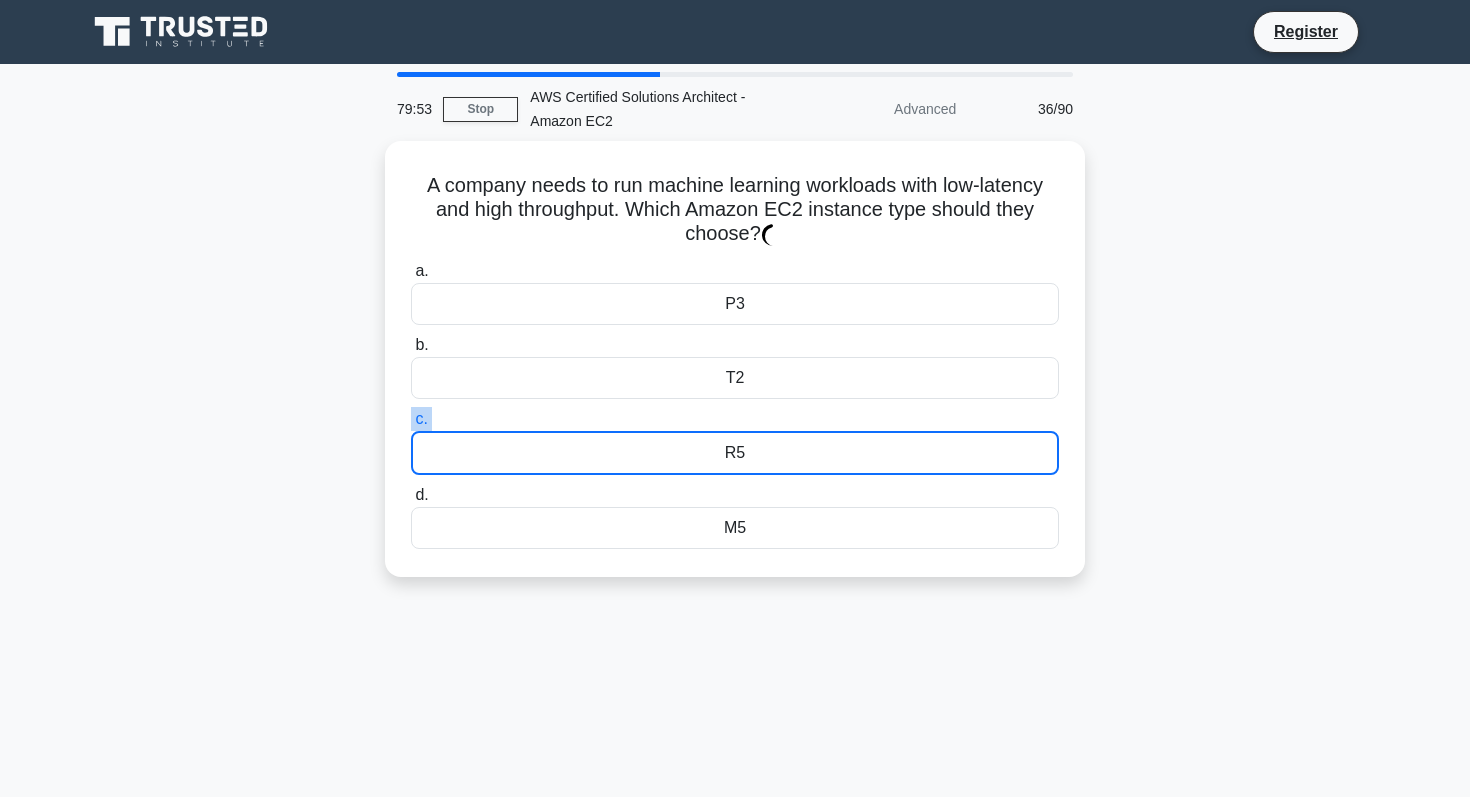 click on "c.
R5" at bounding box center [735, 441] 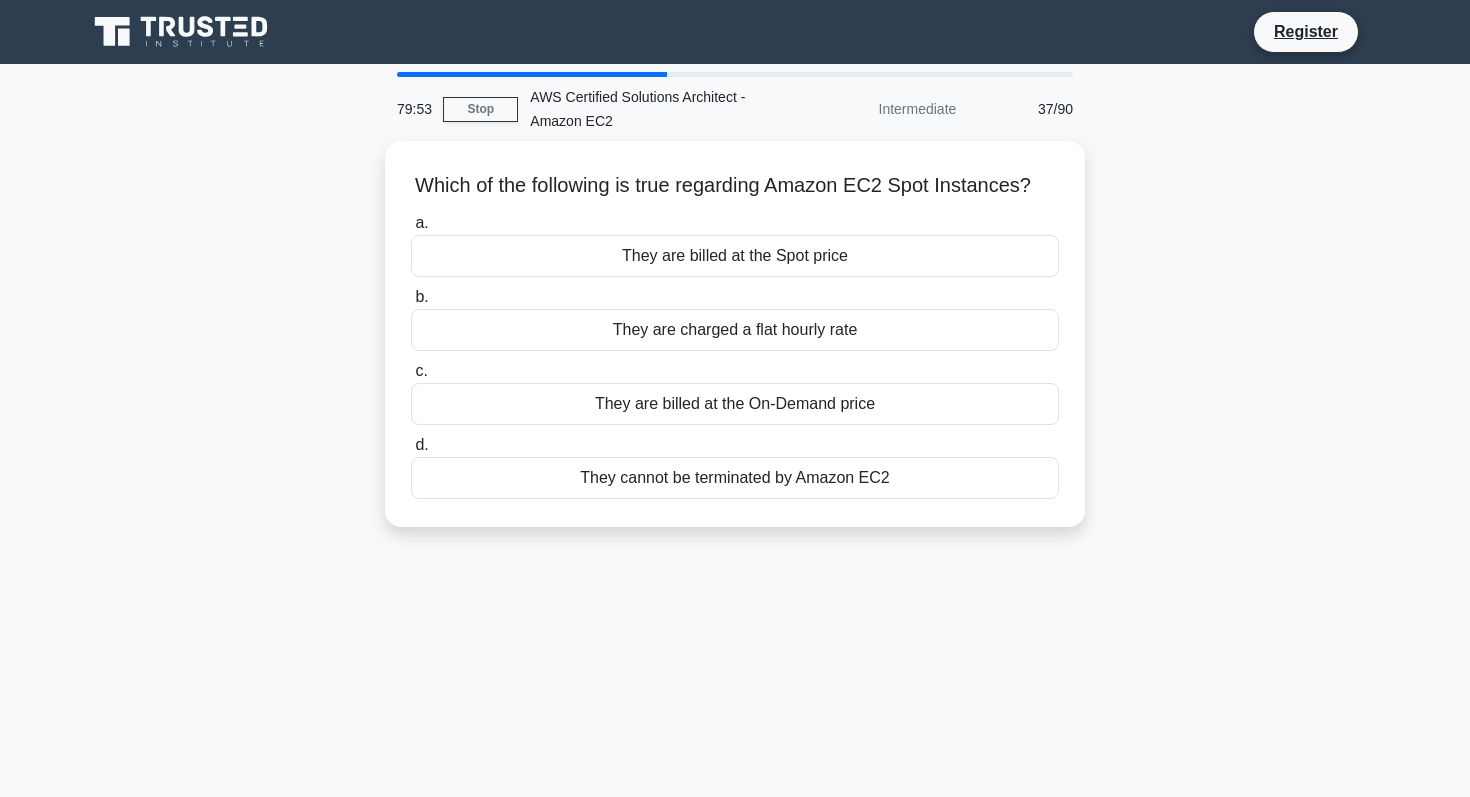 click on "They are billed at the On-Demand price" at bounding box center (735, 404) 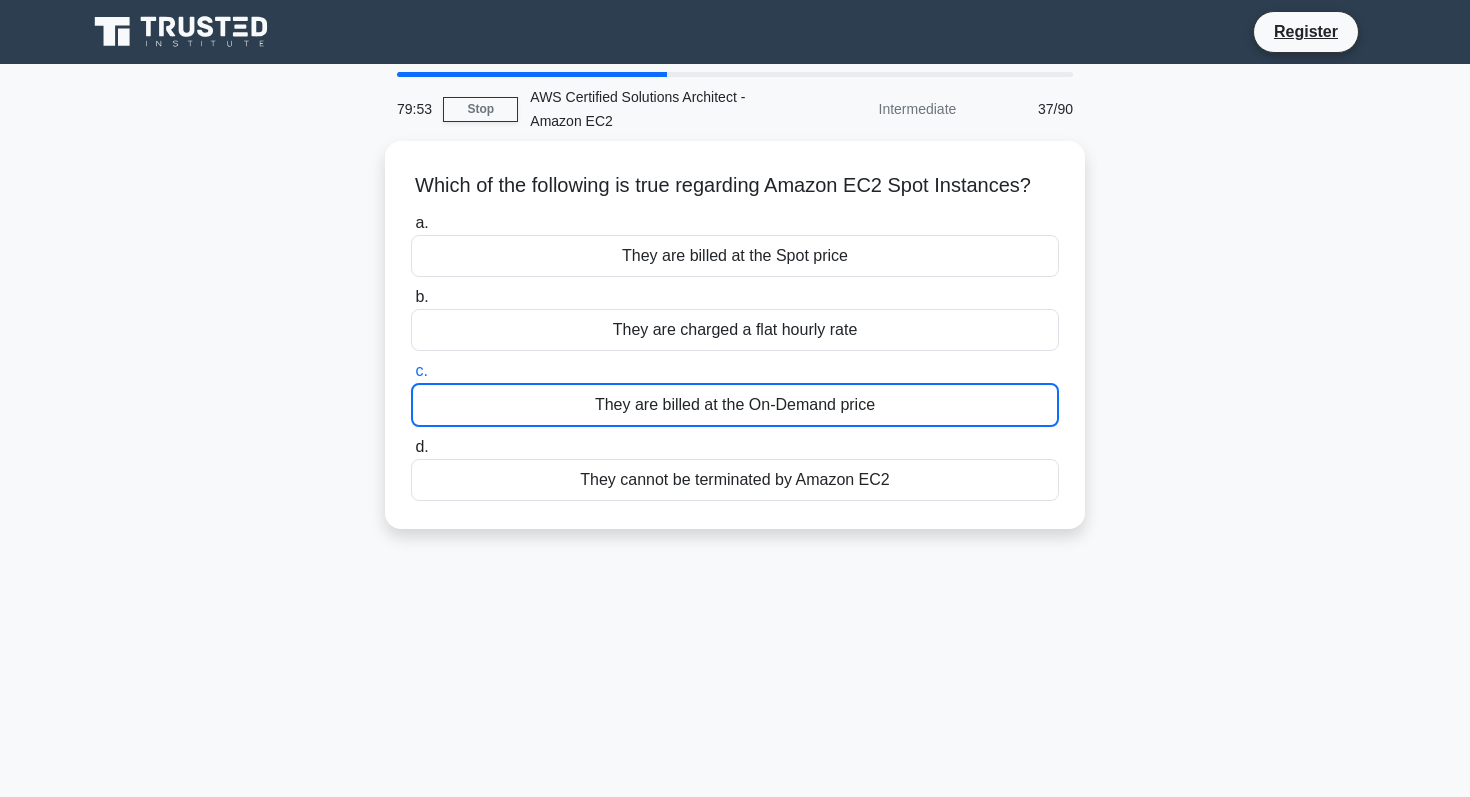 click on "They are billed at the On-Demand price" at bounding box center [735, 405] 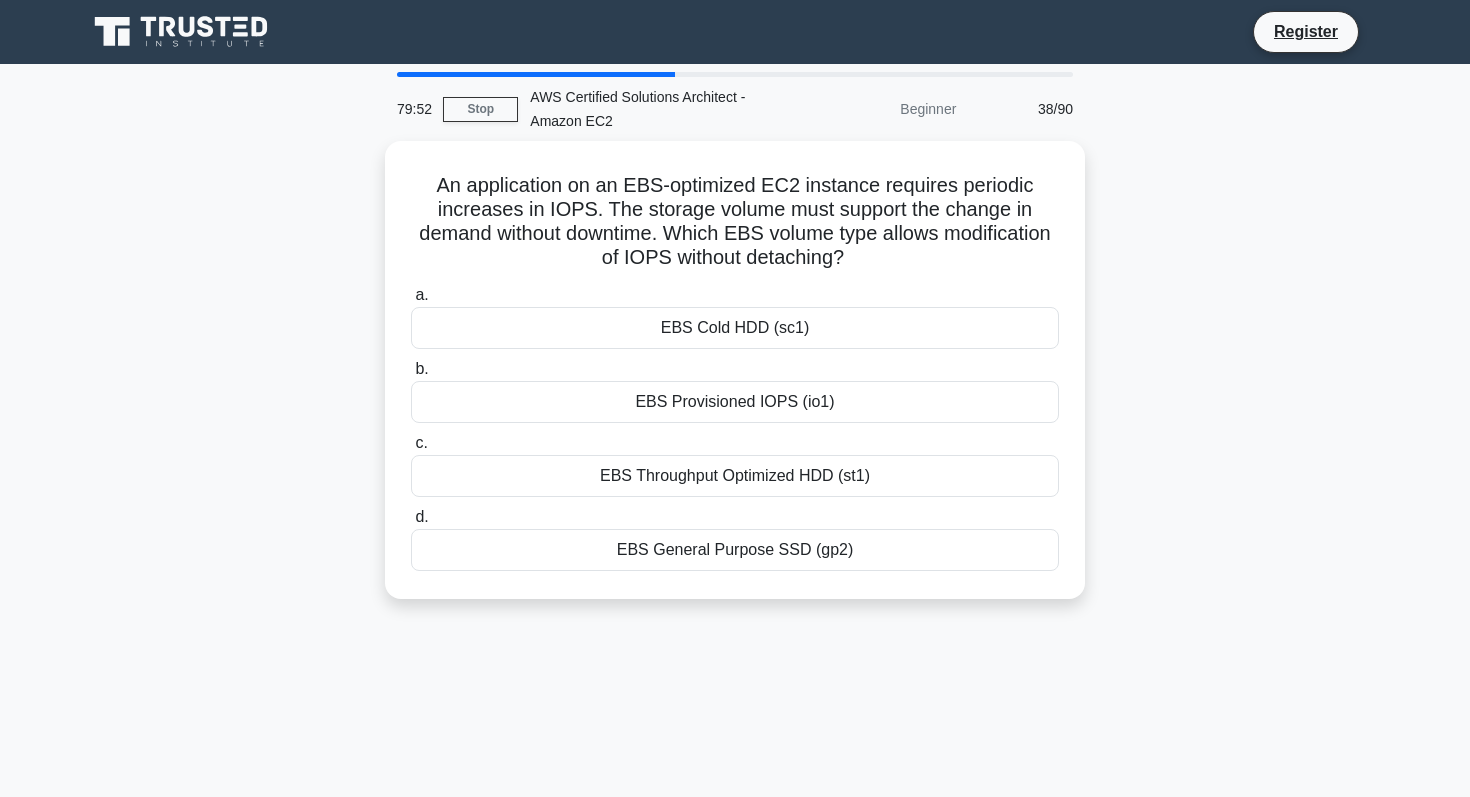 click on "EBS Provisioned IOPS (io1)" at bounding box center [735, 402] 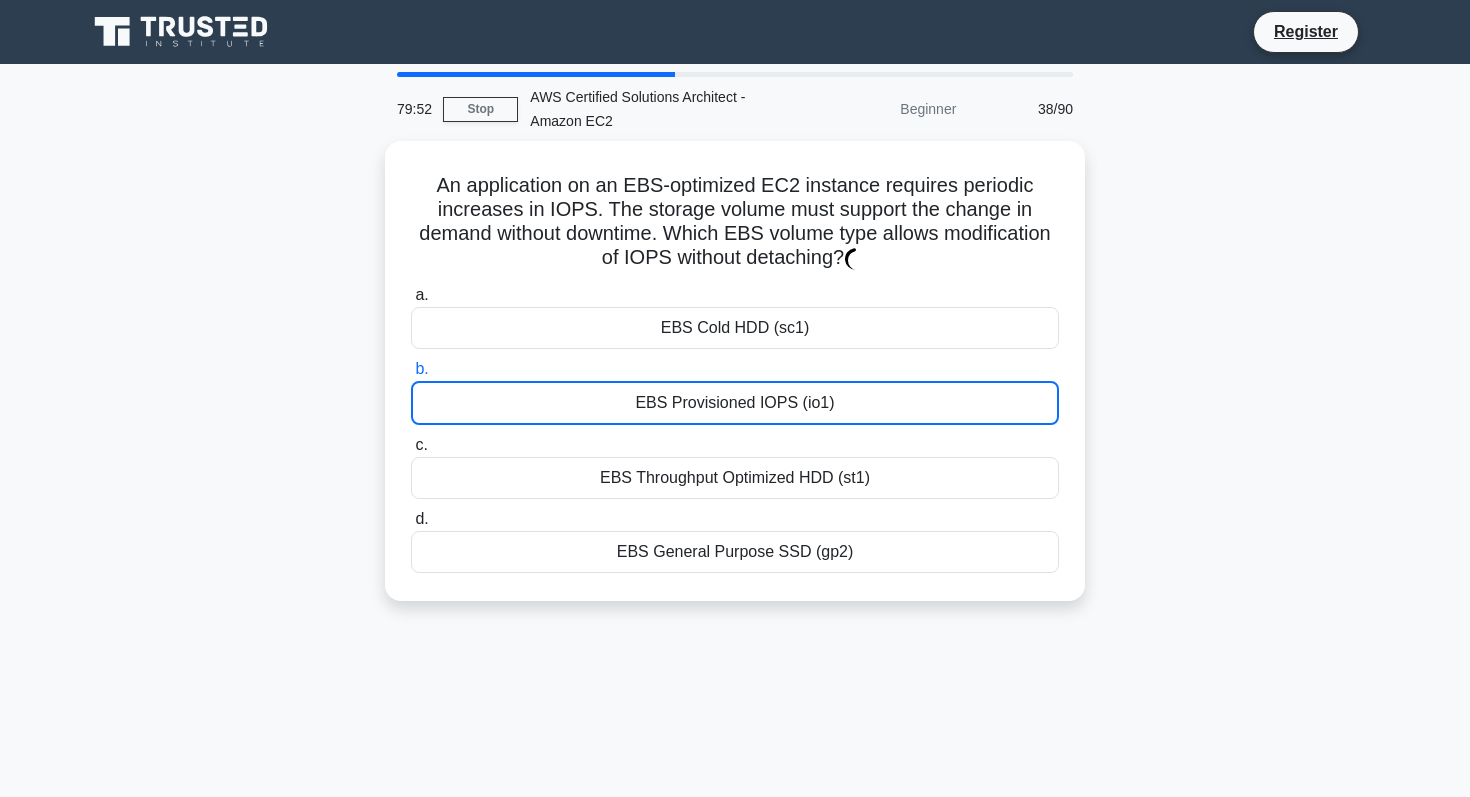 click on "EBS Provisioned IOPS (io1)" at bounding box center (735, 403) 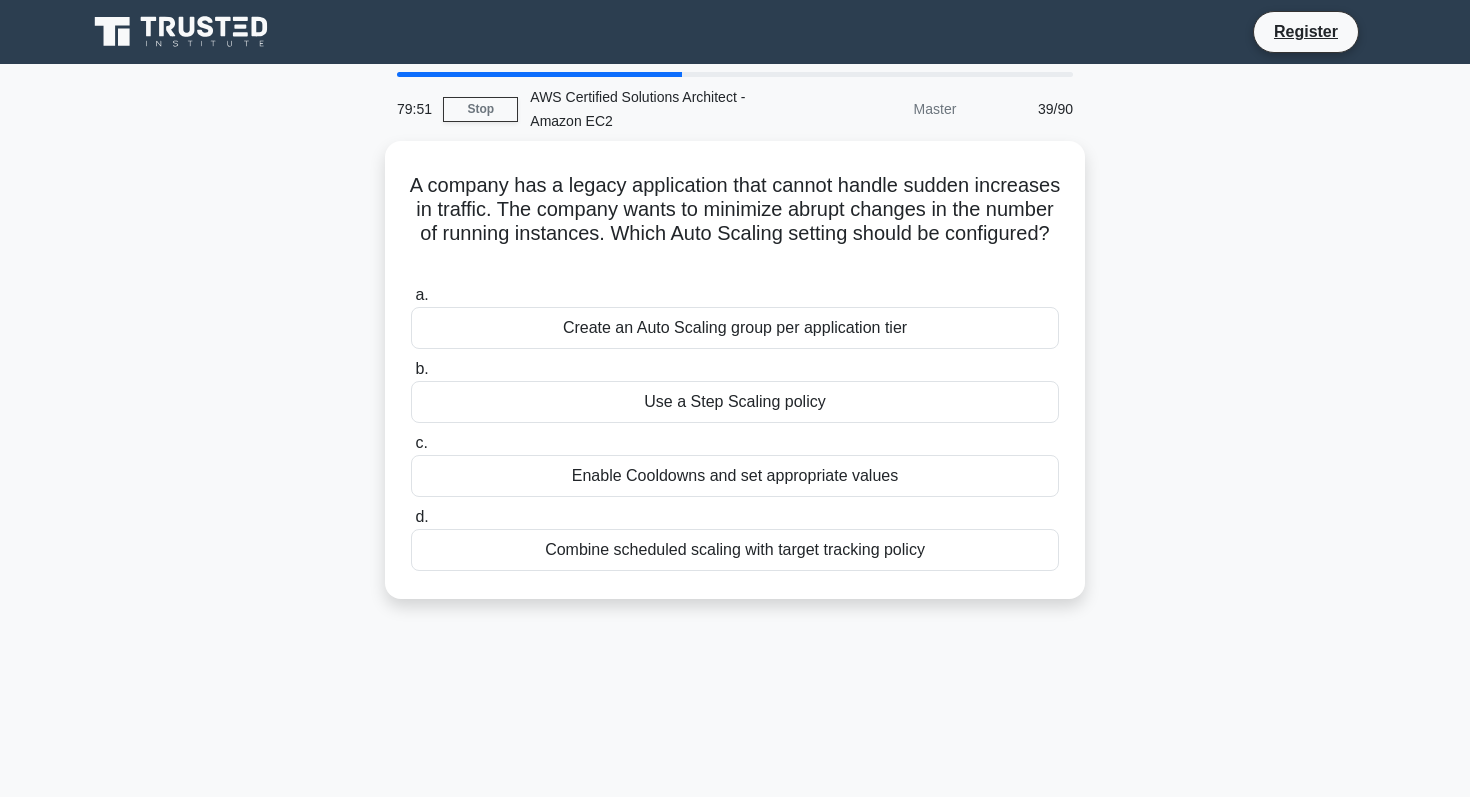 click on "Use a Step Scaling policy" at bounding box center [735, 402] 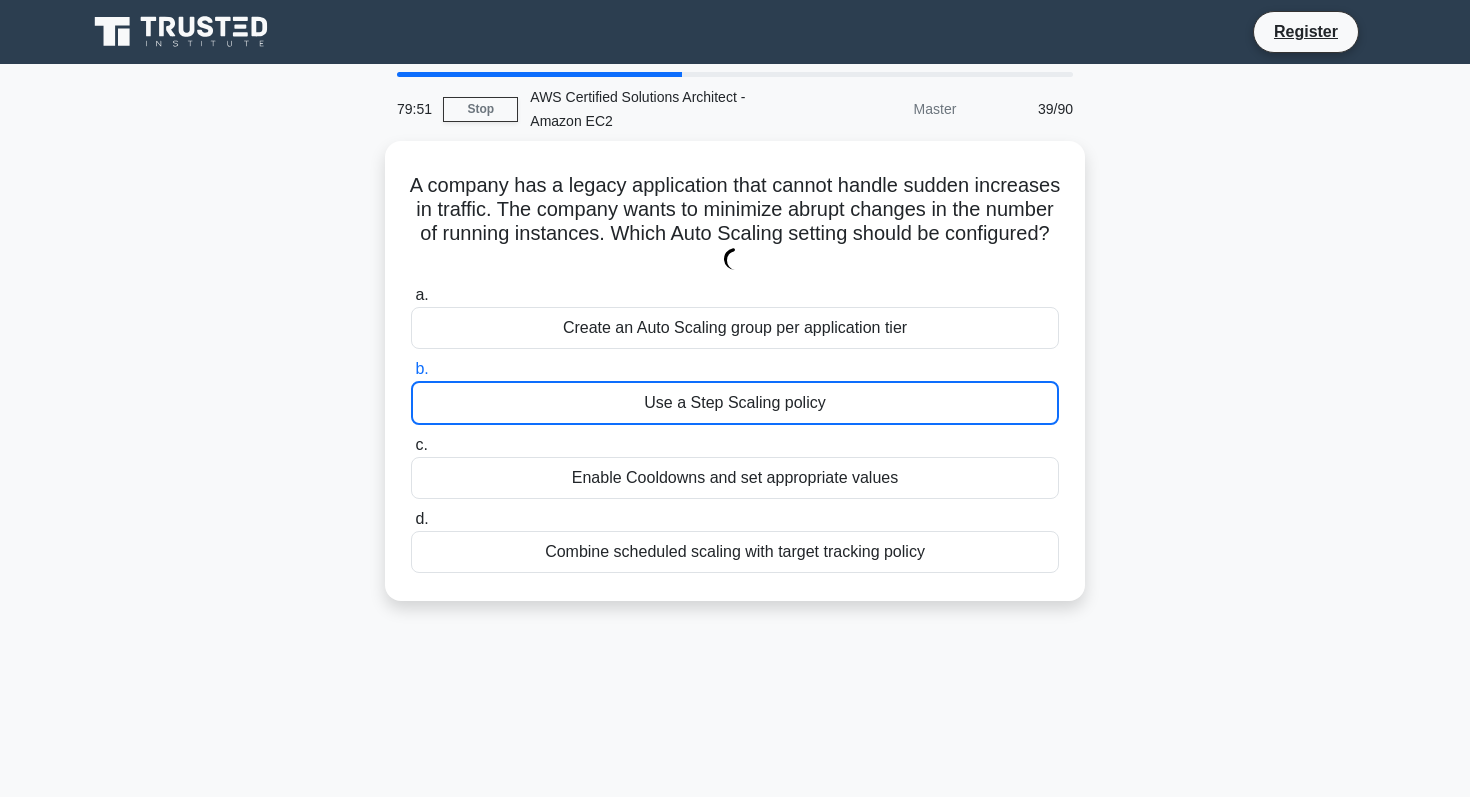 click on "Use a Step Scaling policy" at bounding box center (735, 403) 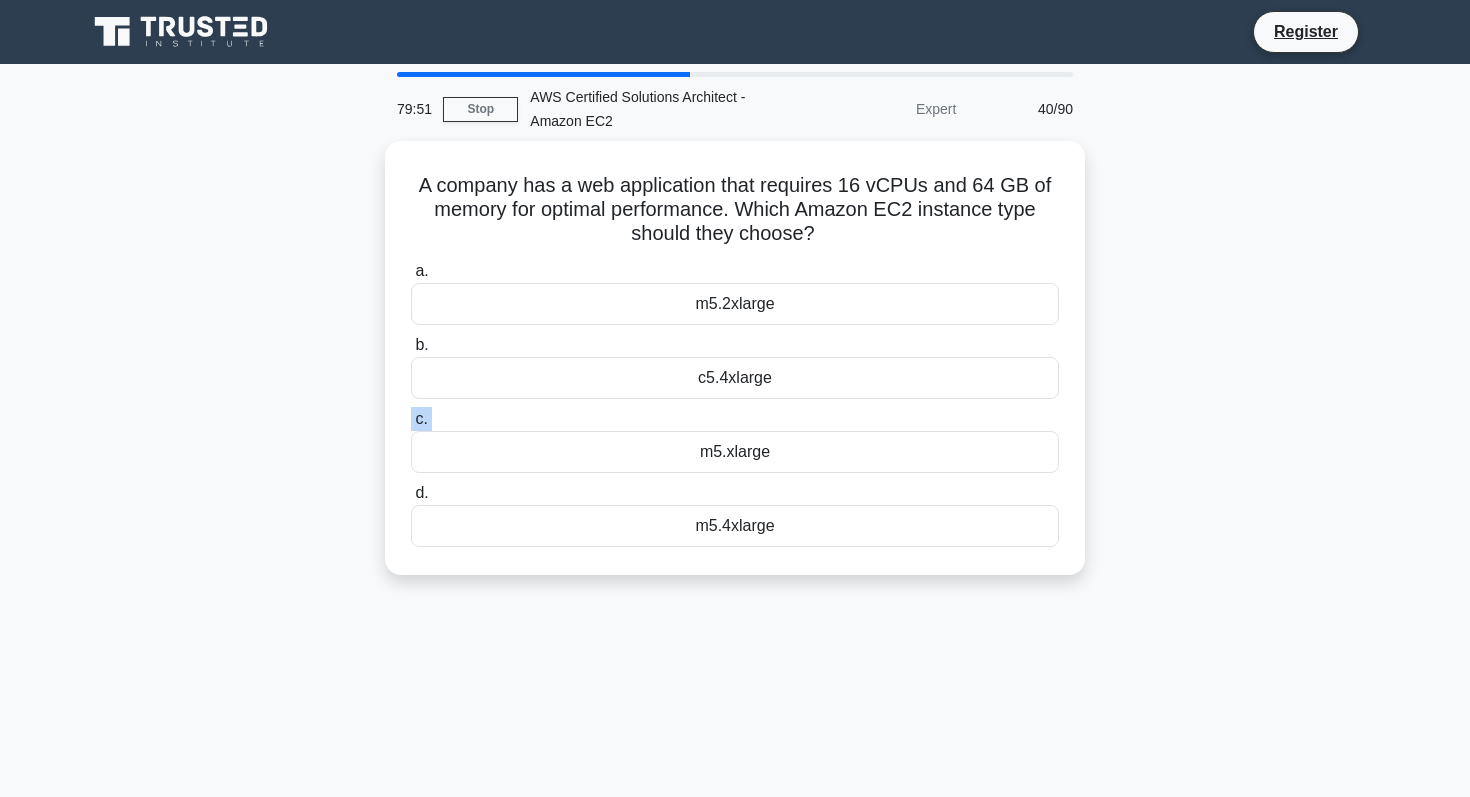 click on "c.
m5.xlarge" at bounding box center [735, 440] 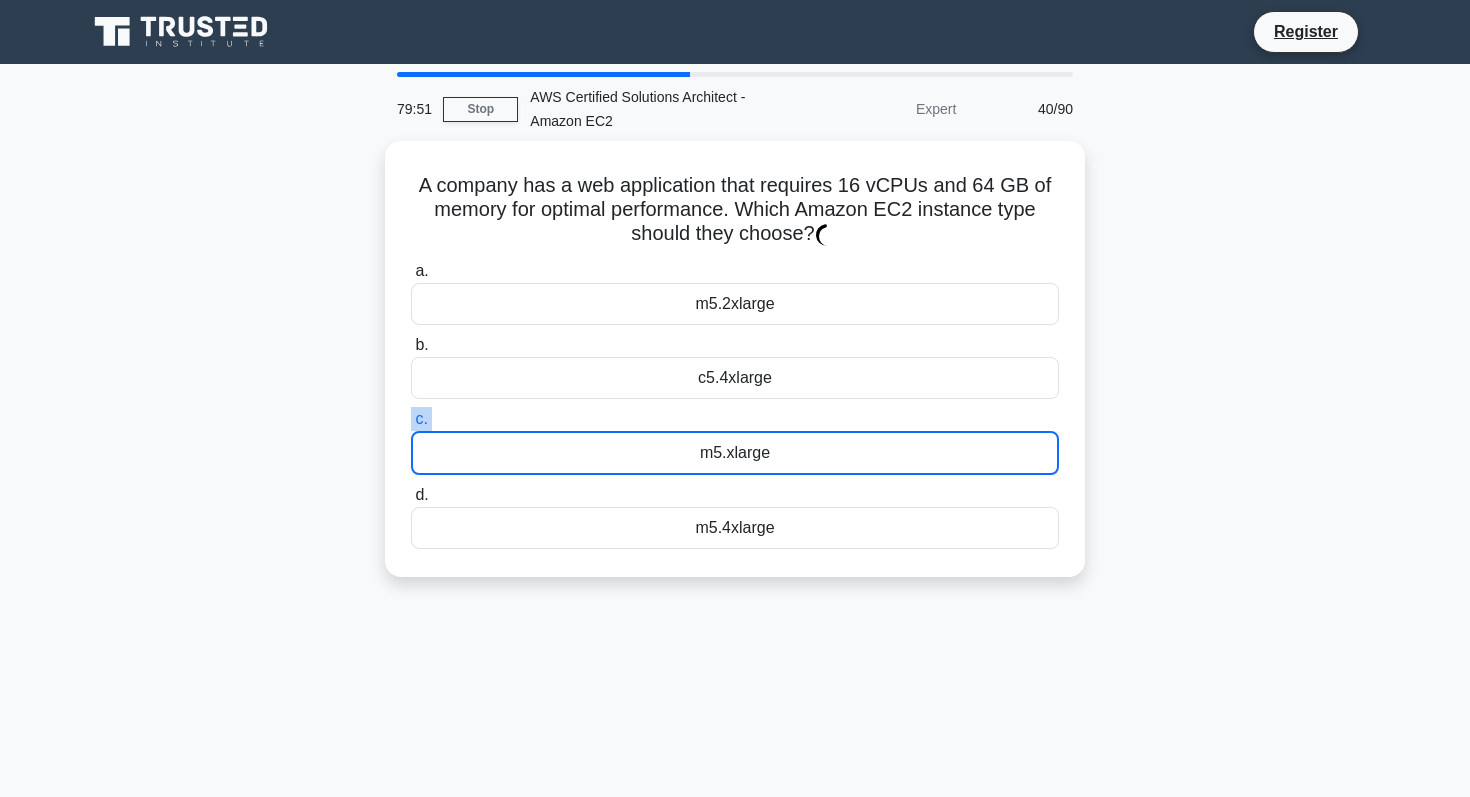 click on "c.
m5.xlarge" at bounding box center (735, 441) 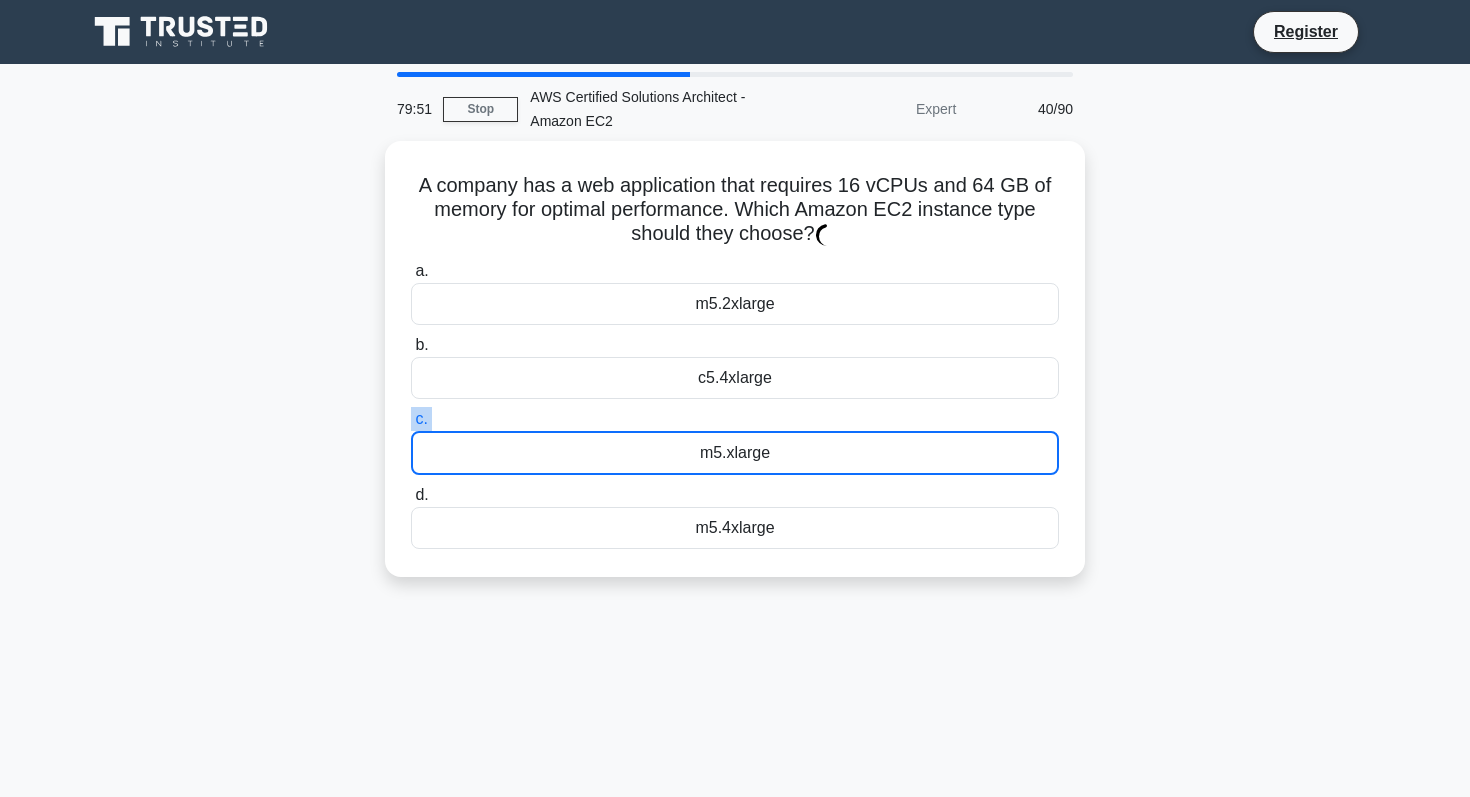 click on "c.
m5.xlarge" at bounding box center (411, 419) 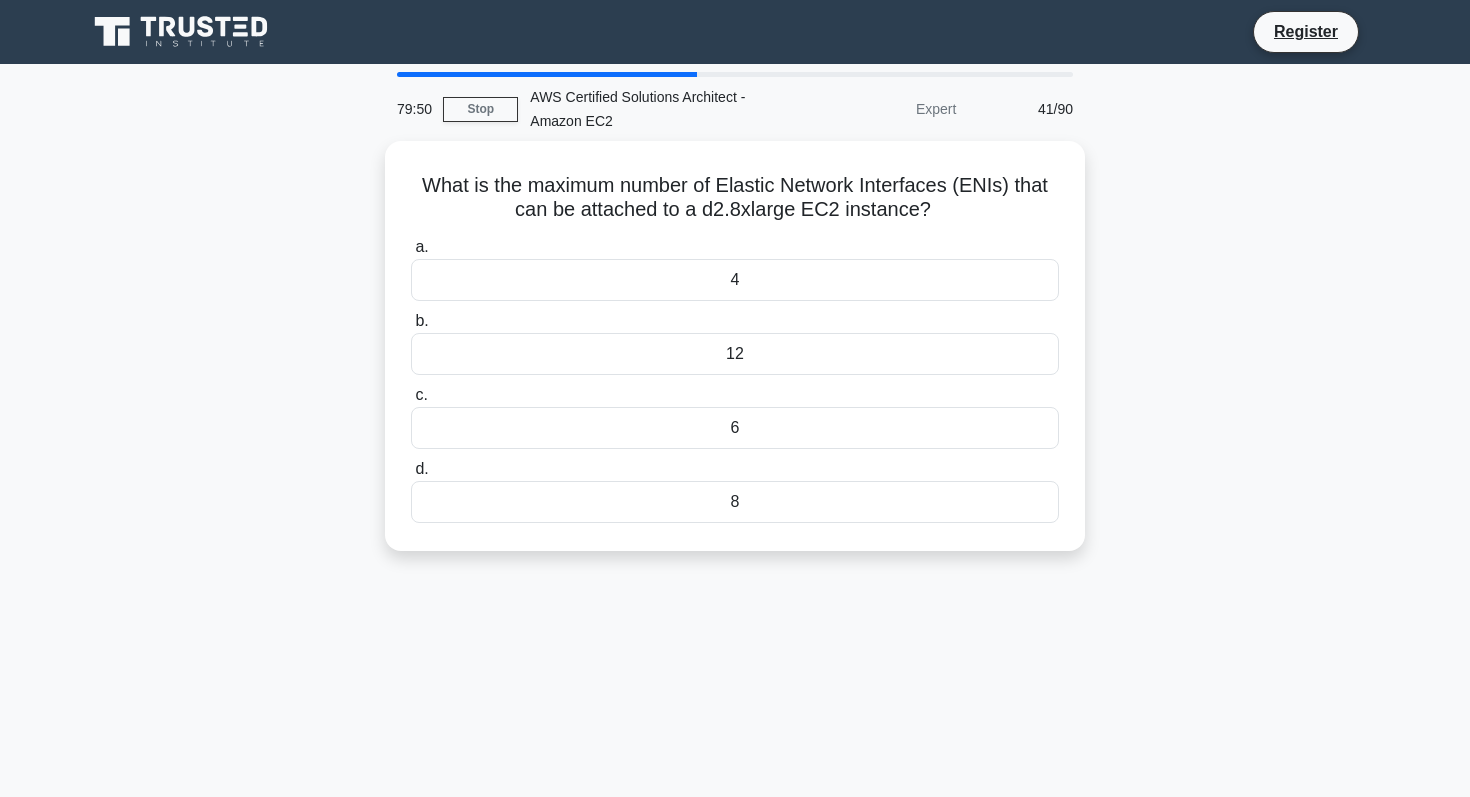 click on "6" at bounding box center (735, 428) 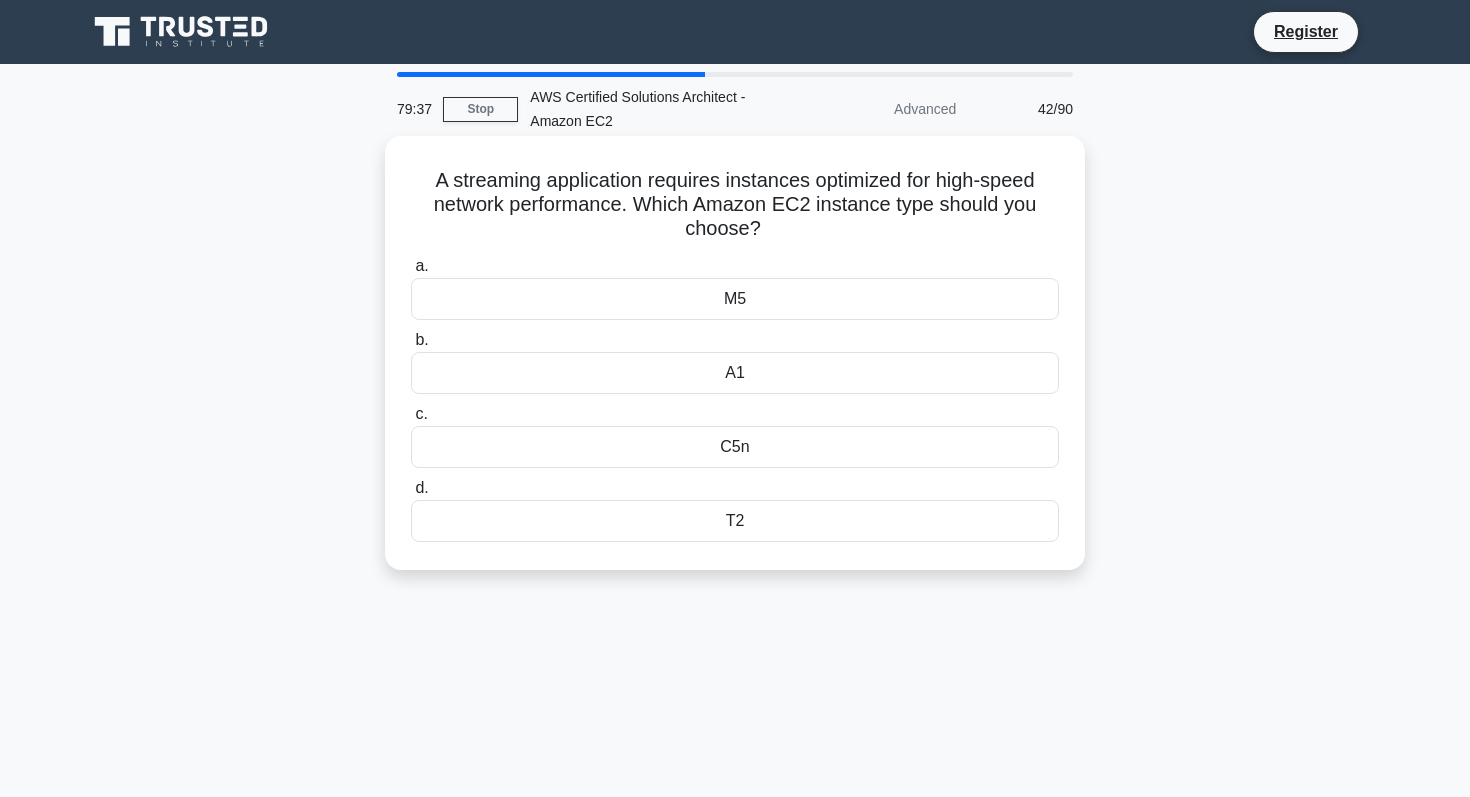 click on "C5n" at bounding box center (735, 447) 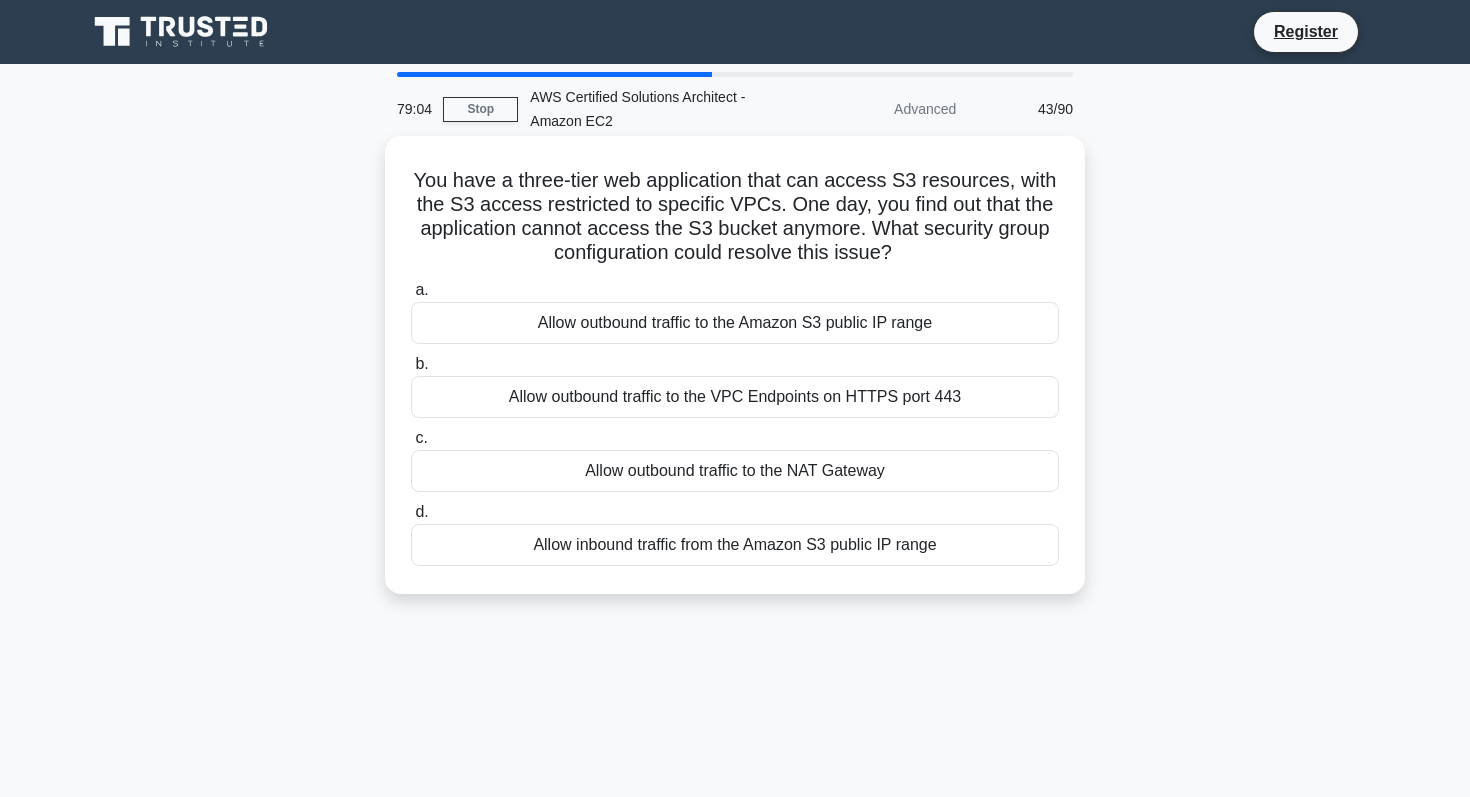 click on "Allow outbound traffic to the NAT Gateway" at bounding box center (735, 471) 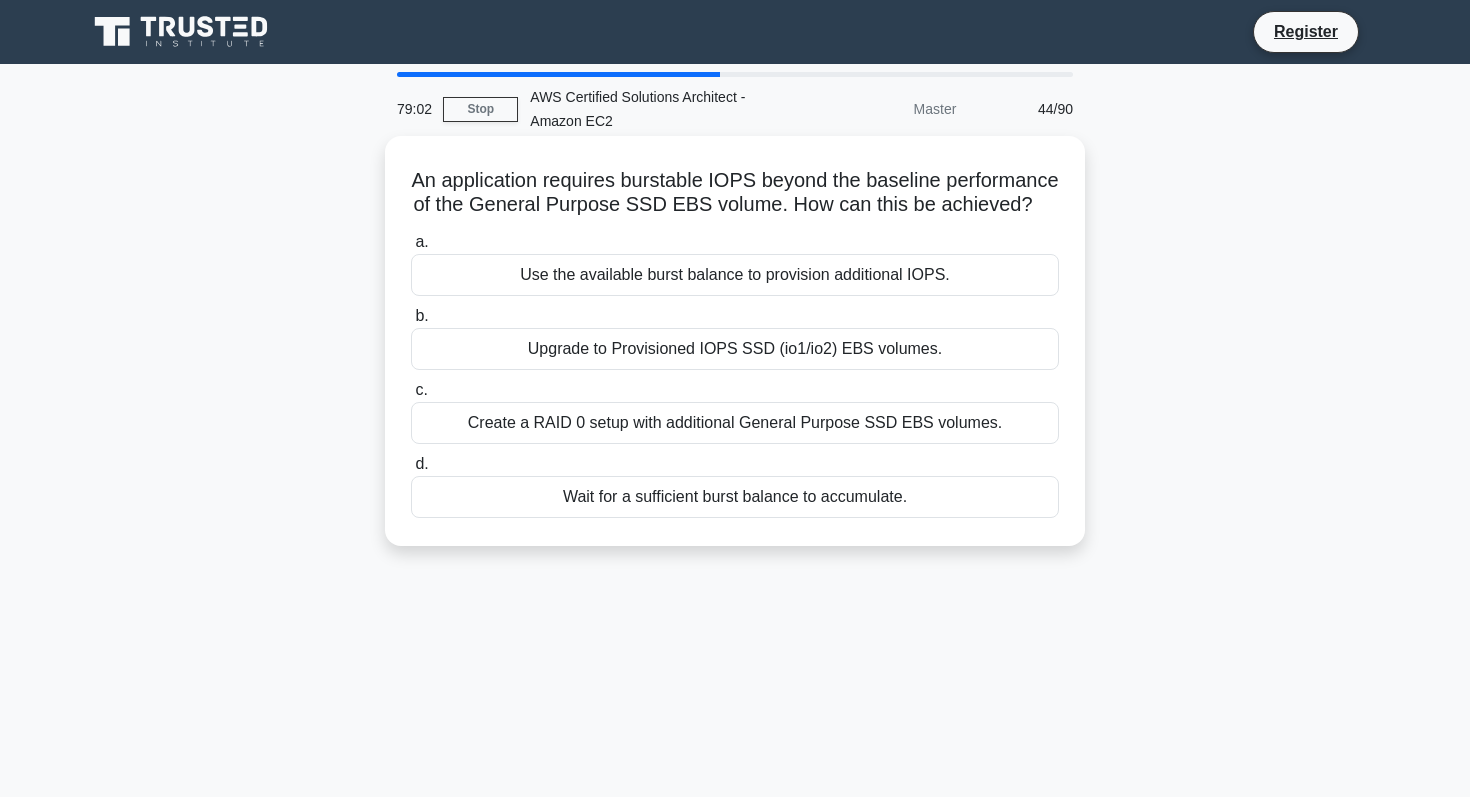 click on "Use the available burst balance to provision additional IOPS." at bounding box center (735, 275) 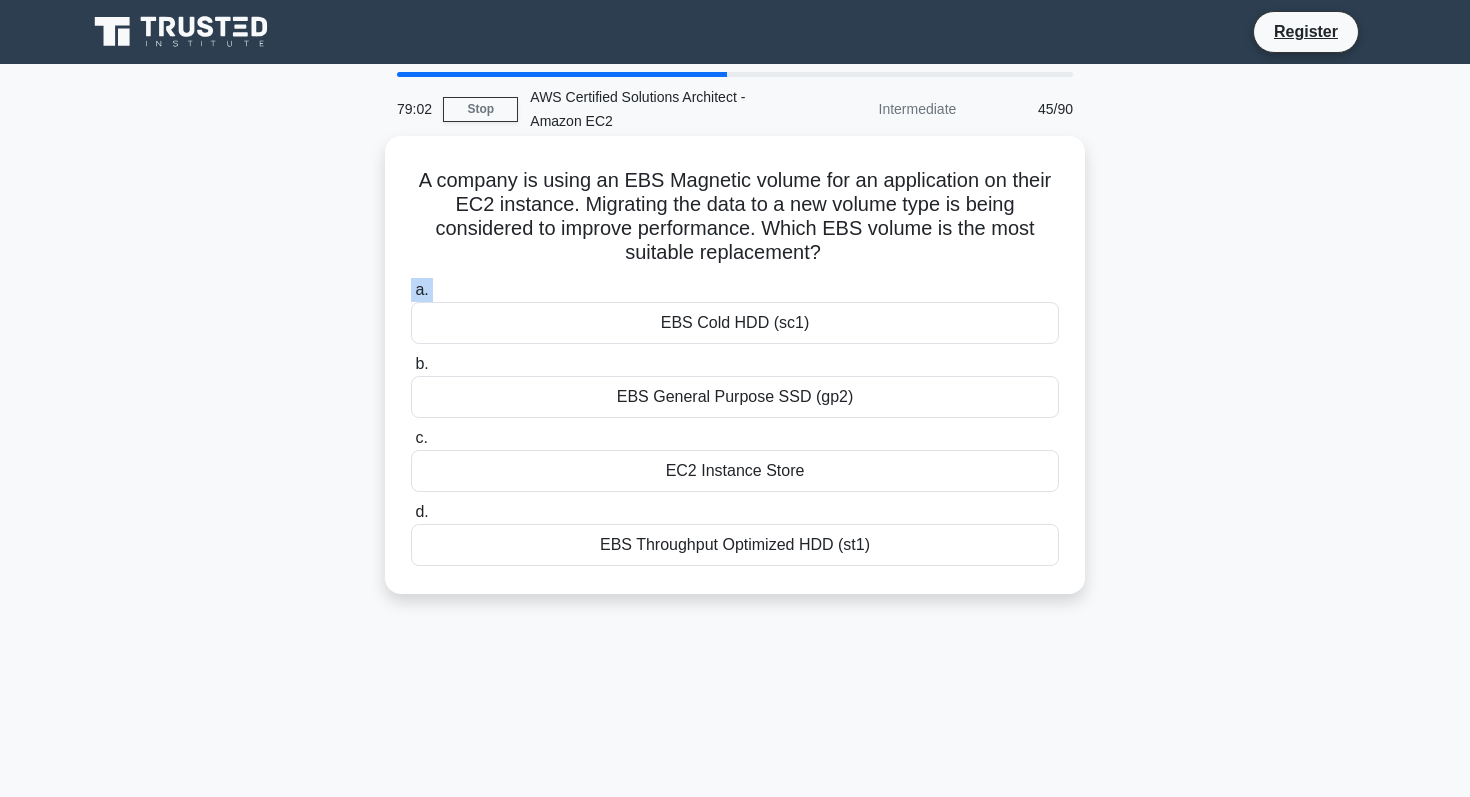 drag, startPoint x: 536, startPoint y: 275, endPoint x: 541, endPoint y: 301, distance: 26.476404 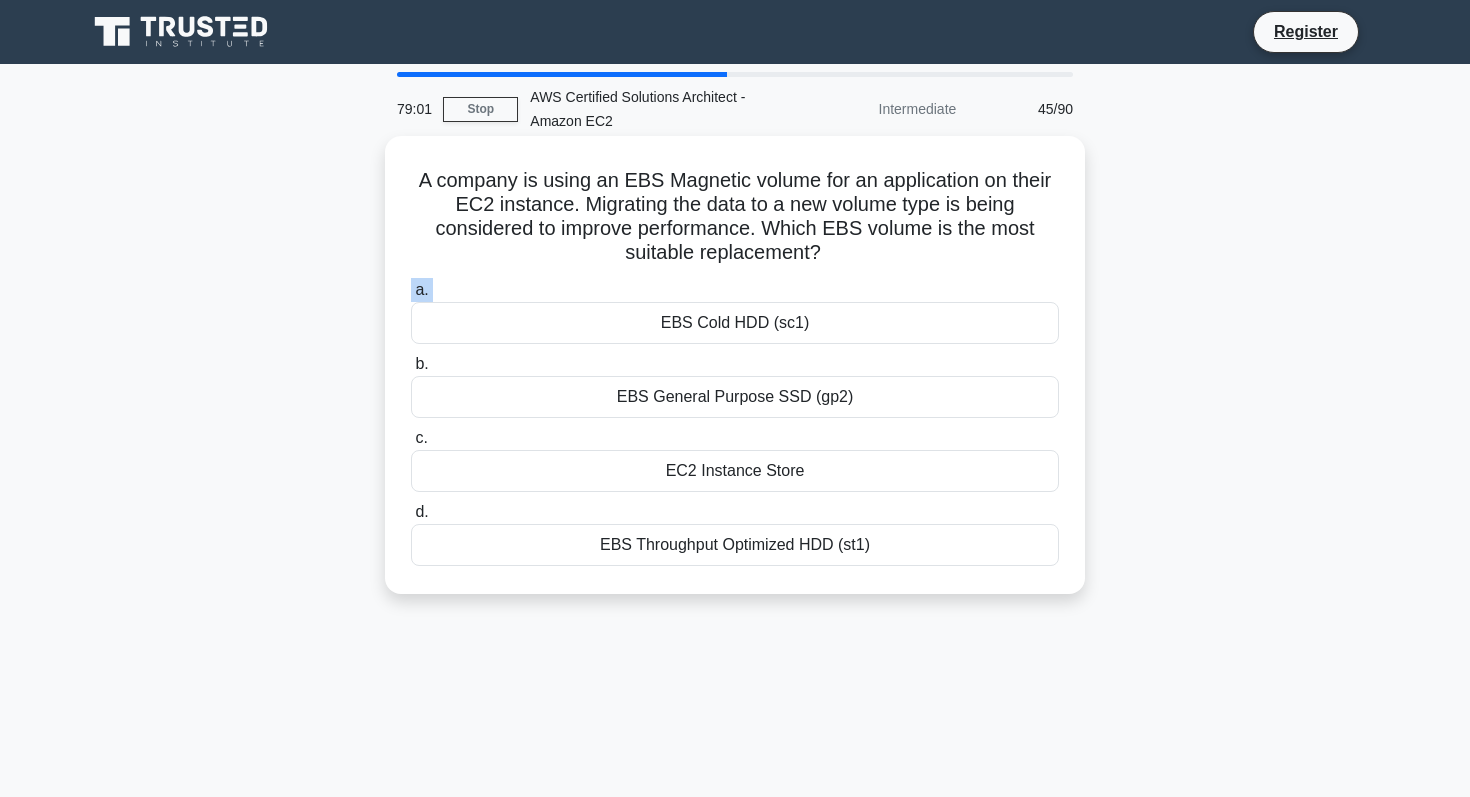 click on "EBS Cold HDD (sc1)" at bounding box center (735, 323) 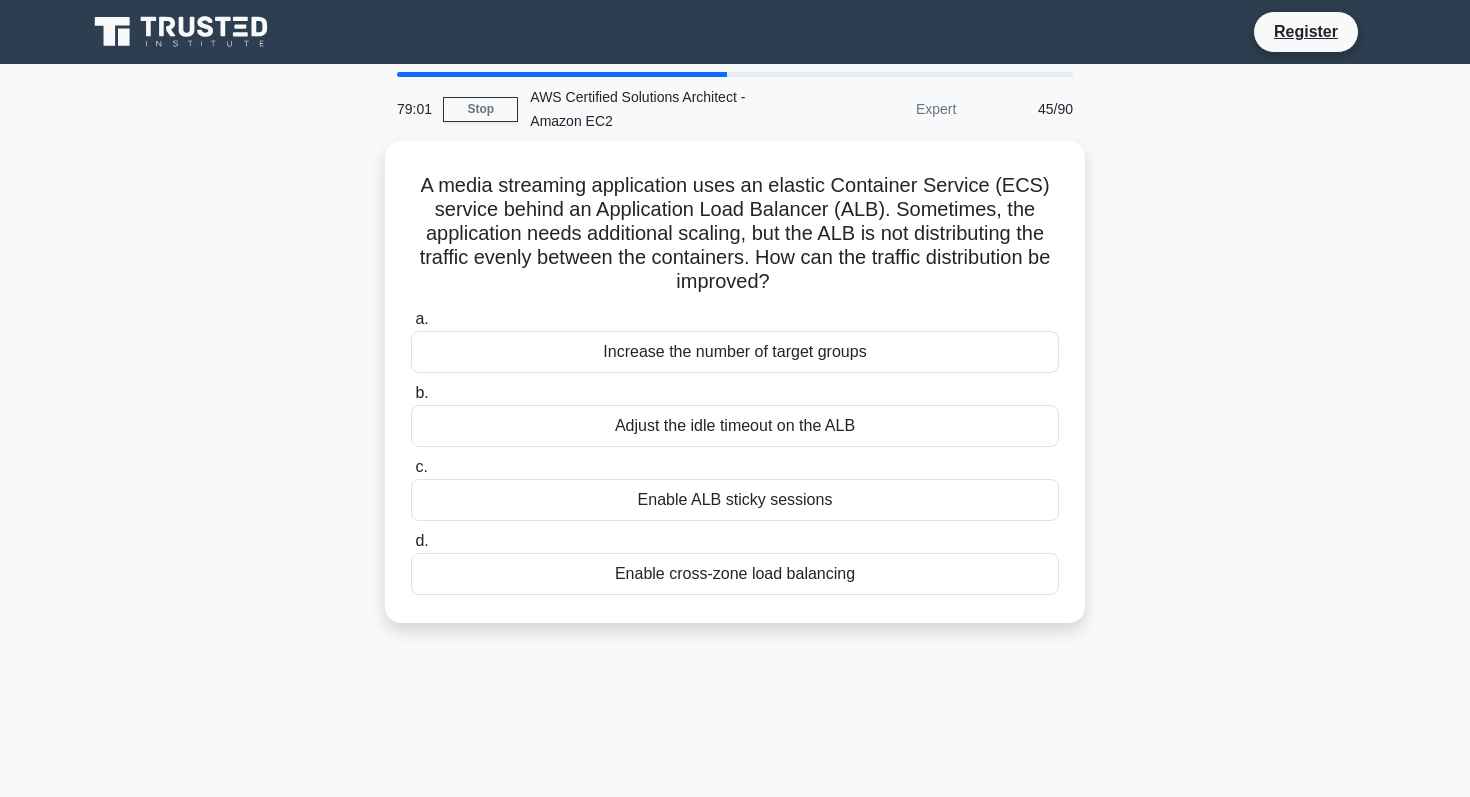 click on "a.
Increase the number of target groups" at bounding box center (735, 340) 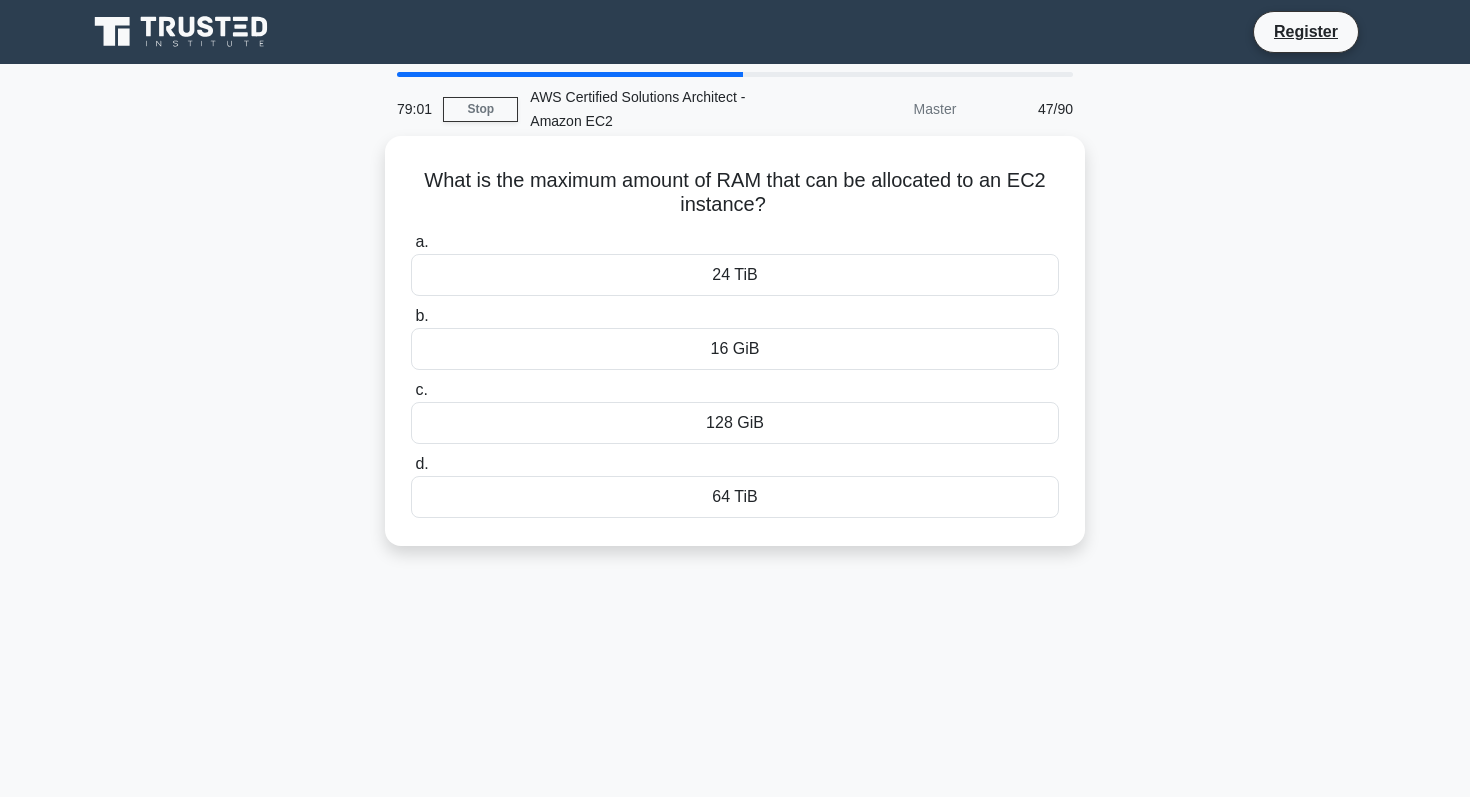 click on "16 GiB" at bounding box center [735, 349] 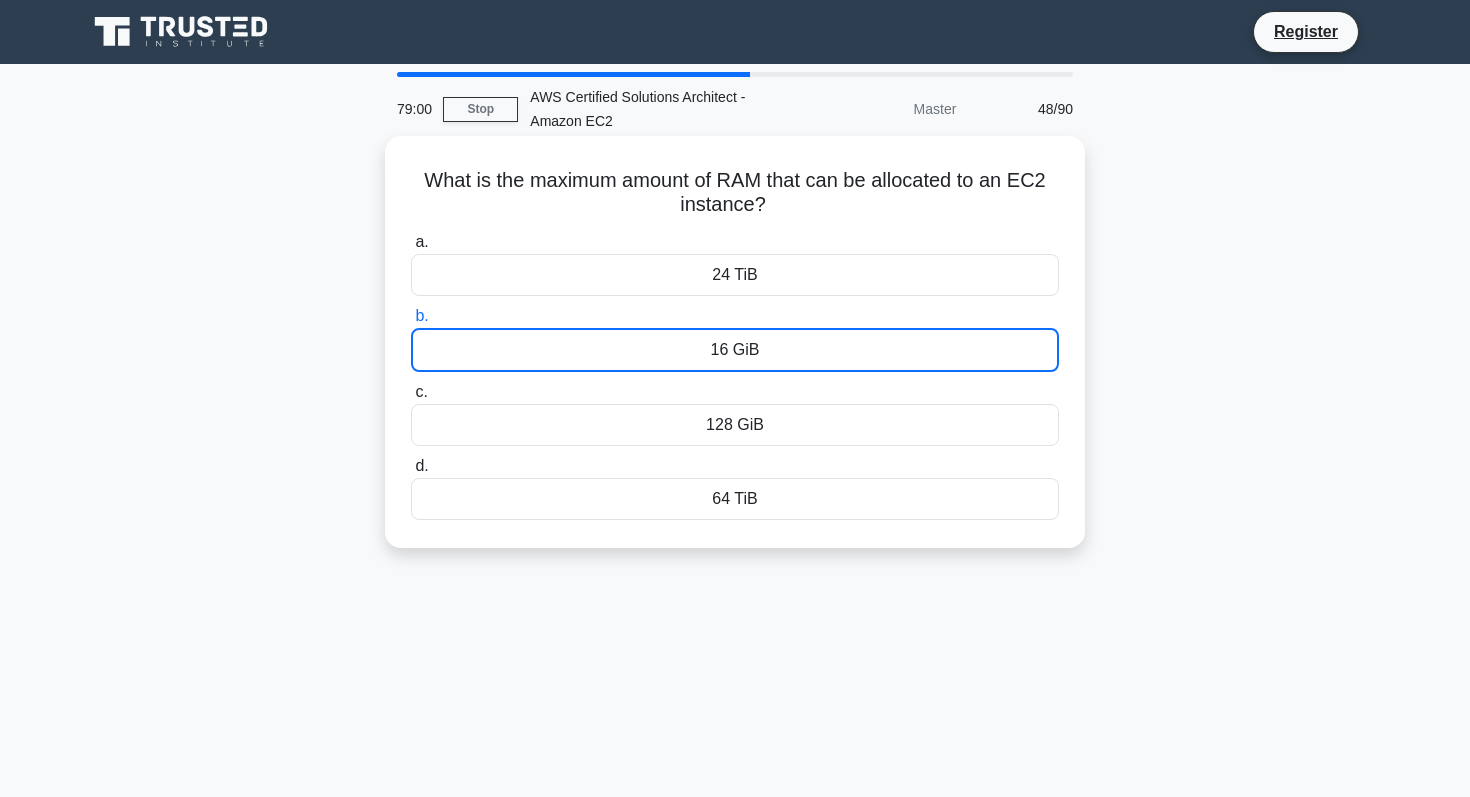 click on "16 GiB" at bounding box center [735, 350] 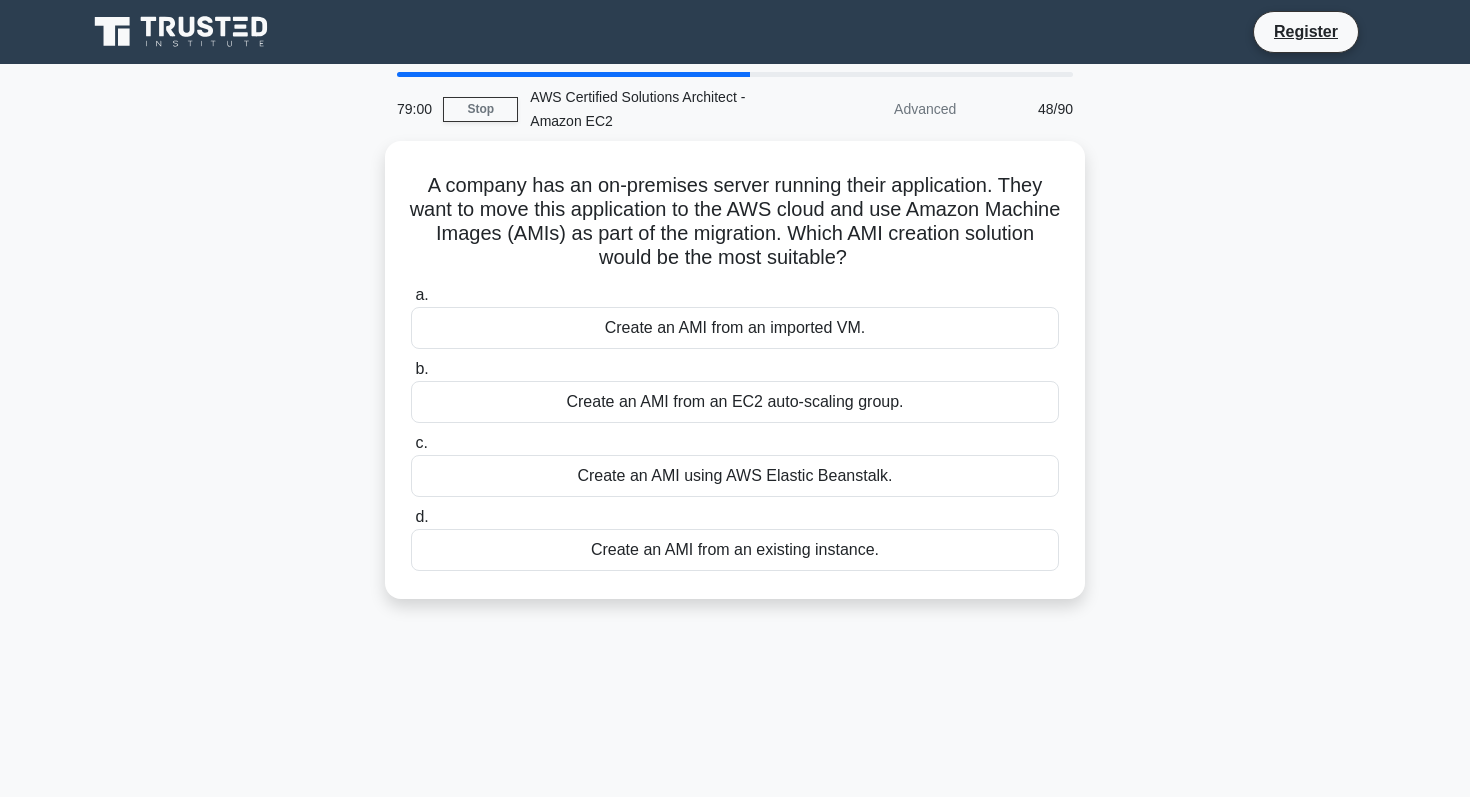 click on "b.
Create an AMI from an EC2 auto-scaling group." at bounding box center (735, 390) 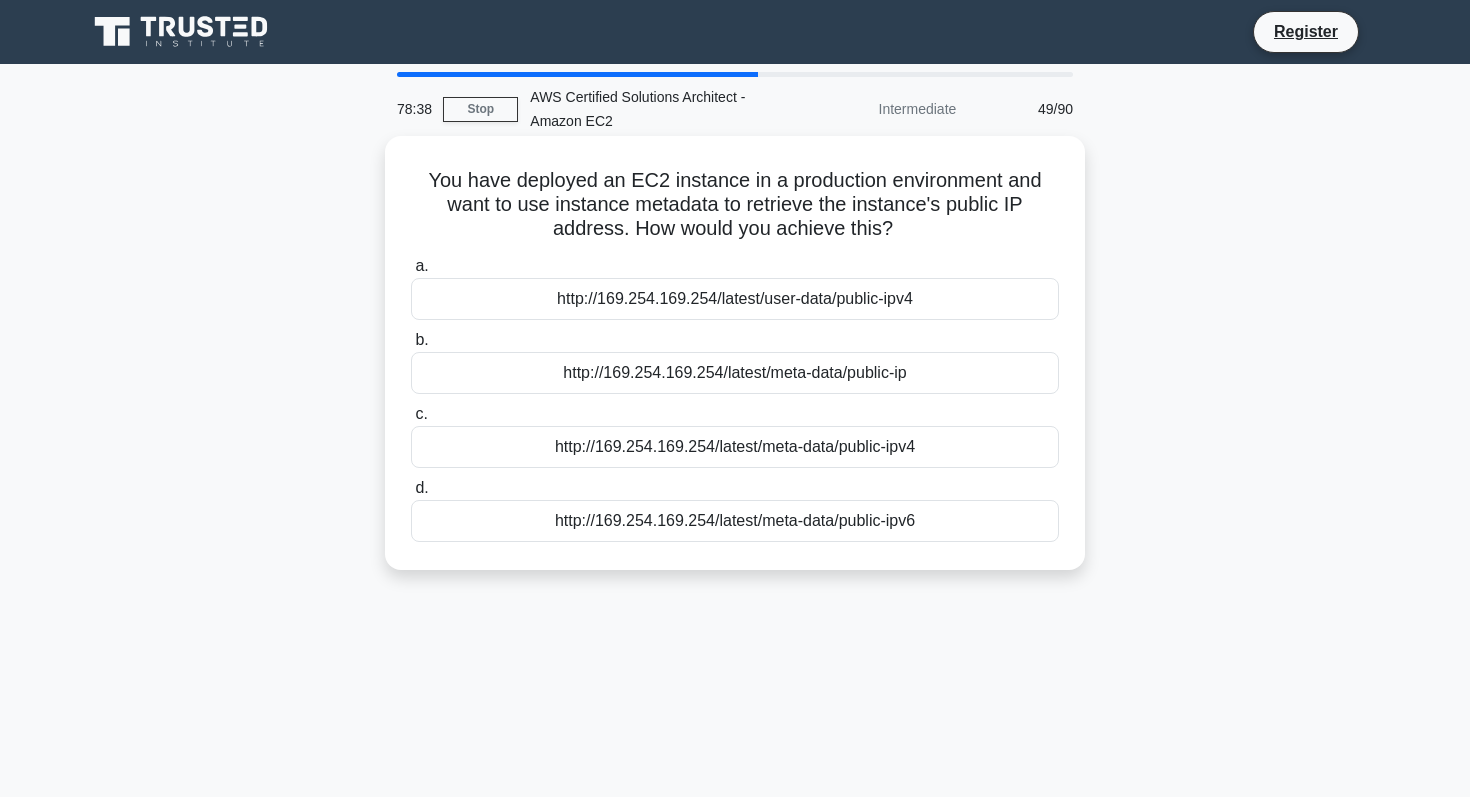 click on "http://169.254.169.254/latest/meta-data/public-ip" at bounding box center [735, 373] 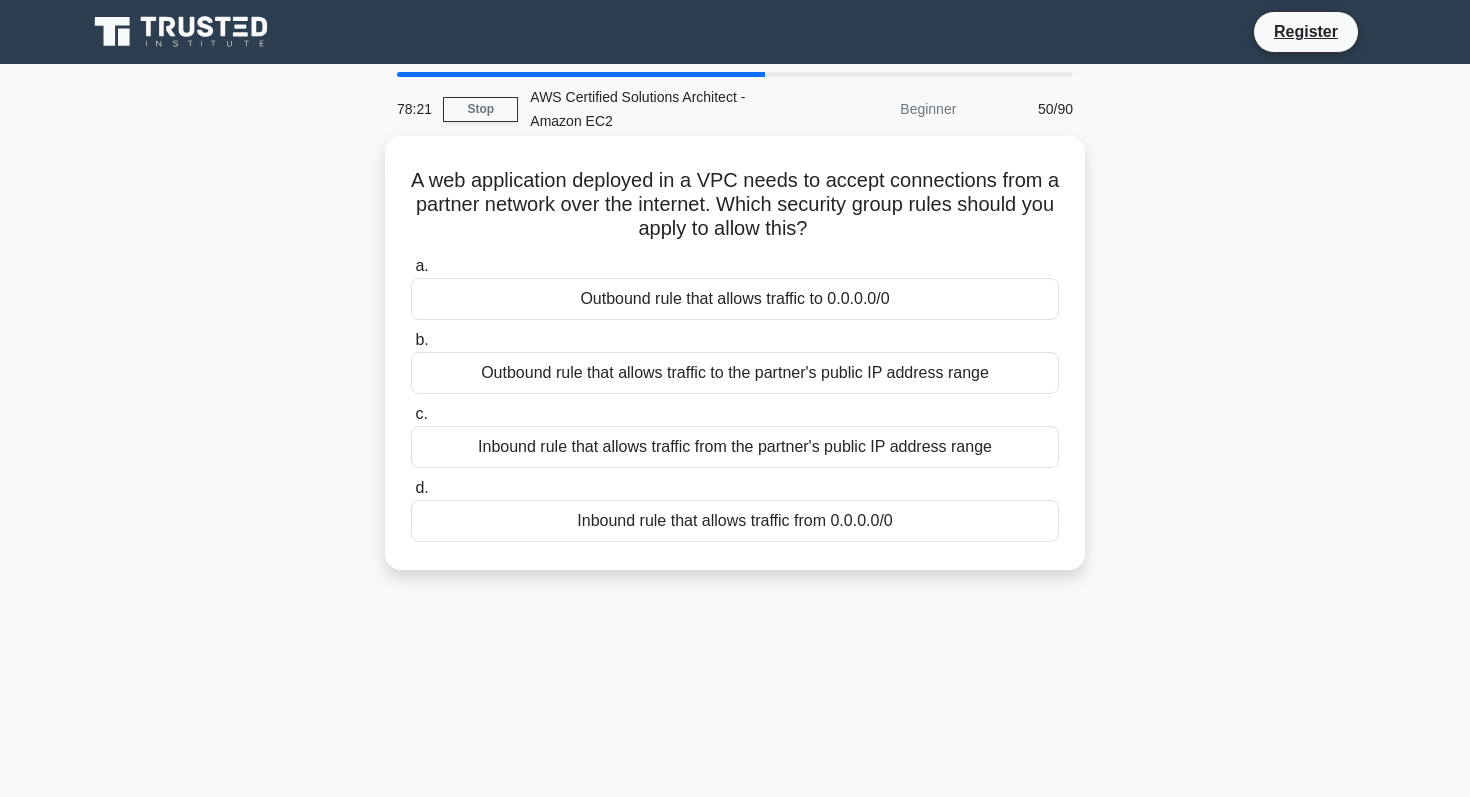 click on "Outbound rule that allows traffic to the partner's public IP address range" at bounding box center [735, 373] 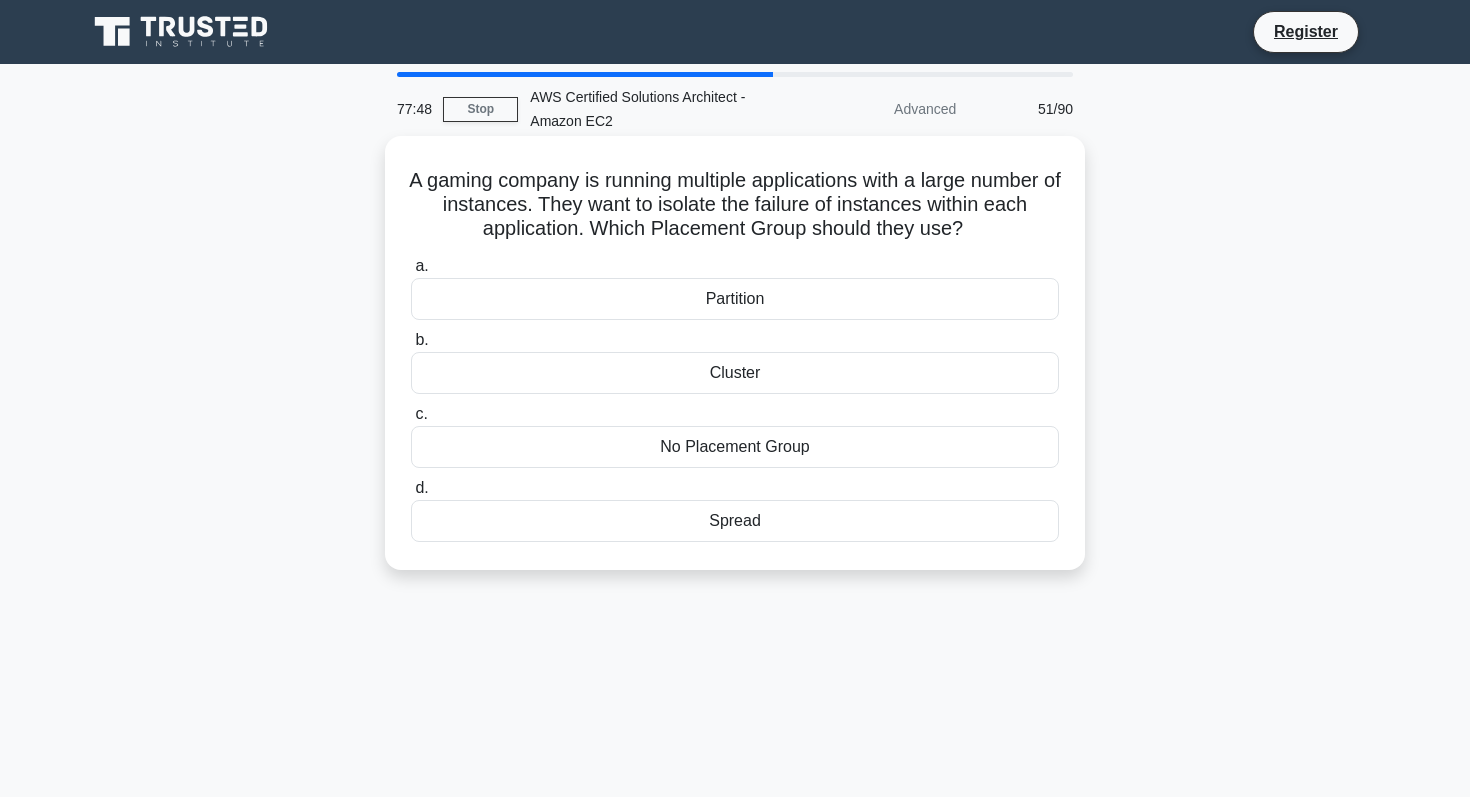 click on "Spread" at bounding box center (735, 521) 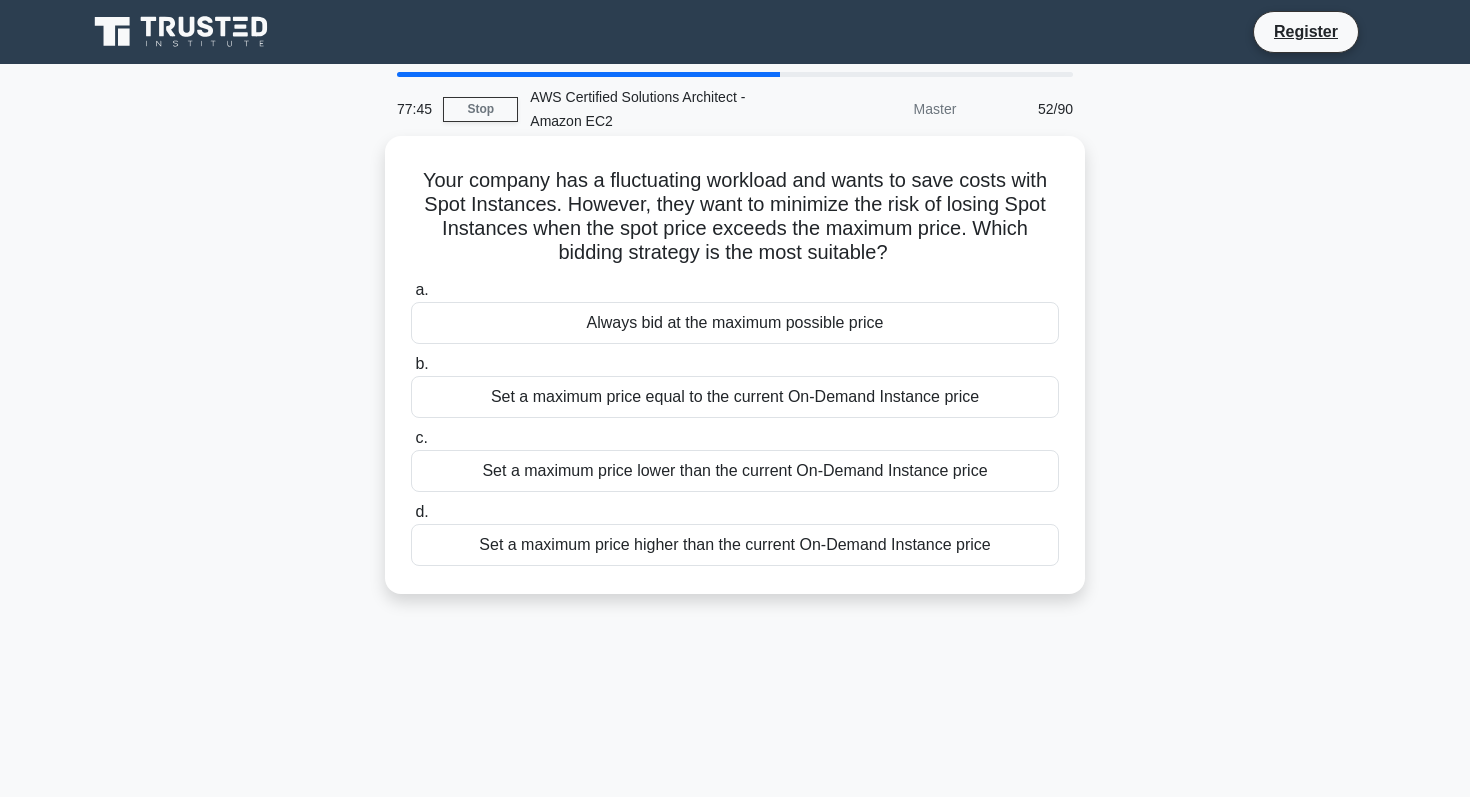 click on "Always bid at the maximum possible price" at bounding box center [735, 323] 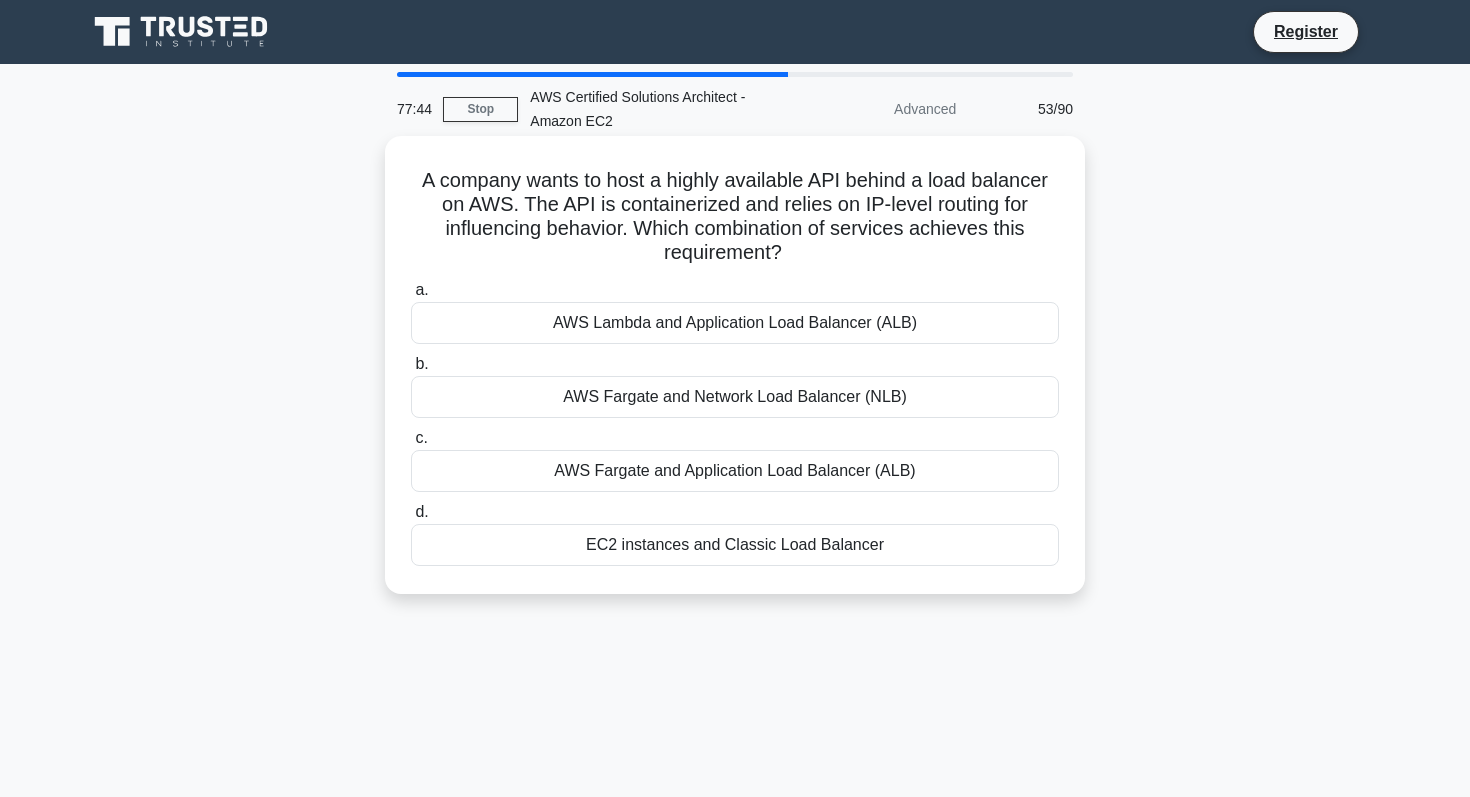 click on "AWS Lambda and Application Load Balancer (ALB)" at bounding box center [735, 323] 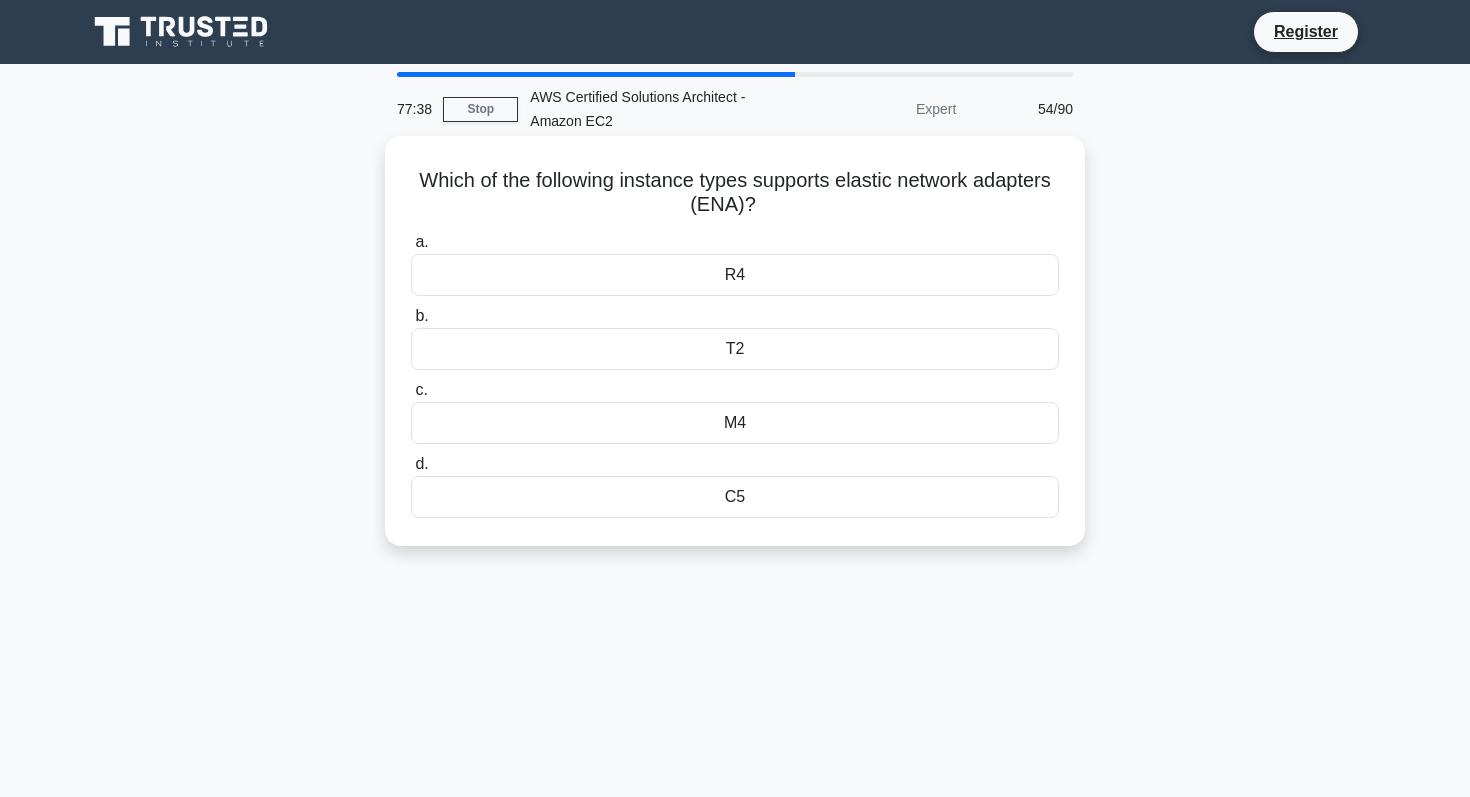 click on "M4" at bounding box center (735, 423) 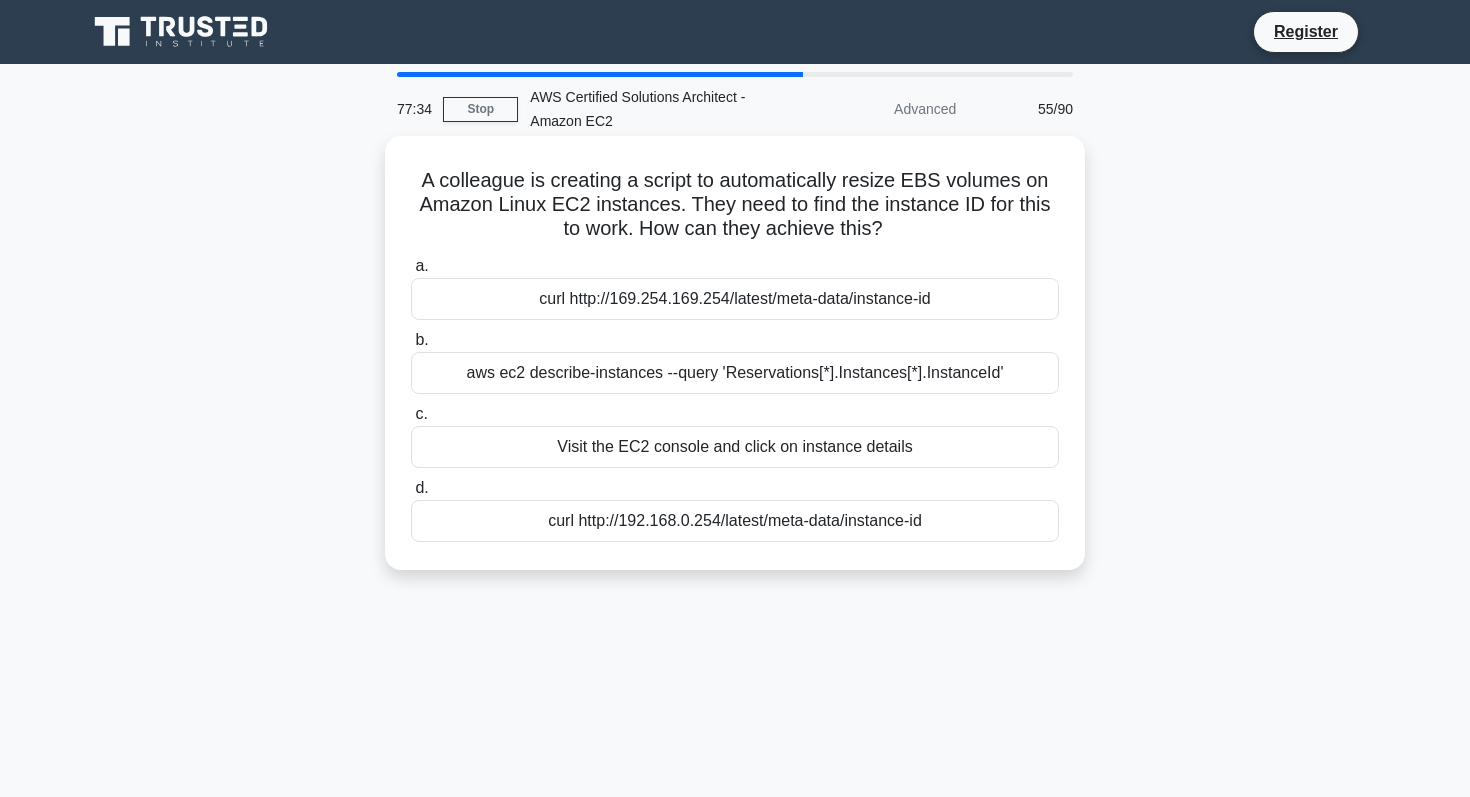 click on "Visit the EC2 console and click on instance details" at bounding box center (735, 447) 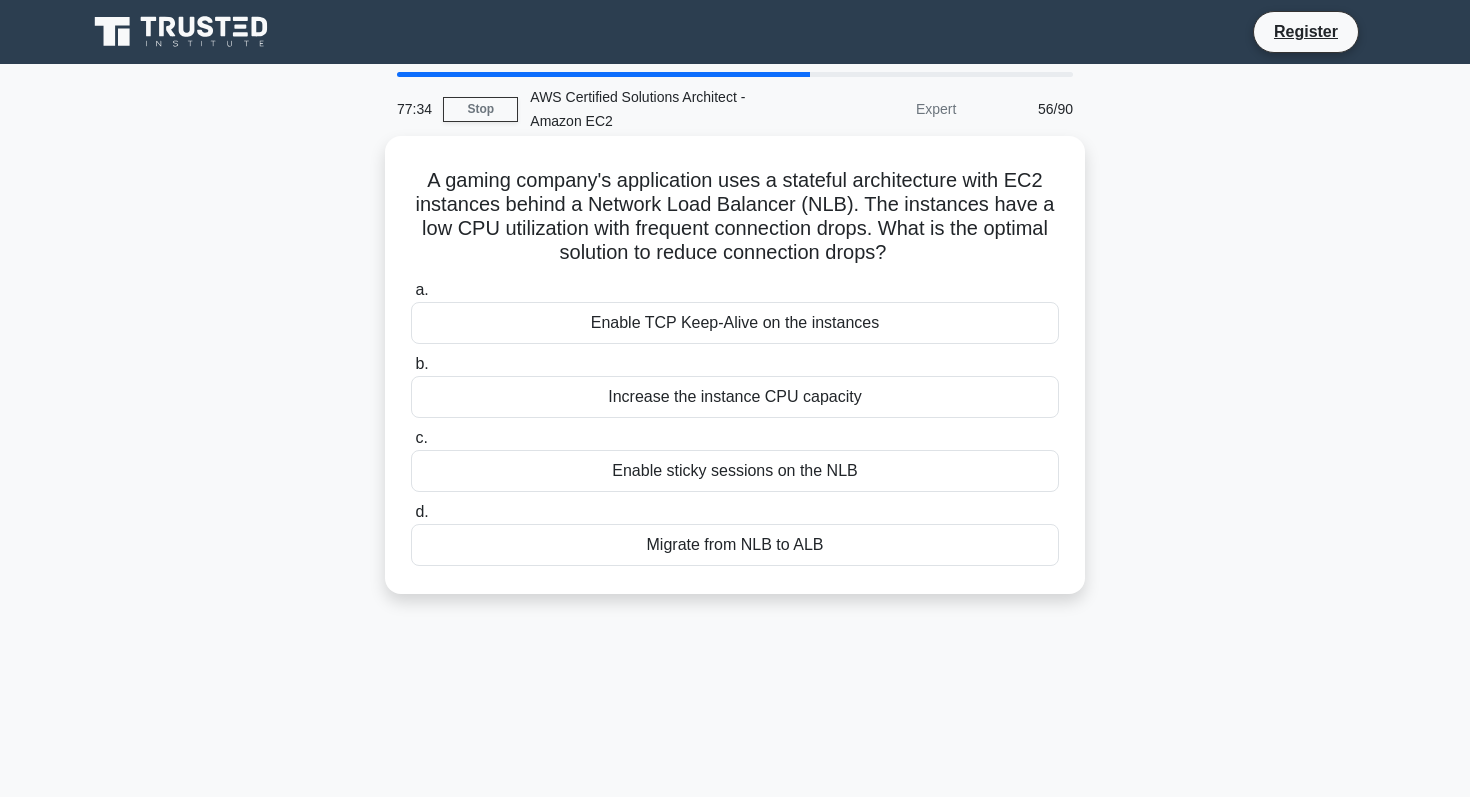 click on "c.
Enable sticky sessions on the NLB" at bounding box center [735, 459] 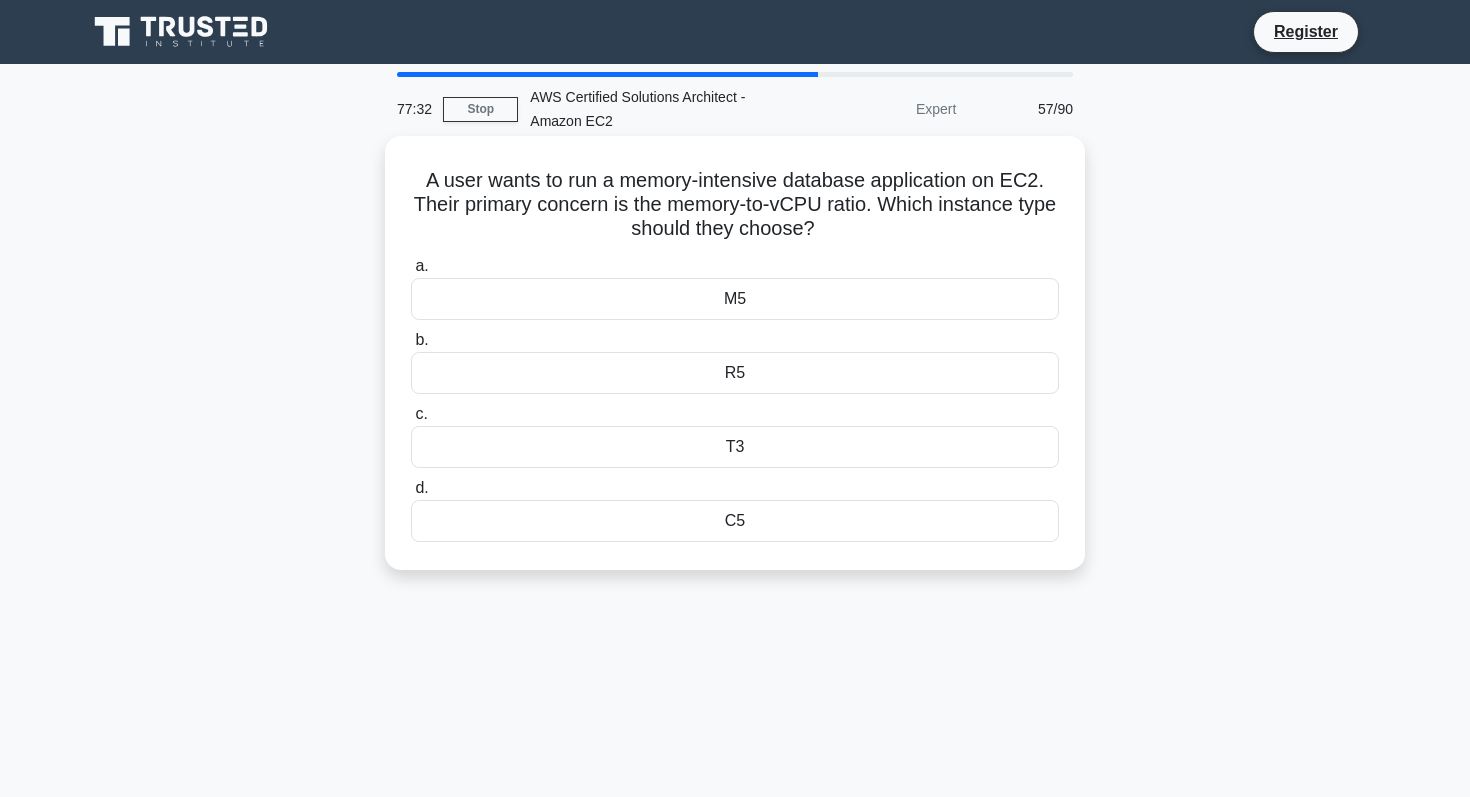 click on "T3" at bounding box center [735, 447] 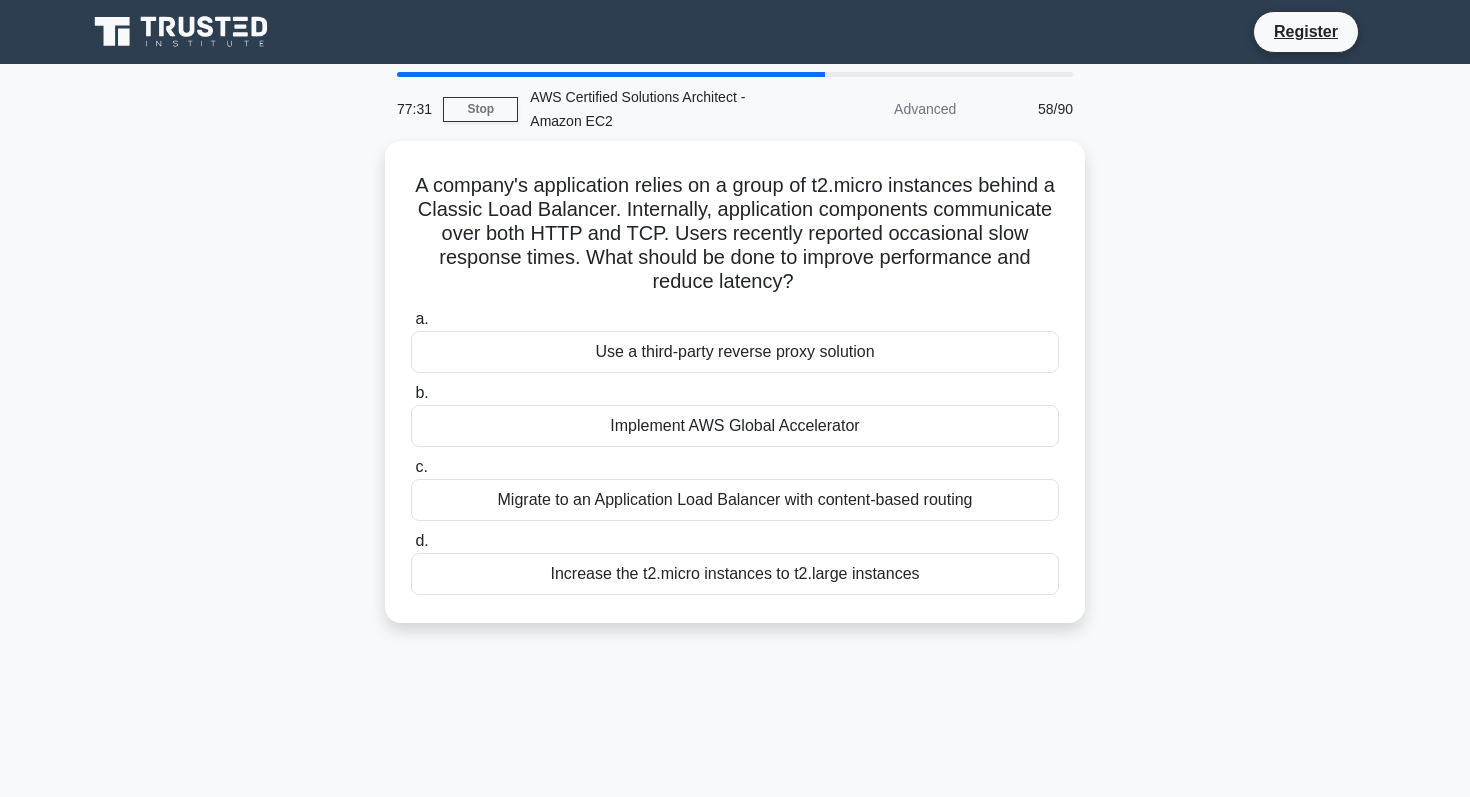 click on "Implement AWS Global Accelerator" at bounding box center [735, 426] 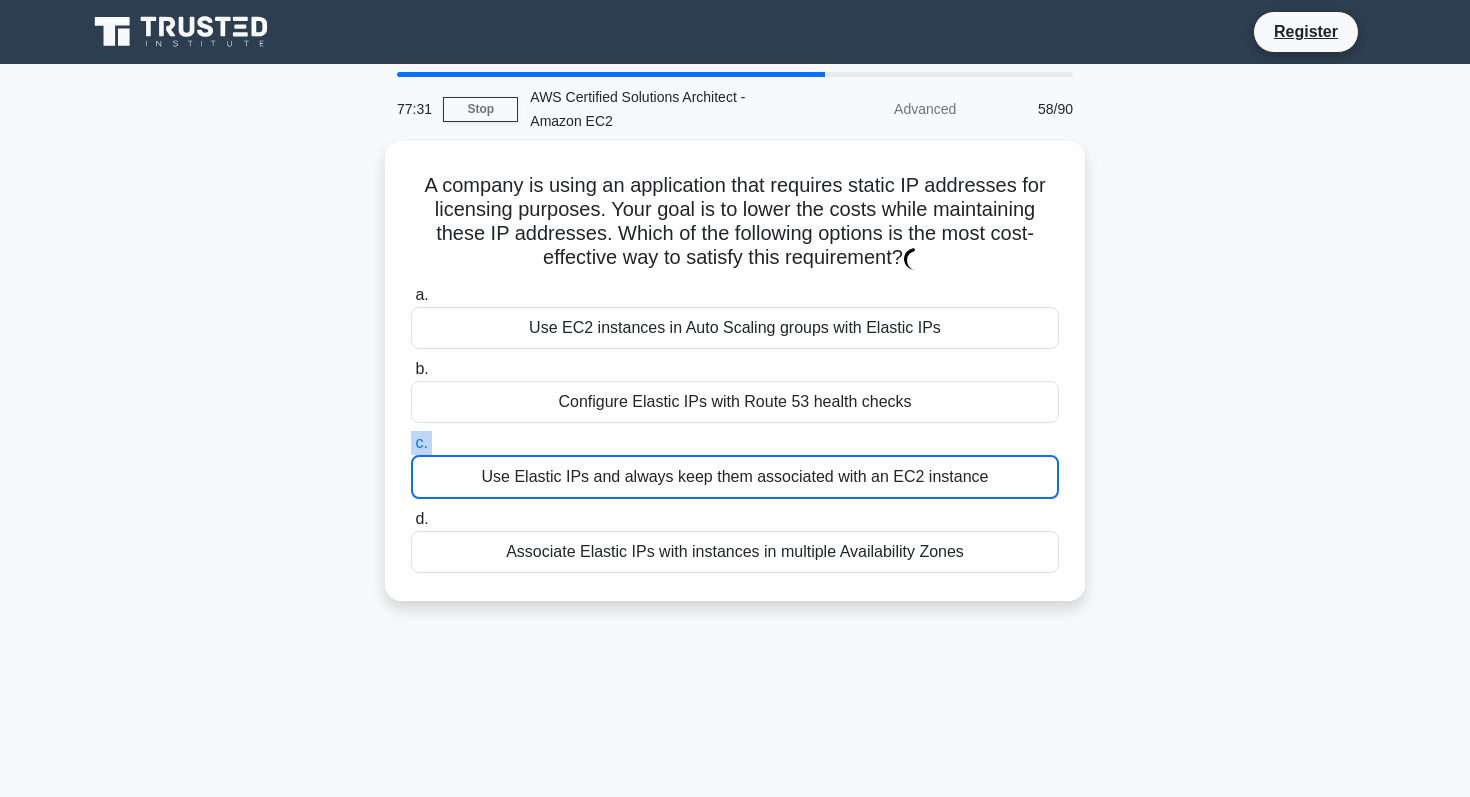 click on "c.
Use Elastic IPs and always keep them associated with an EC2 instance" at bounding box center [735, 465] 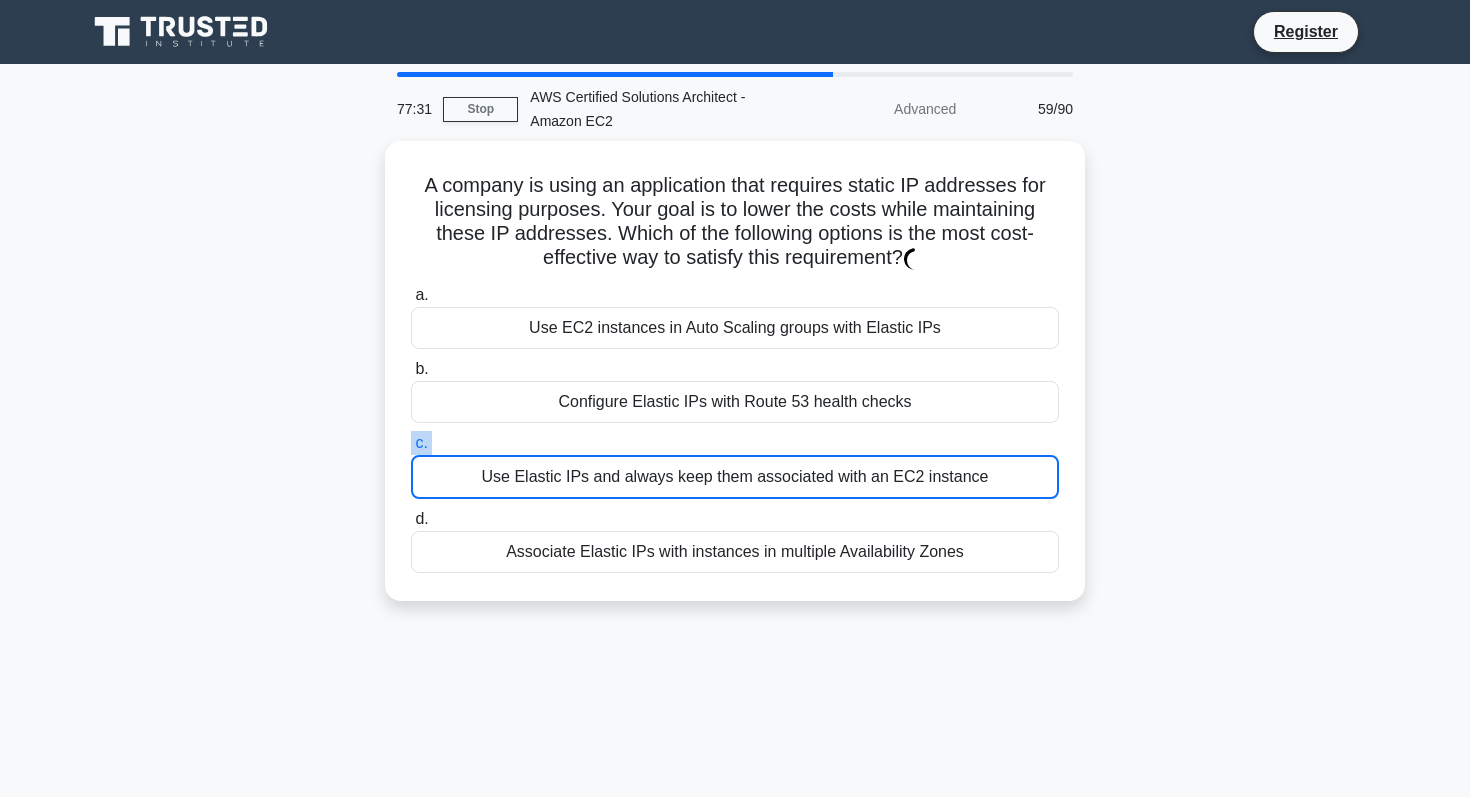 click on "c.
Use Elastic IPs and always keep them associated with an EC2 instance" at bounding box center (735, 465) 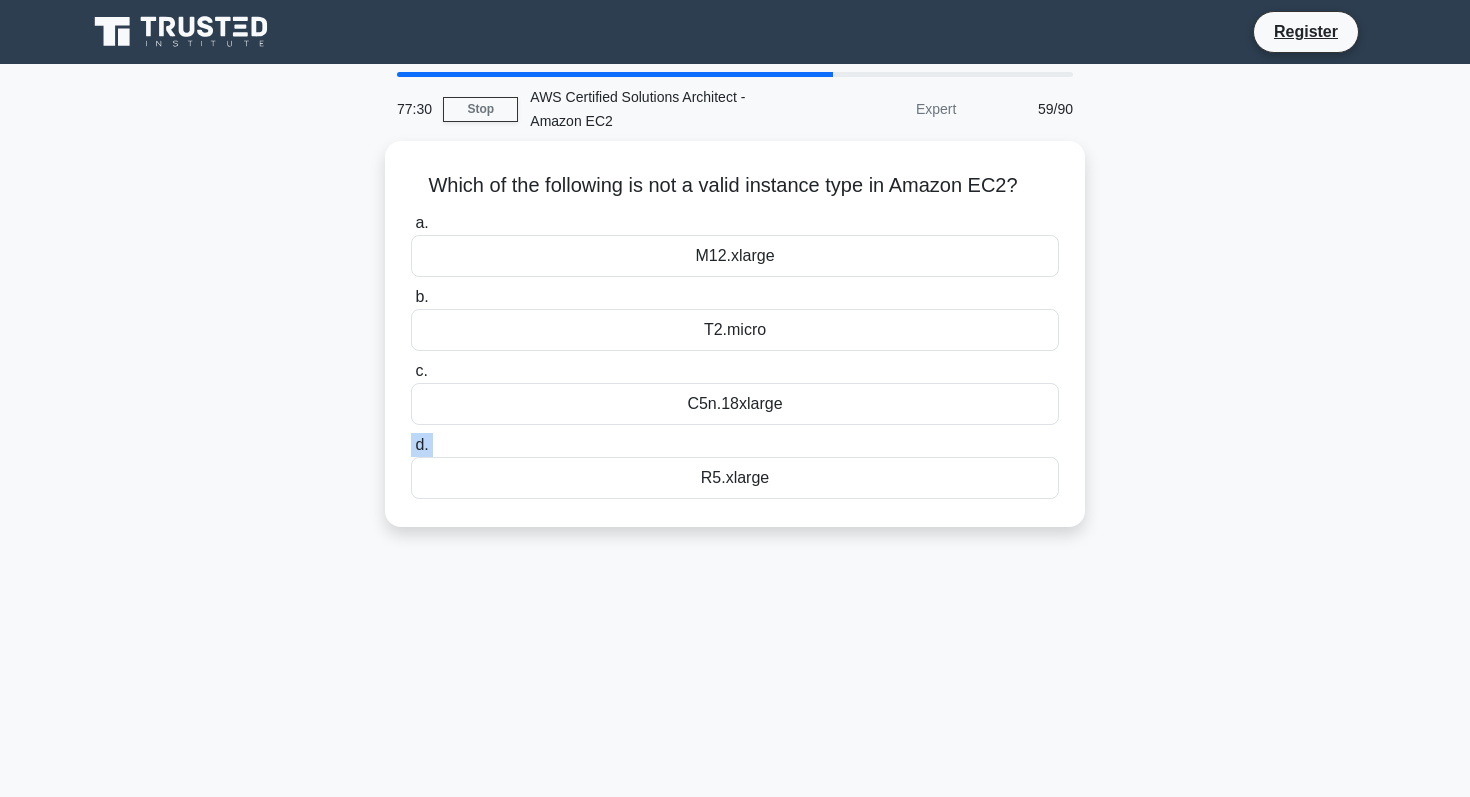 click on "d.
R5.xlarge" at bounding box center [735, 466] 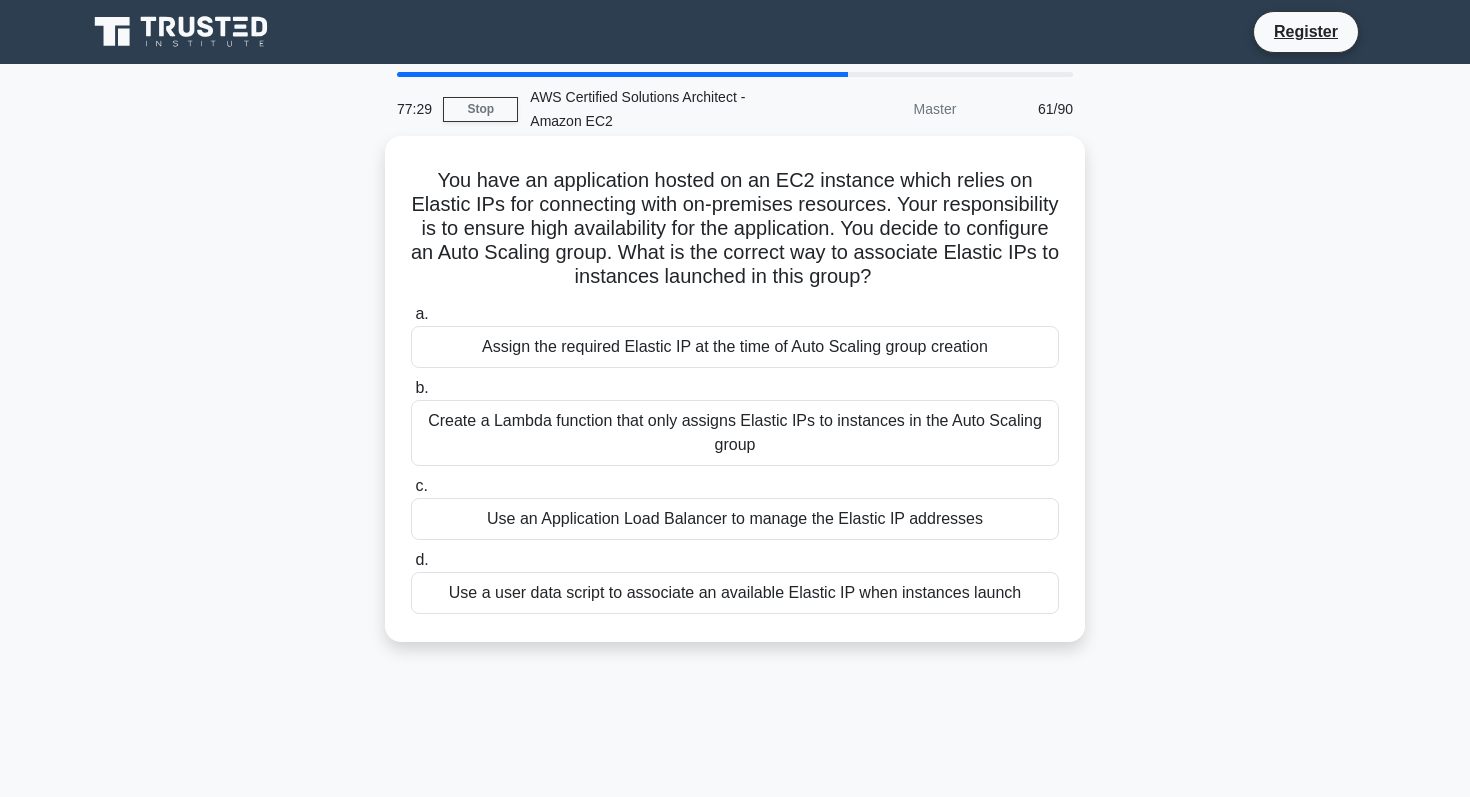 click on "Create a Lambda function that only assigns Elastic IPs to instances in the Auto Scaling group" at bounding box center [735, 433] 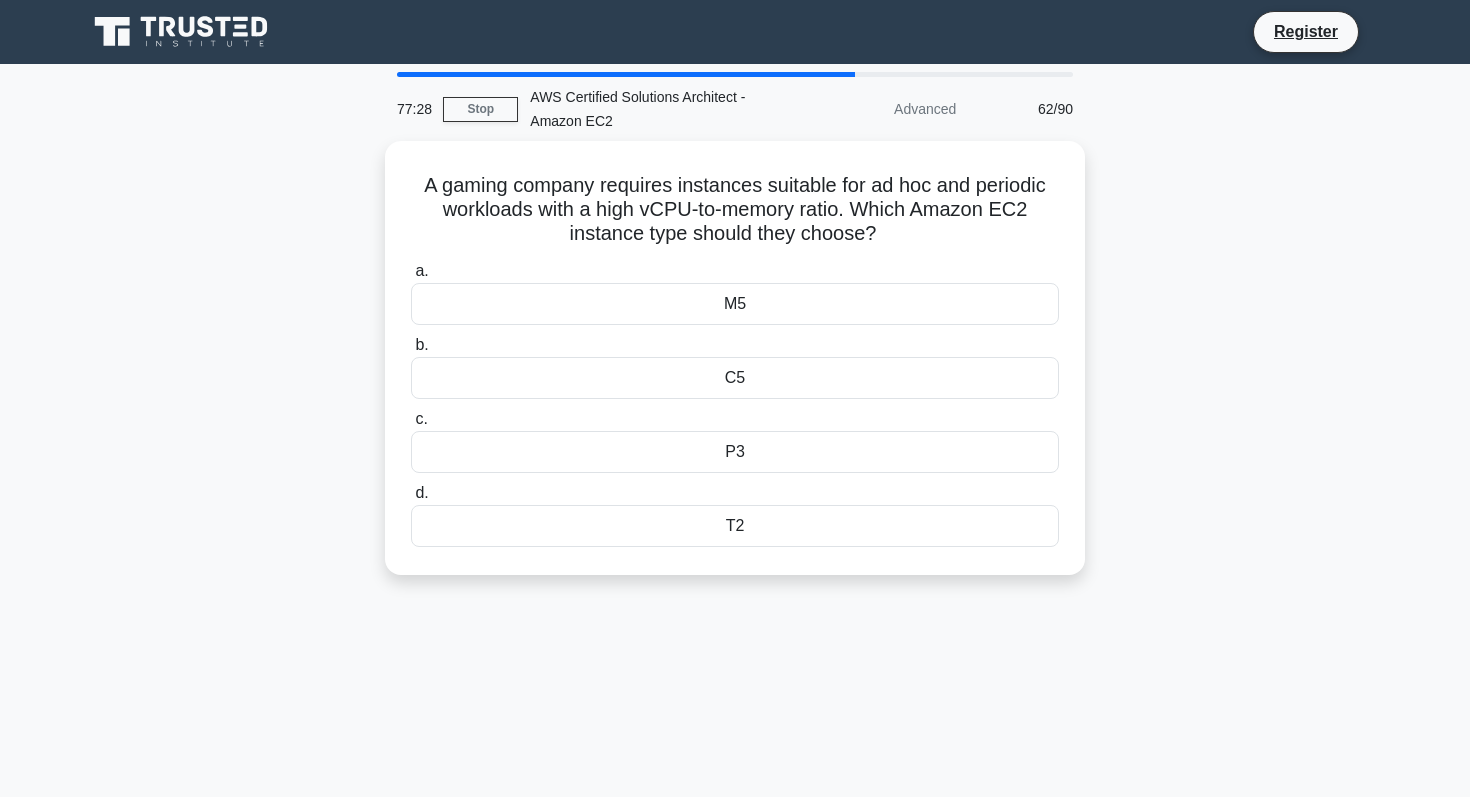 click on "P3" at bounding box center [735, 452] 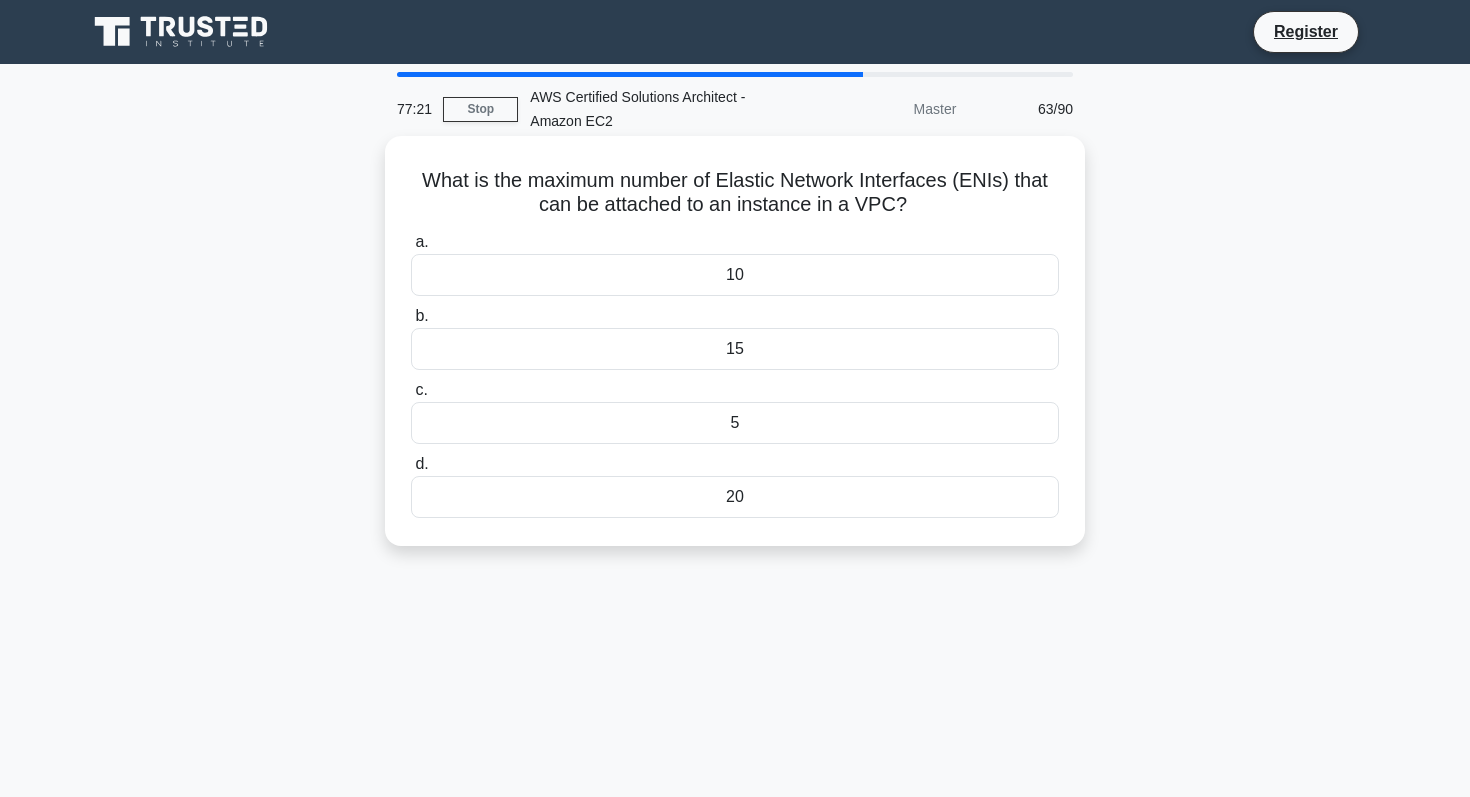 click on "10" at bounding box center [735, 275] 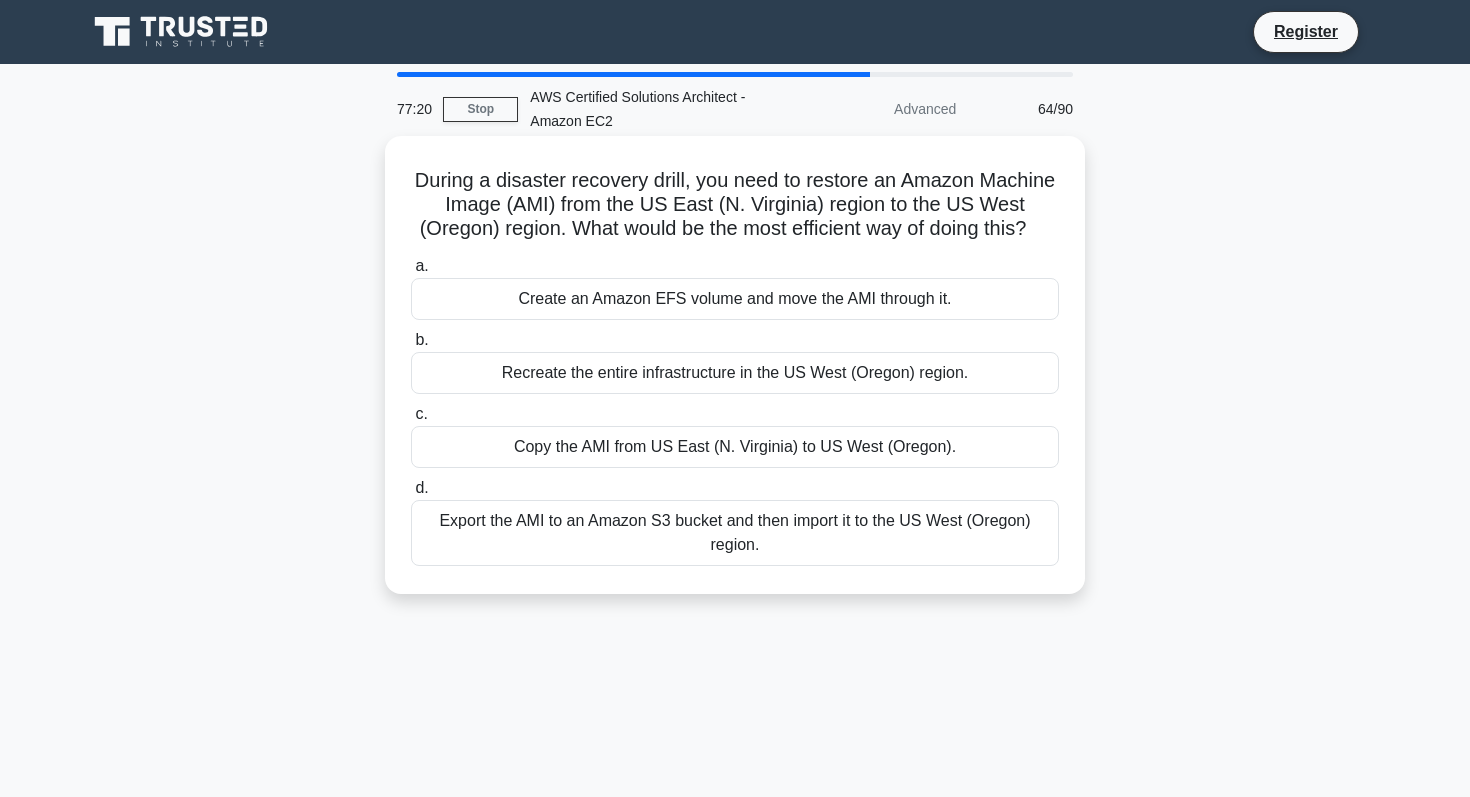 click on "Create an Amazon EFS volume and move the AMI through it." at bounding box center (735, 299) 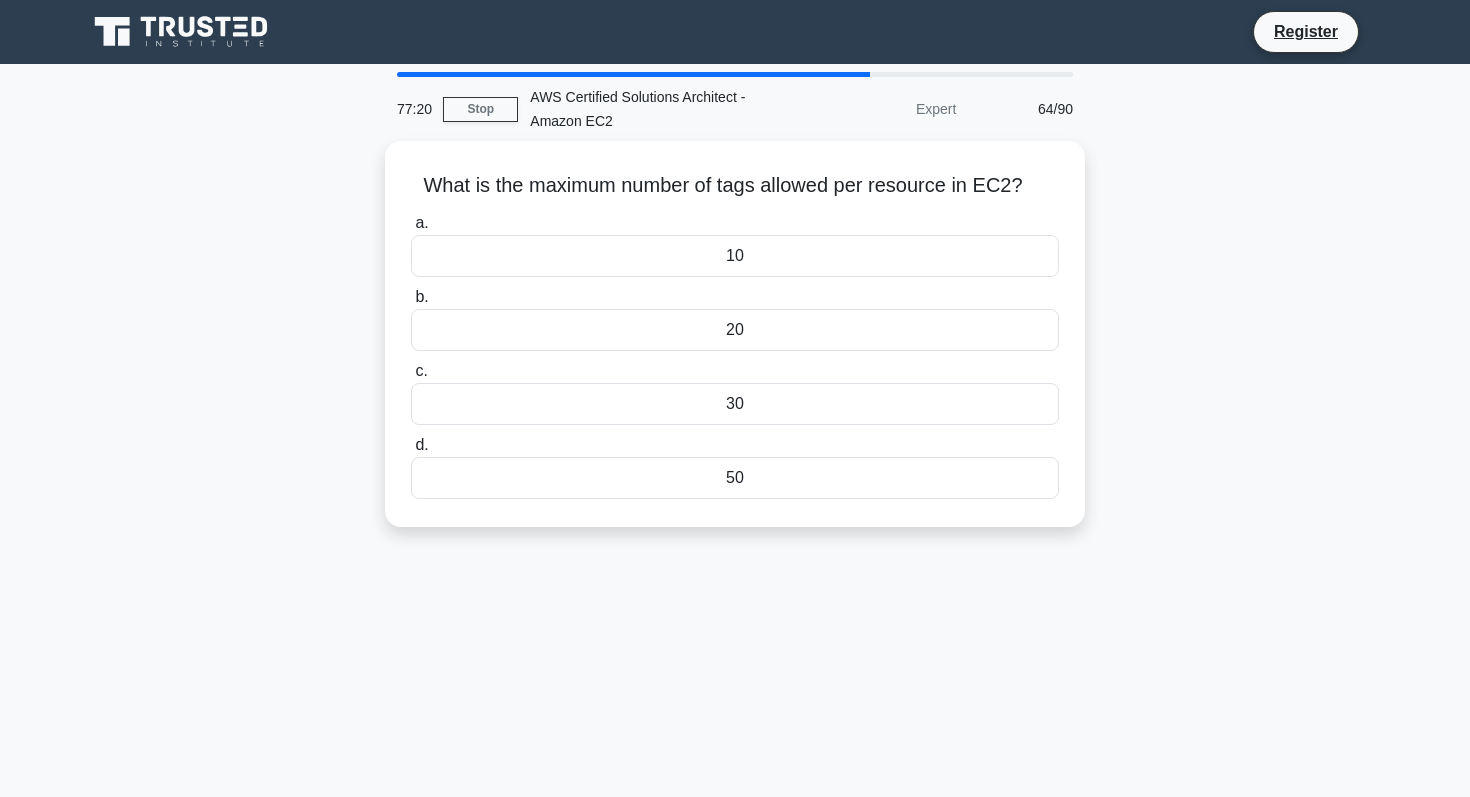 click on "b.
20" at bounding box center (735, 318) 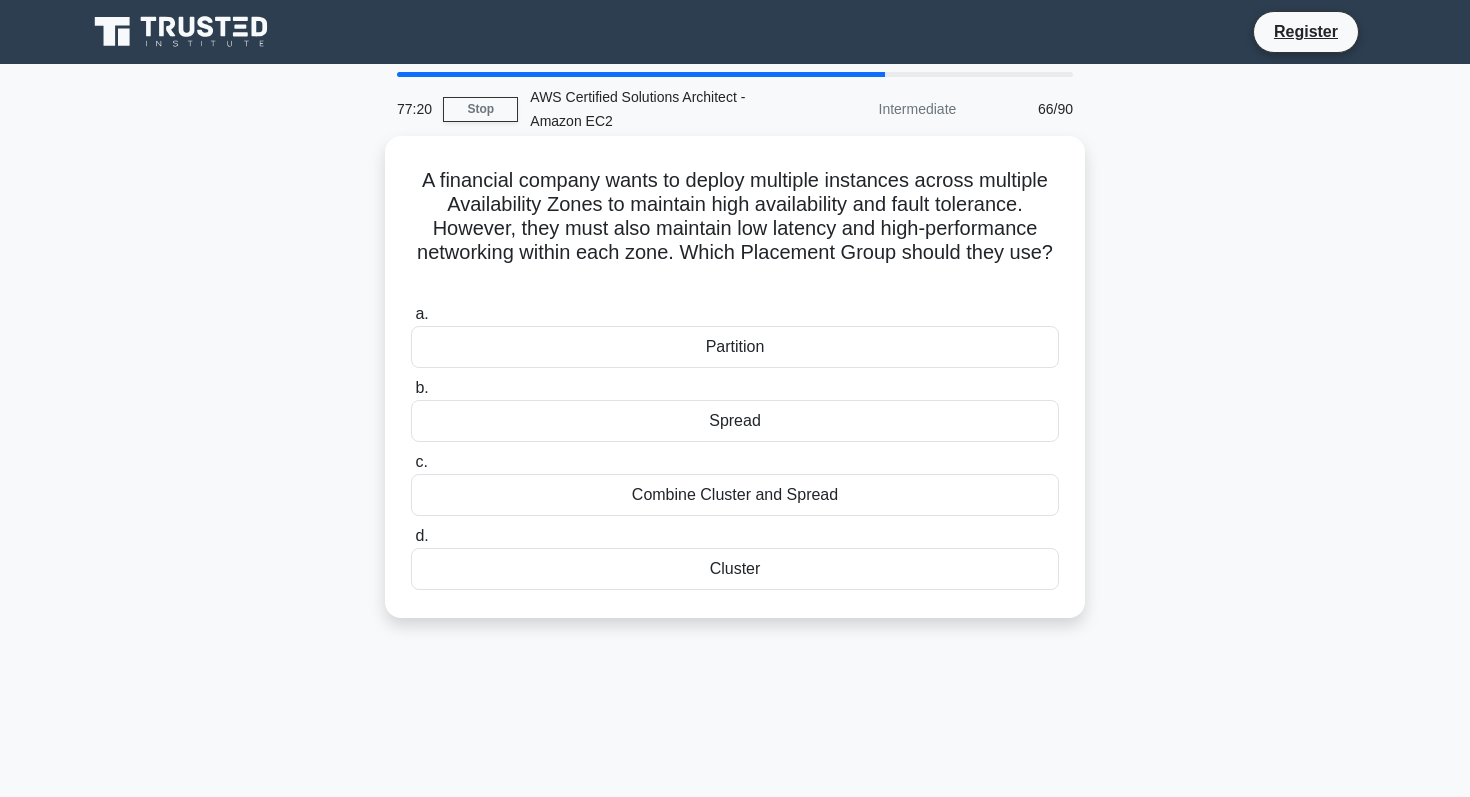 click on "A financial company wants to deploy multiple instances across multiple Availability Zones to maintain high availability and fault tolerance. However, they must also maintain low latency and high-performance networking within each zone. Which Placement Group should they use?
.spinner_0XTQ{transform-origin:center;animation:spinner_y6GP .75s linear infinite}@keyframes spinner_y6GP{100%{transform:rotate(360deg)}}
a.
Partition
b. c. d." at bounding box center (735, 377) 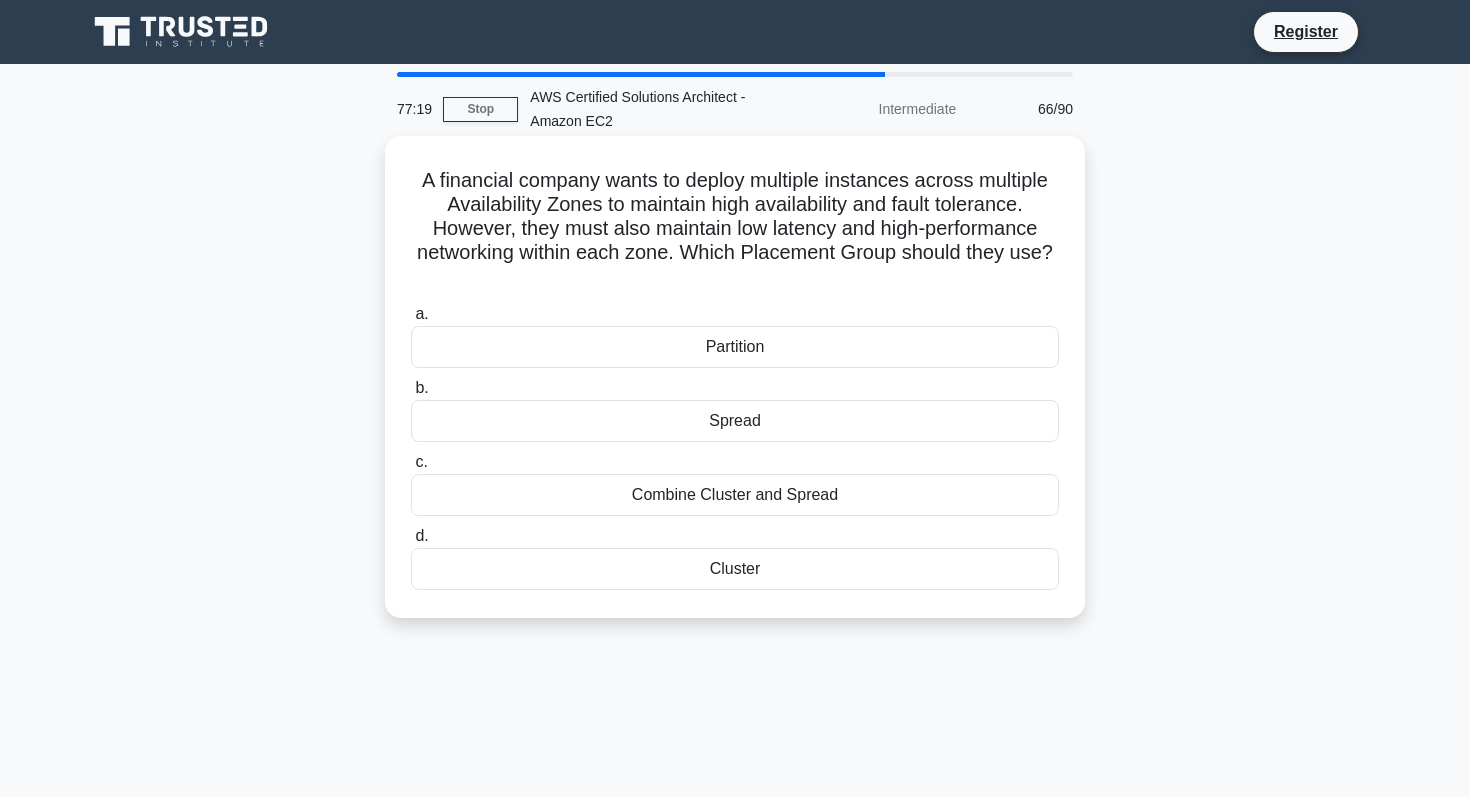click on "A financial company wants to deploy multiple instances across multiple Availability Zones to maintain high availability and fault tolerance. However, they must also maintain low latency and high-performance networking within each zone. Which Placement Group should they use?
.spinner_0XTQ{transform-origin:center;animation:spinner_y6GP .75s linear infinite}@keyframes spinner_y6GP{100%{transform:rotate(360deg)}}
a.
Partition
b. c. d." at bounding box center (735, 377) 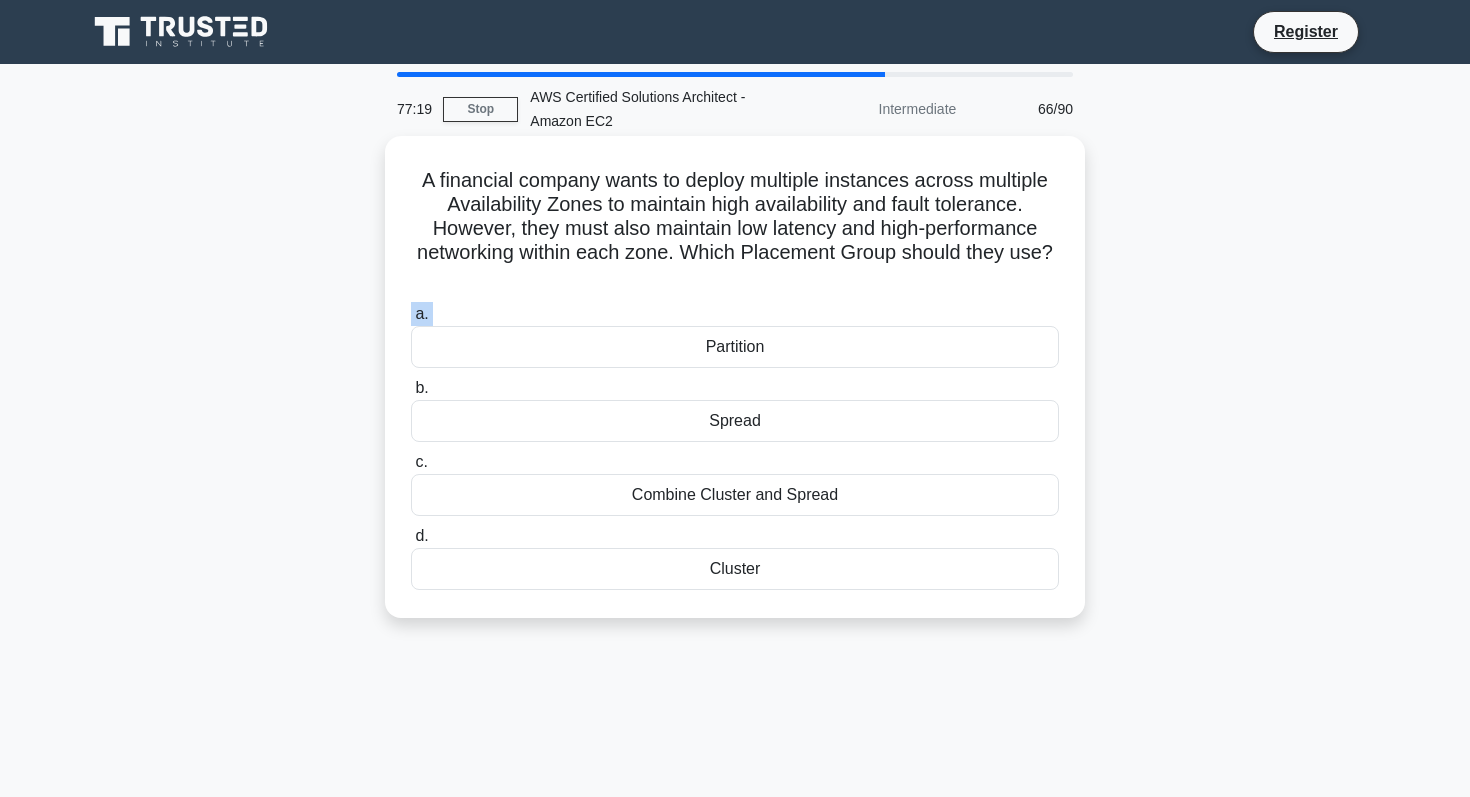 click on "A financial company wants to deploy multiple instances across multiple Availability Zones to maintain high availability and fault tolerance. However, they must also maintain low latency and high-performance networking within each zone. Which Placement Group should they use?
.spinner_0XTQ{transform-origin:center;animation:spinner_y6GP .75s linear infinite}@keyframes spinner_y6GP{100%{transform:rotate(360deg)}}
a.
Partition
b. c. d." at bounding box center (735, 377) 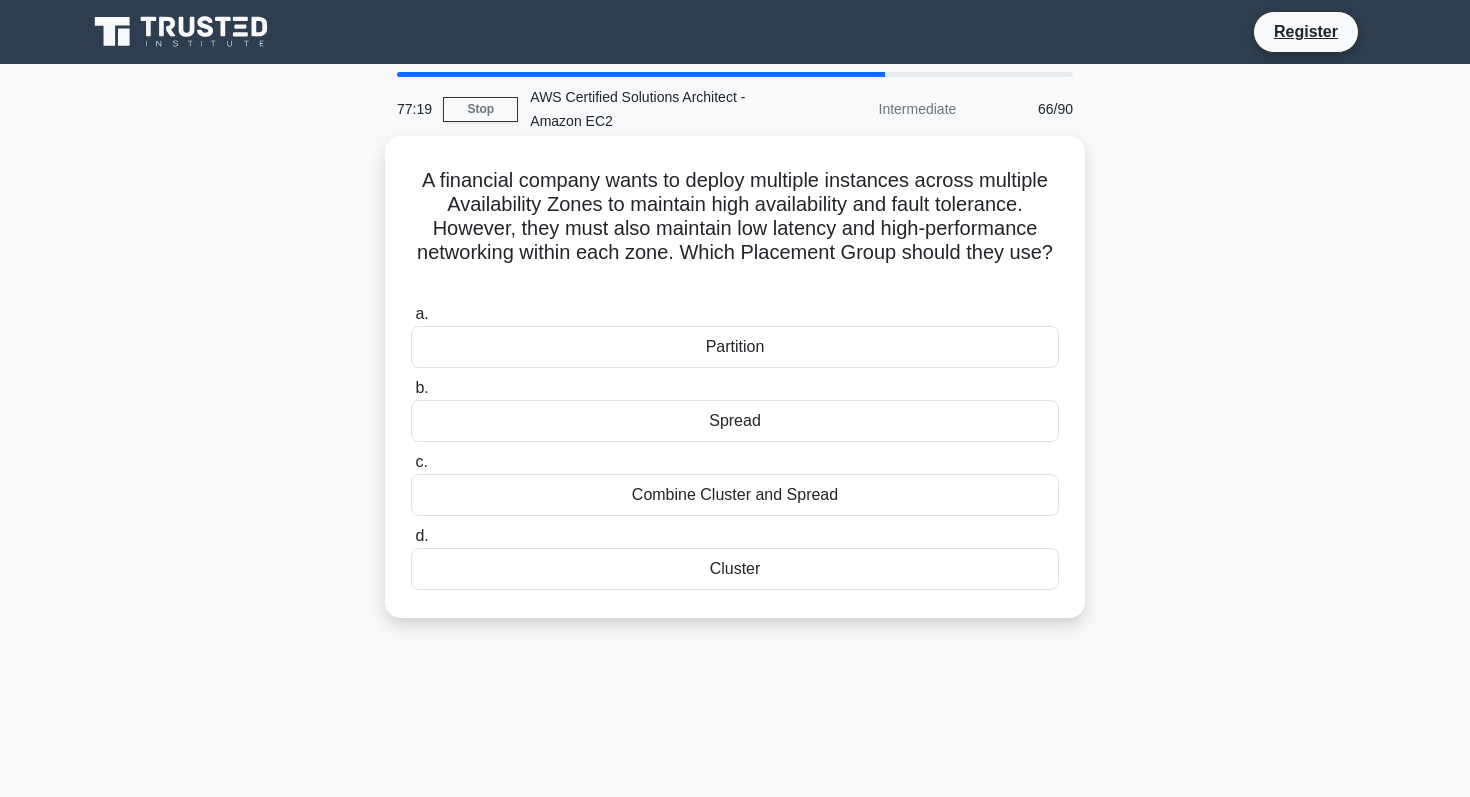 click on "Partition" at bounding box center [735, 347] 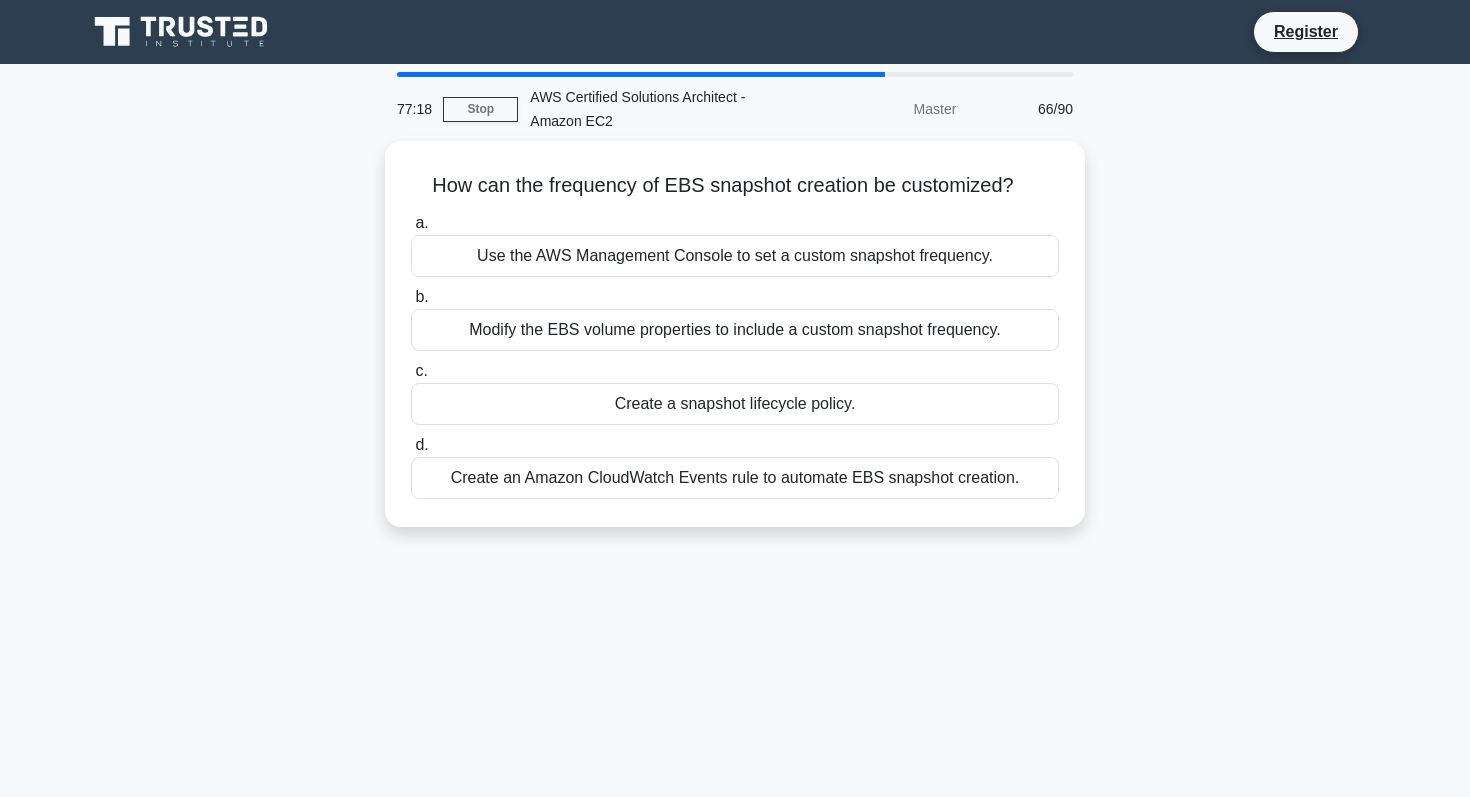 click on "Modify the EBS volume properties to include a custom snapshot frequency." at bounding box center (735, 330) 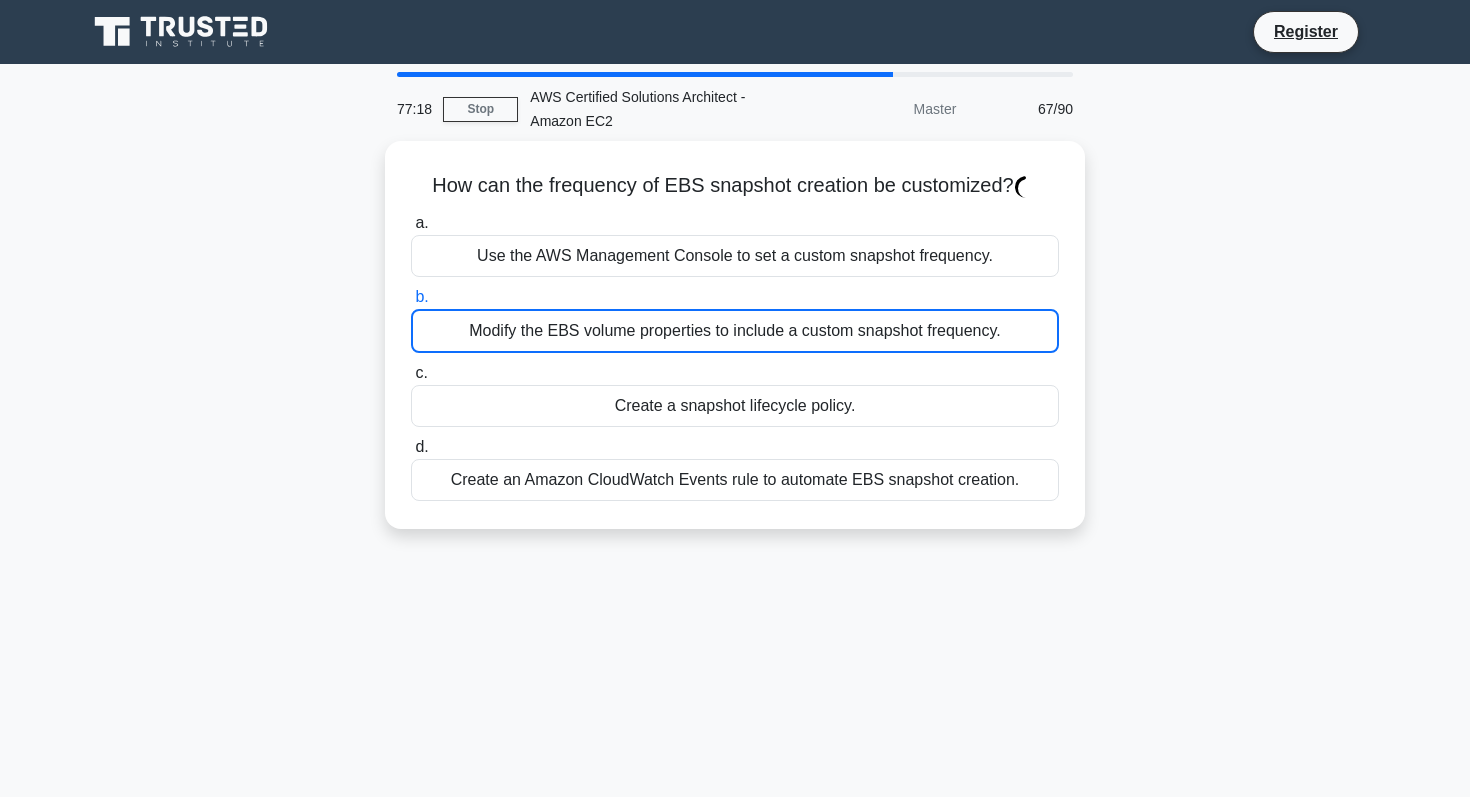 click on "Modify the EBS volume properties to include a custom snapshot frequency." at bounding box center [735, 331] 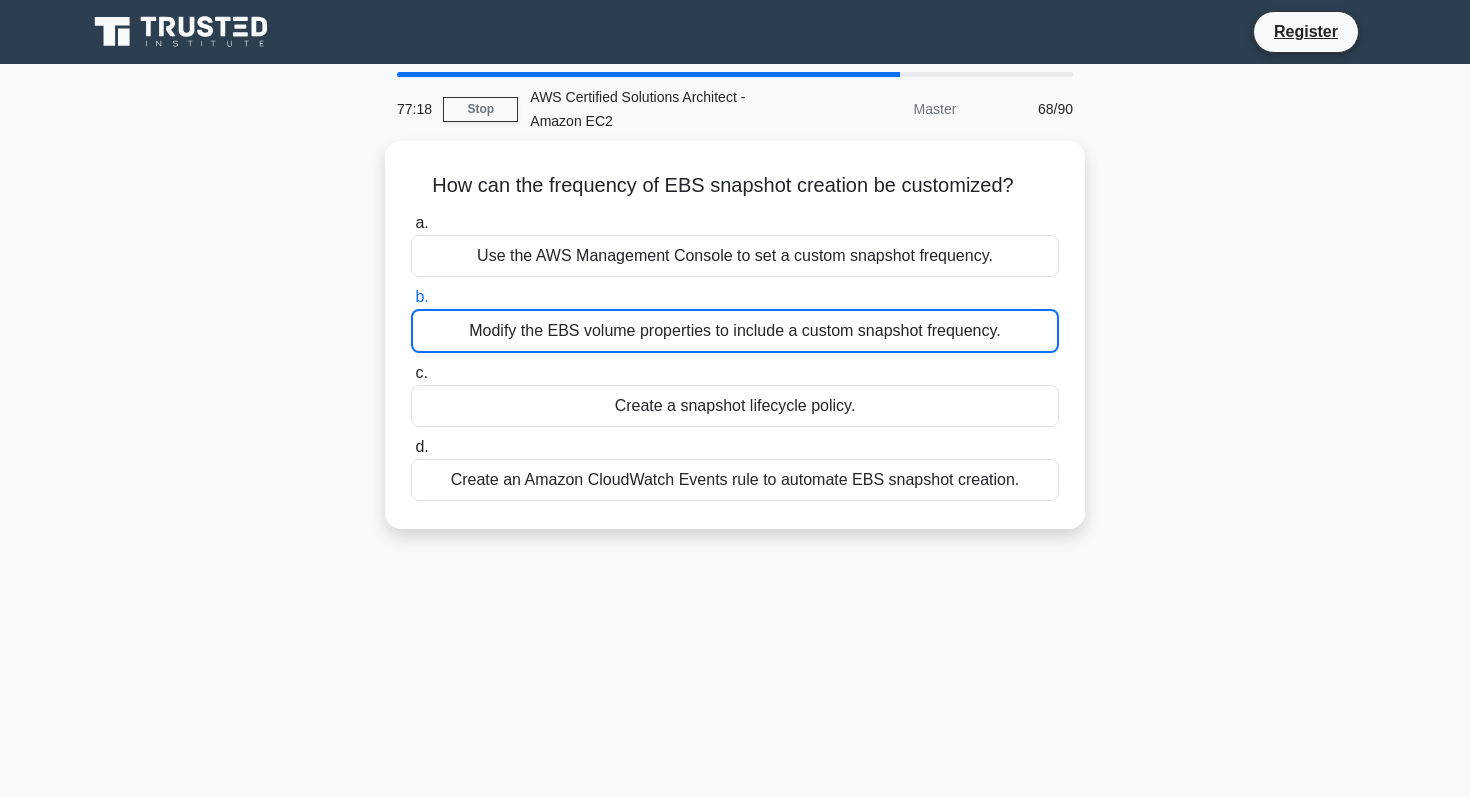click on "Modify the EBS volume properties to include a custom snapshot frequency." at bounding box center (735, 331) 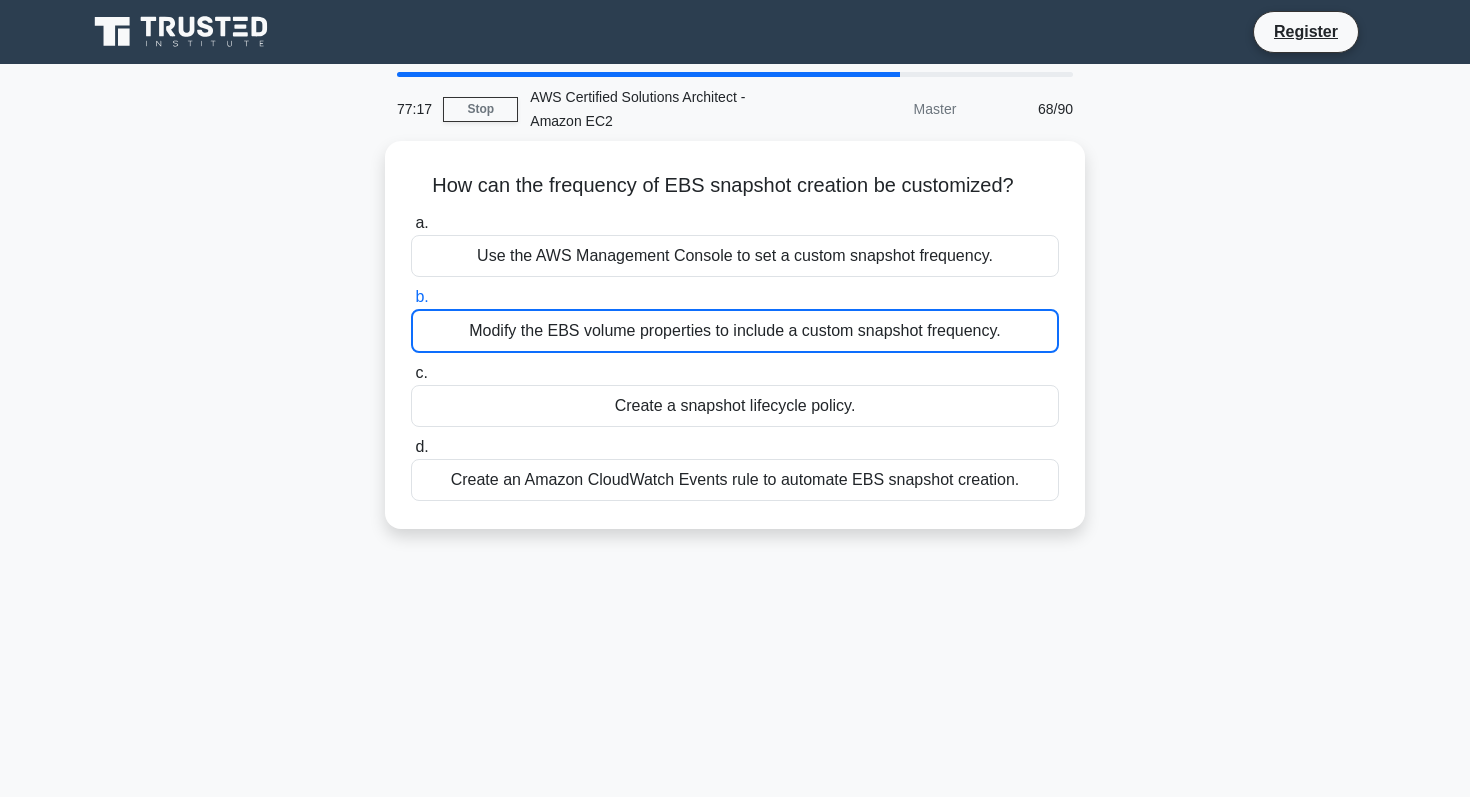 click on "Modify the EBS volume properties to include a custom snapshot frequency." at bounding box center [735, 331] 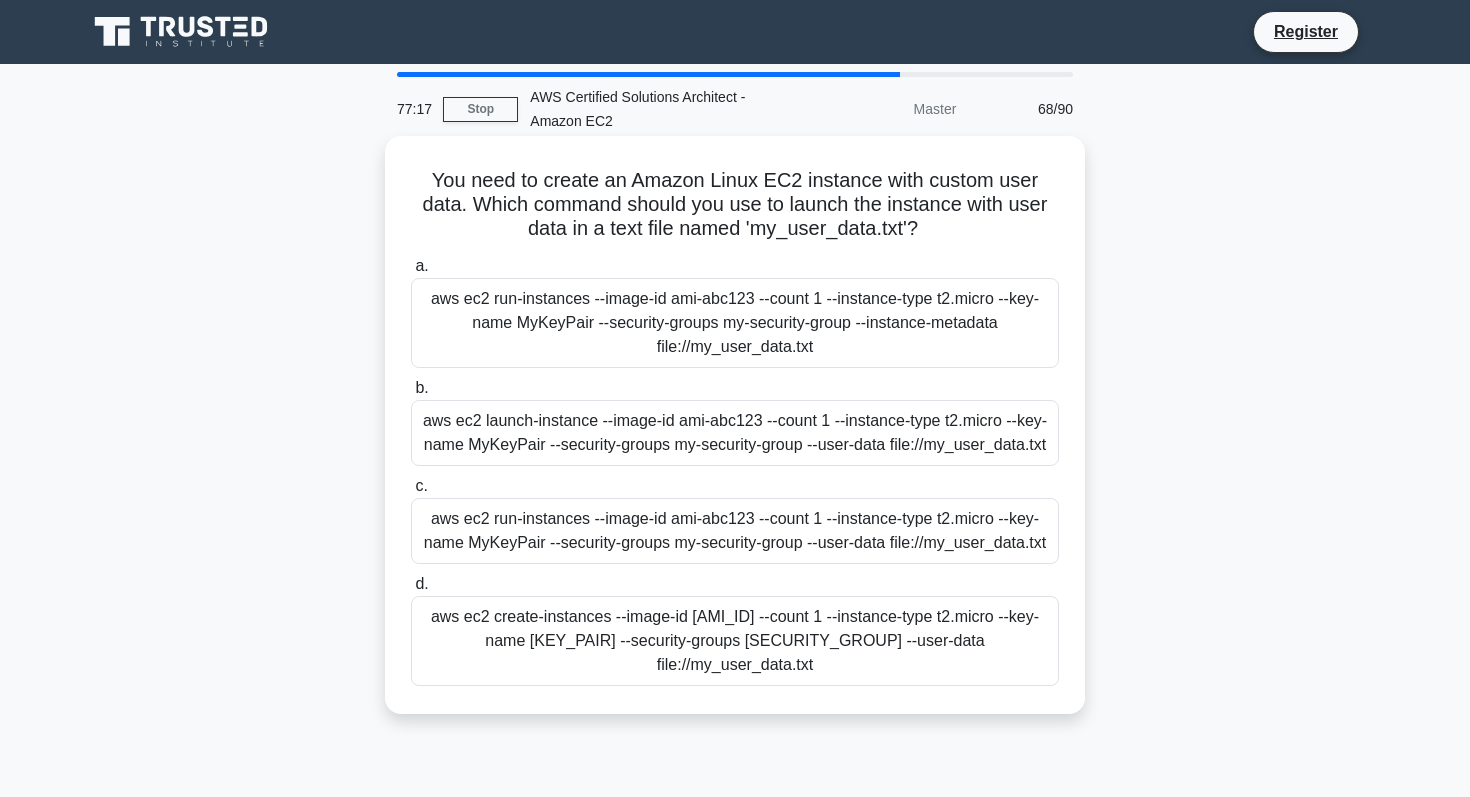 click on "aws ec2 run-instances --image-id ami-abc123 --count 1 --instance-type t2.micro --key-name MyKeyPair --security-groups my-security-group --instance-metadata file://my_user_data.txt" at bounding box center (735, 323) 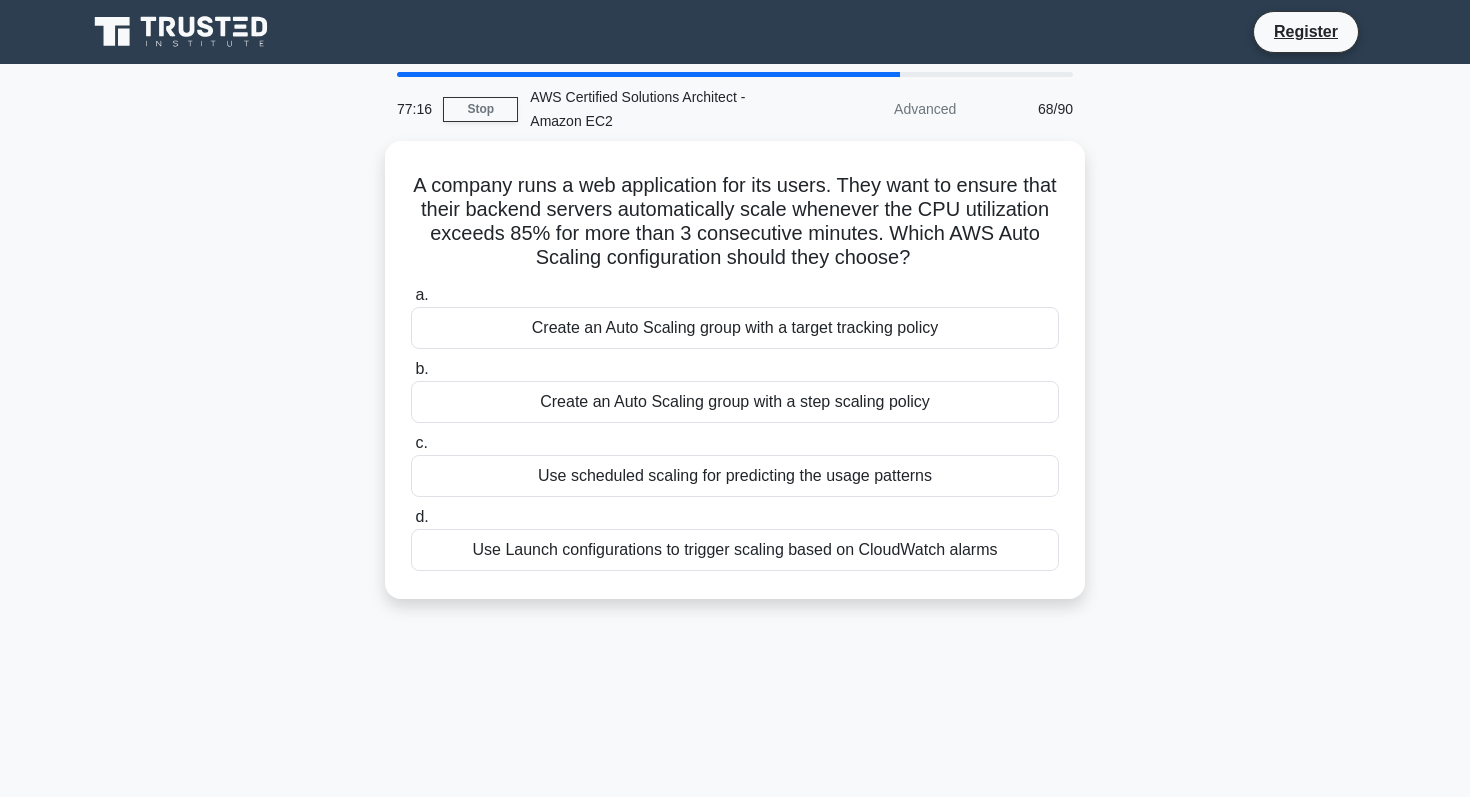click on "b.
Create an Auto Scaling group with a step scaling policy" at bounding box center [735, 390] 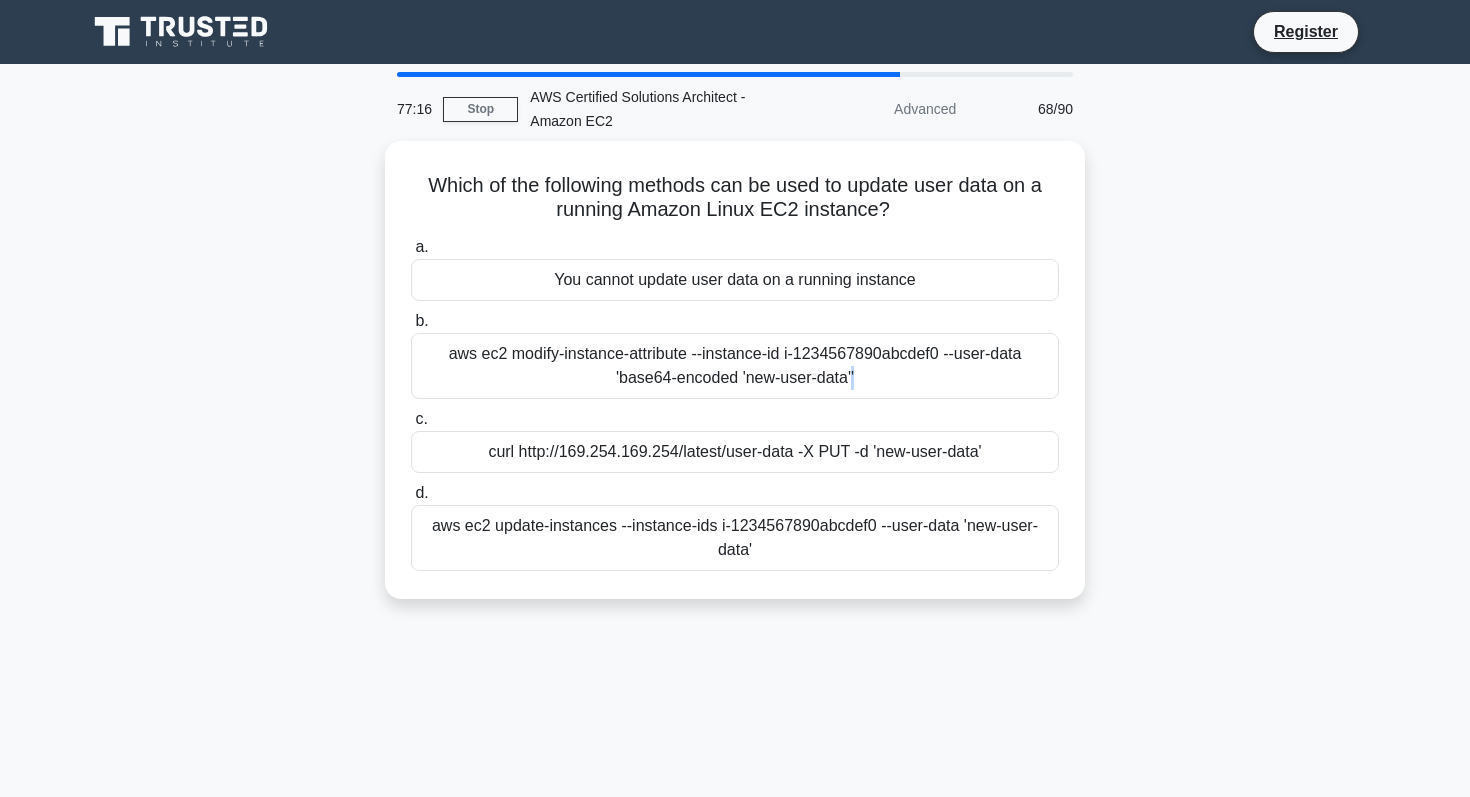click on "aws ec2 modify-instance-attribute --instance-id i-1234567890abcdef0 --user-data 'base64-encoded 'new-user-data''" at bounding box center (735, 366) 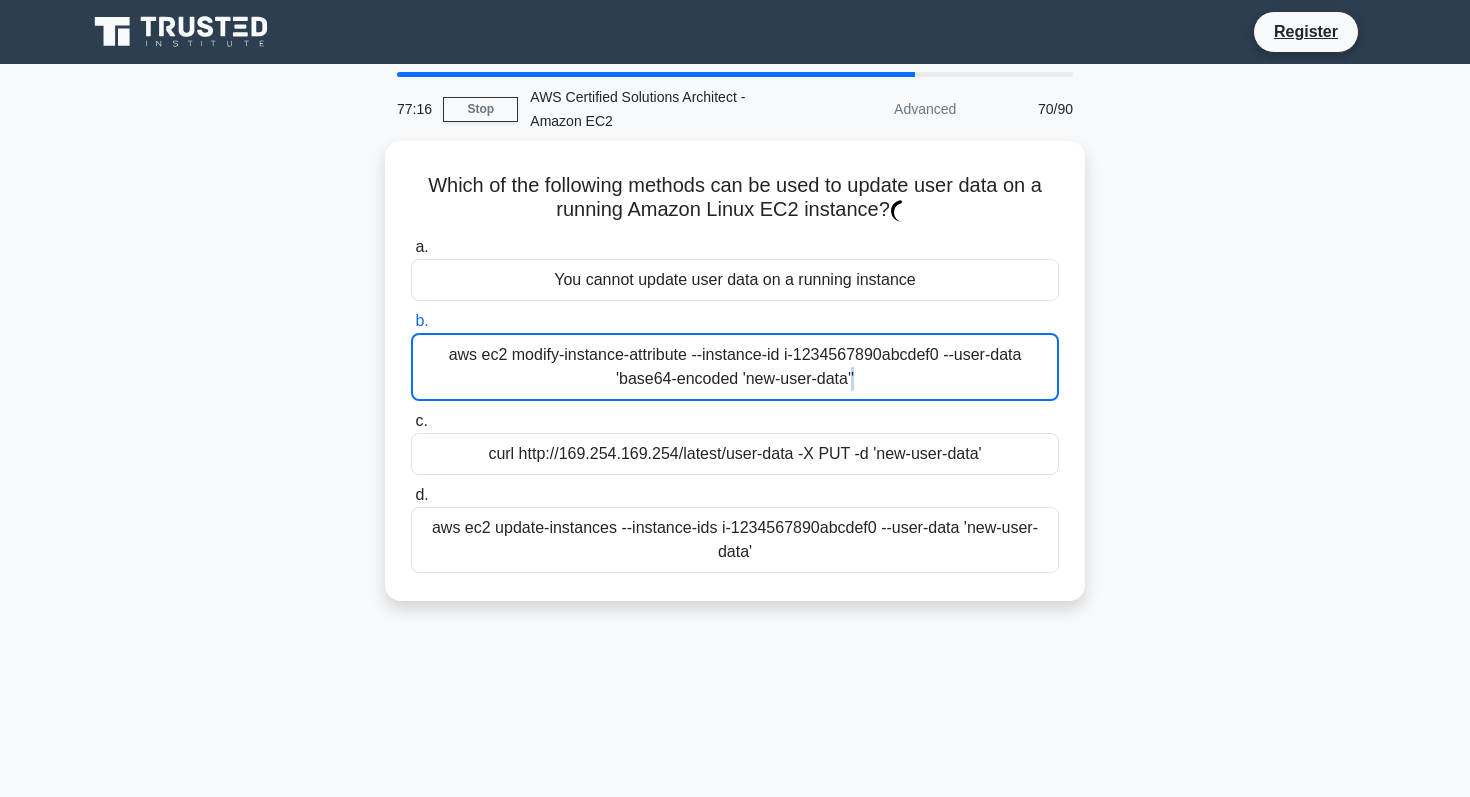 click on "aws ec2 modify-instance-attribute --instance-id i-1234567890abcdef0 --user-data 'base64-encoded 'new-user-data''" at bounding box center [735, 367] 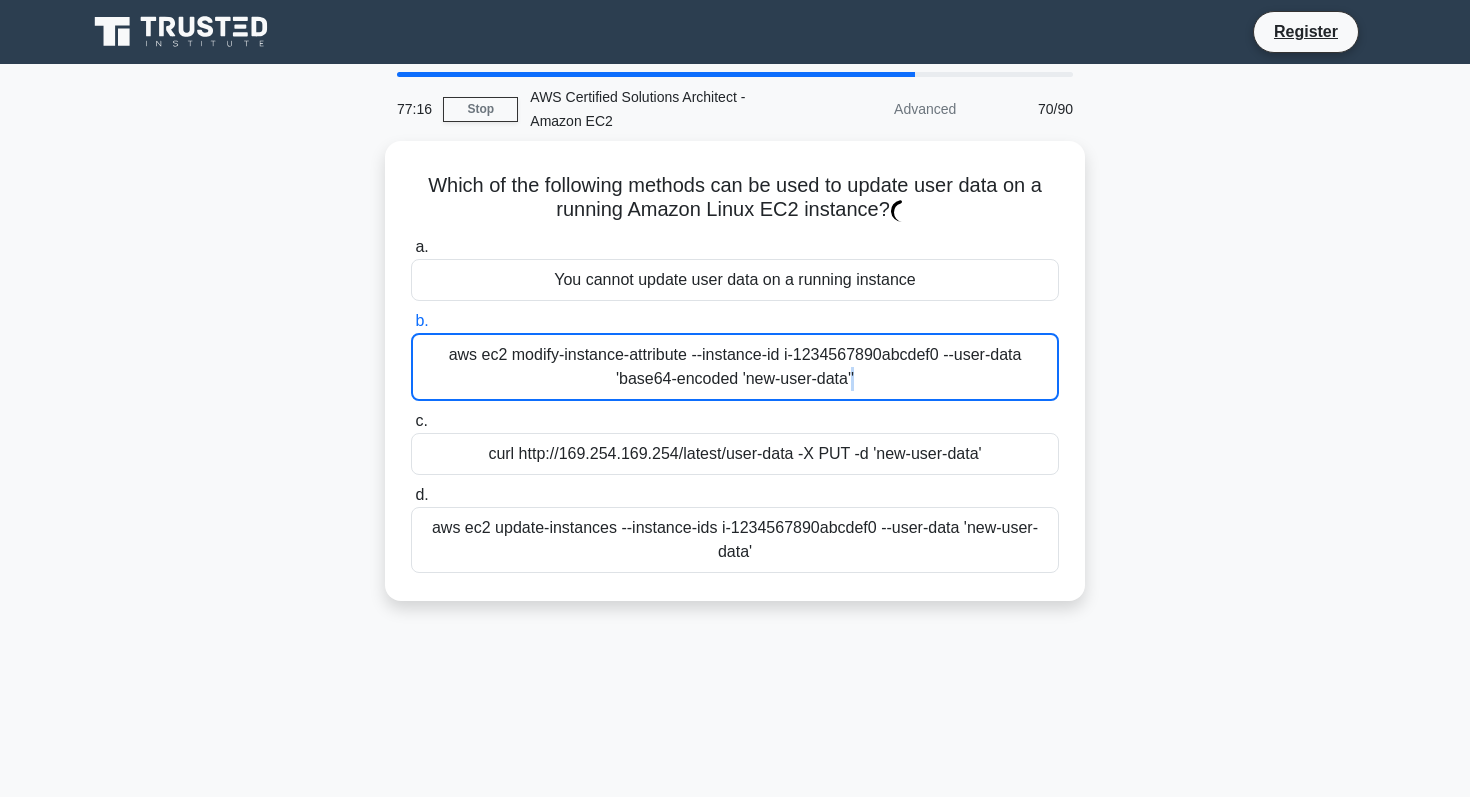 click on "b.
aws ec2 modify-instance-attribute --instance-id i-1234567890abcdef0 --user-data 'base64-encoded 'new-user-data''" at bounding box center [411, 321] 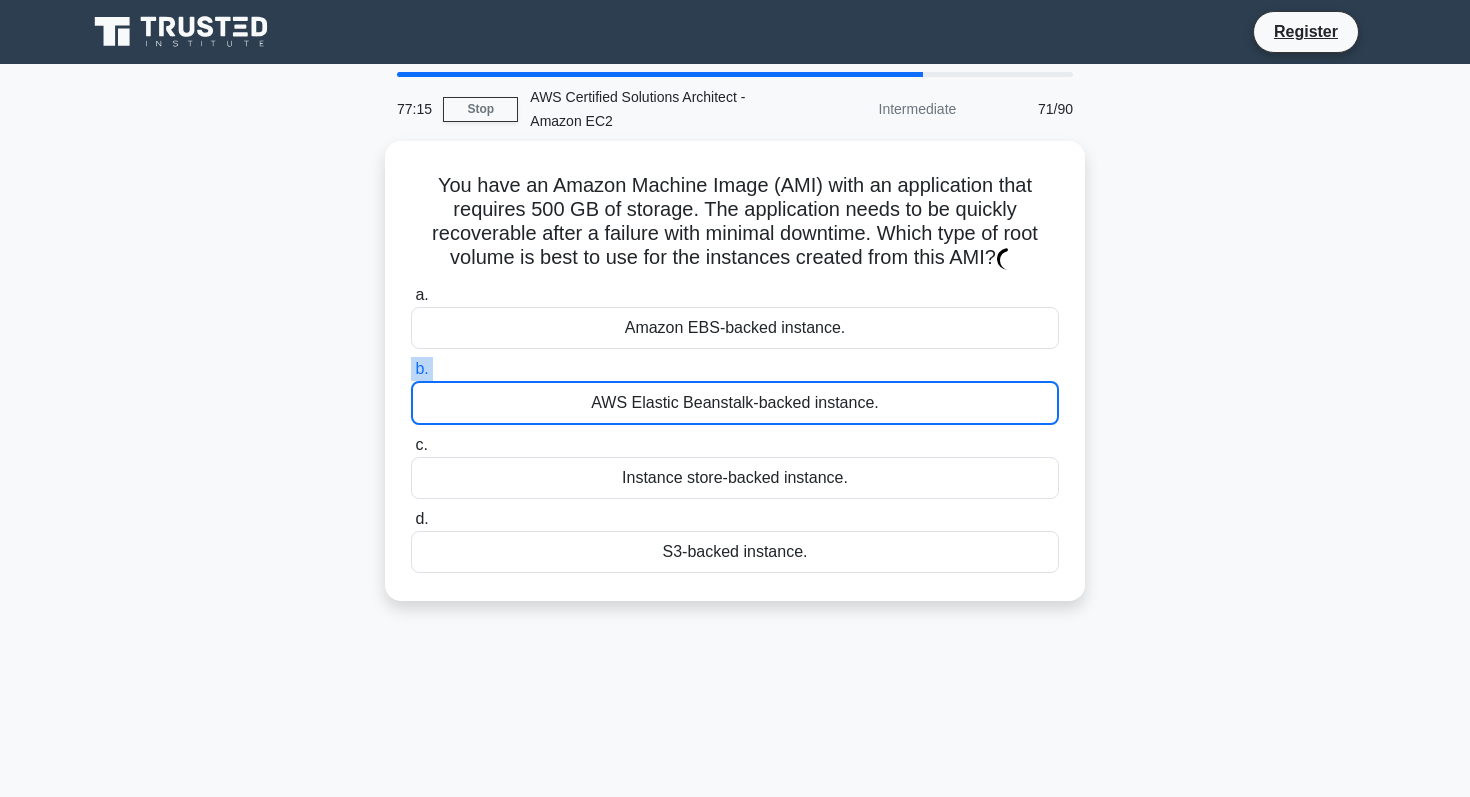 click on "b.
AWS Elastic Beanstalk-backed instance." at bounding box center [735, 391] 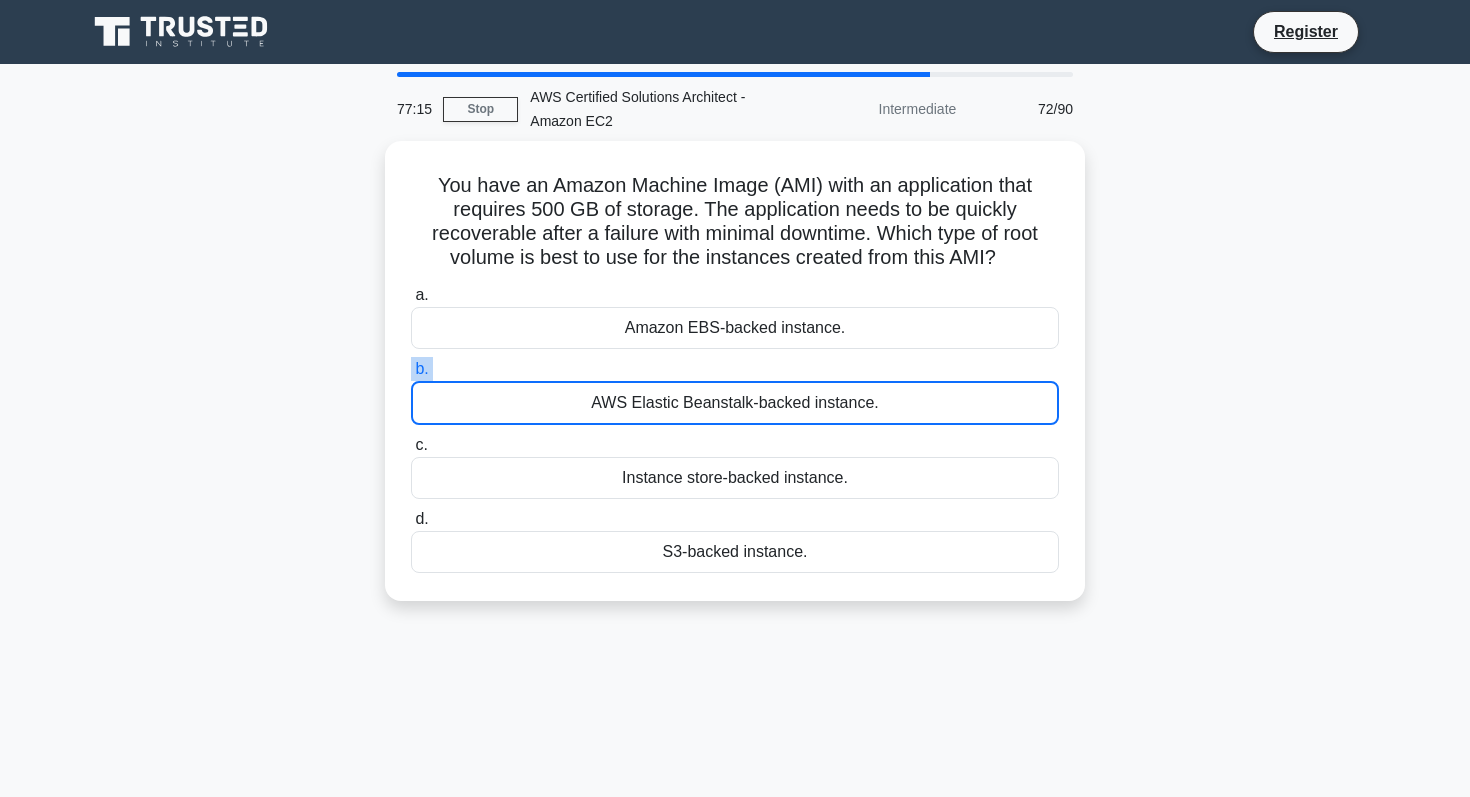 click on "b.
AWS Elastic Beanstalk-backed instance." at bounding box center (735, 391) 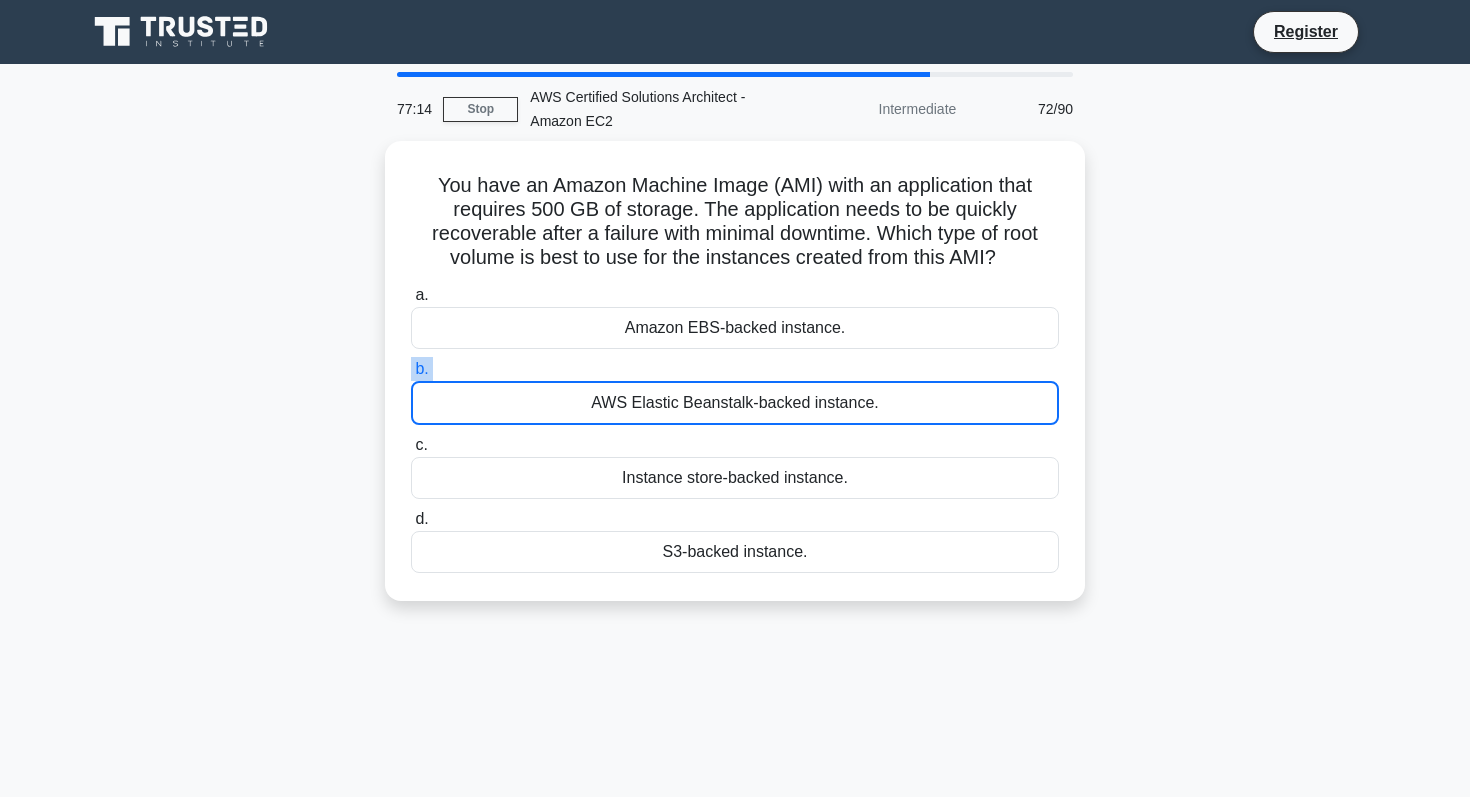 click on "b.
AWS Elastic Beanstalk-backed instance." at bounding box center [735, 391] 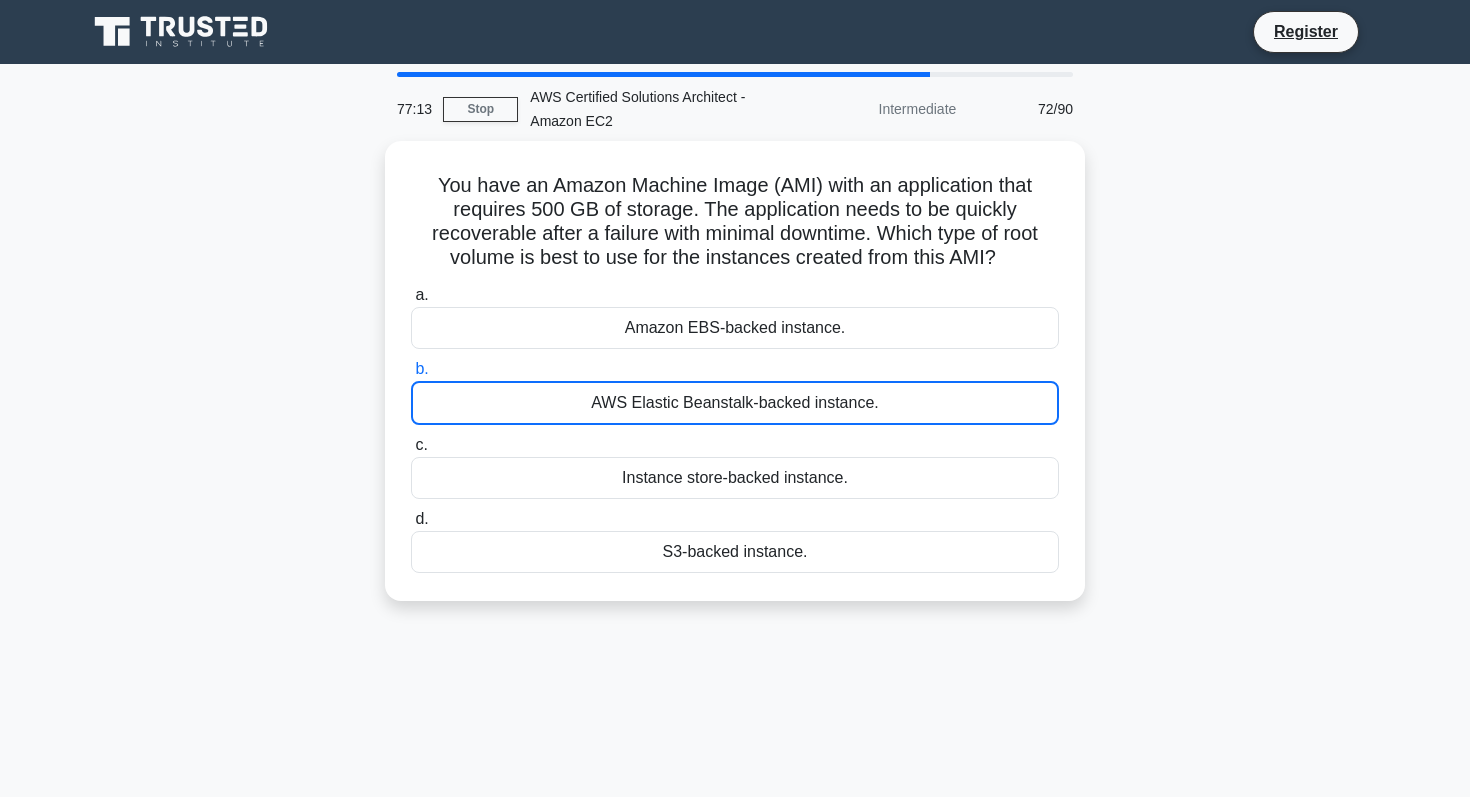 click on "b.
AWS Elastic Beanstalk-backed instance." at bounding box center [735, 391] 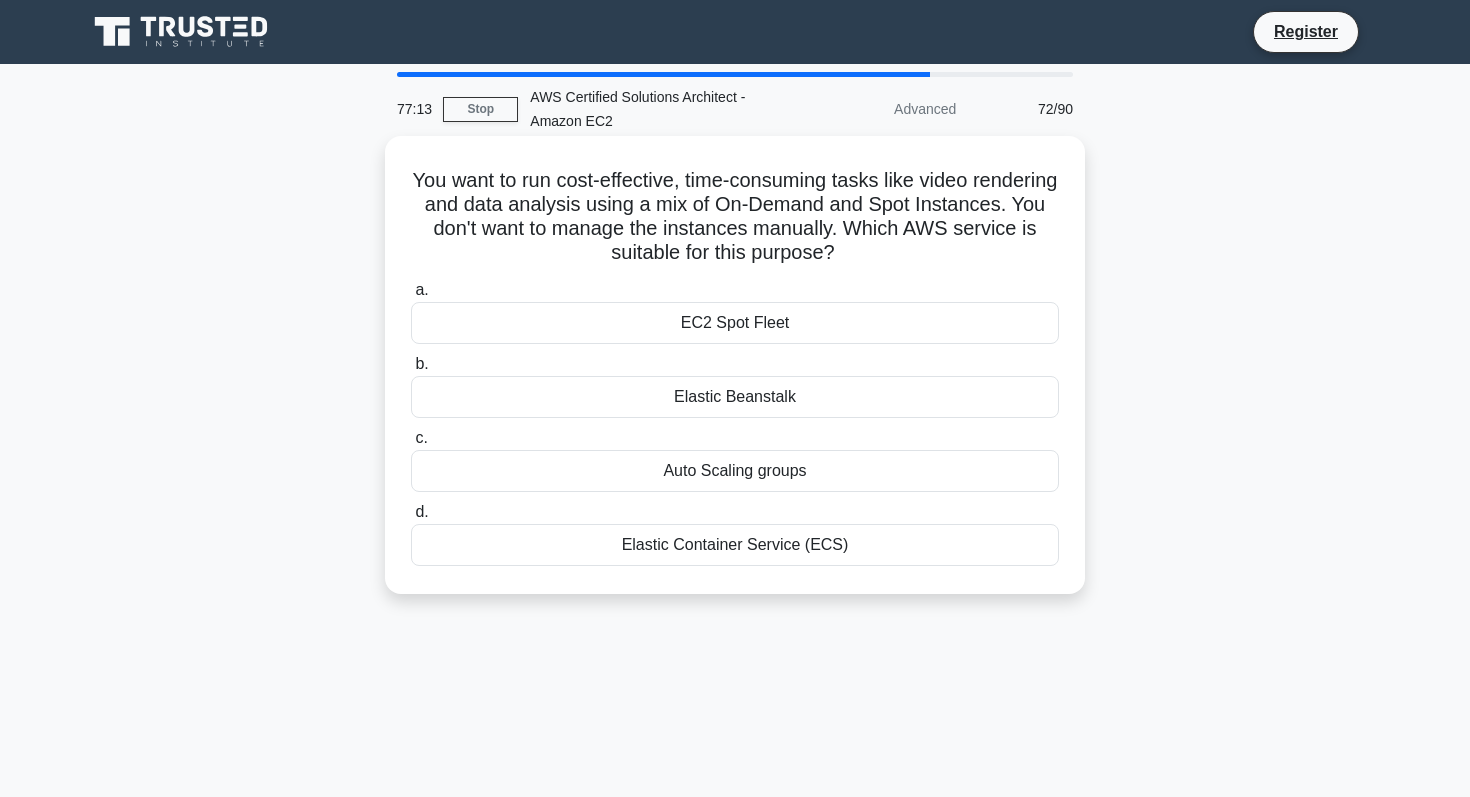 click on "Elastic Beanstalk" at bounding box center [735, 397] 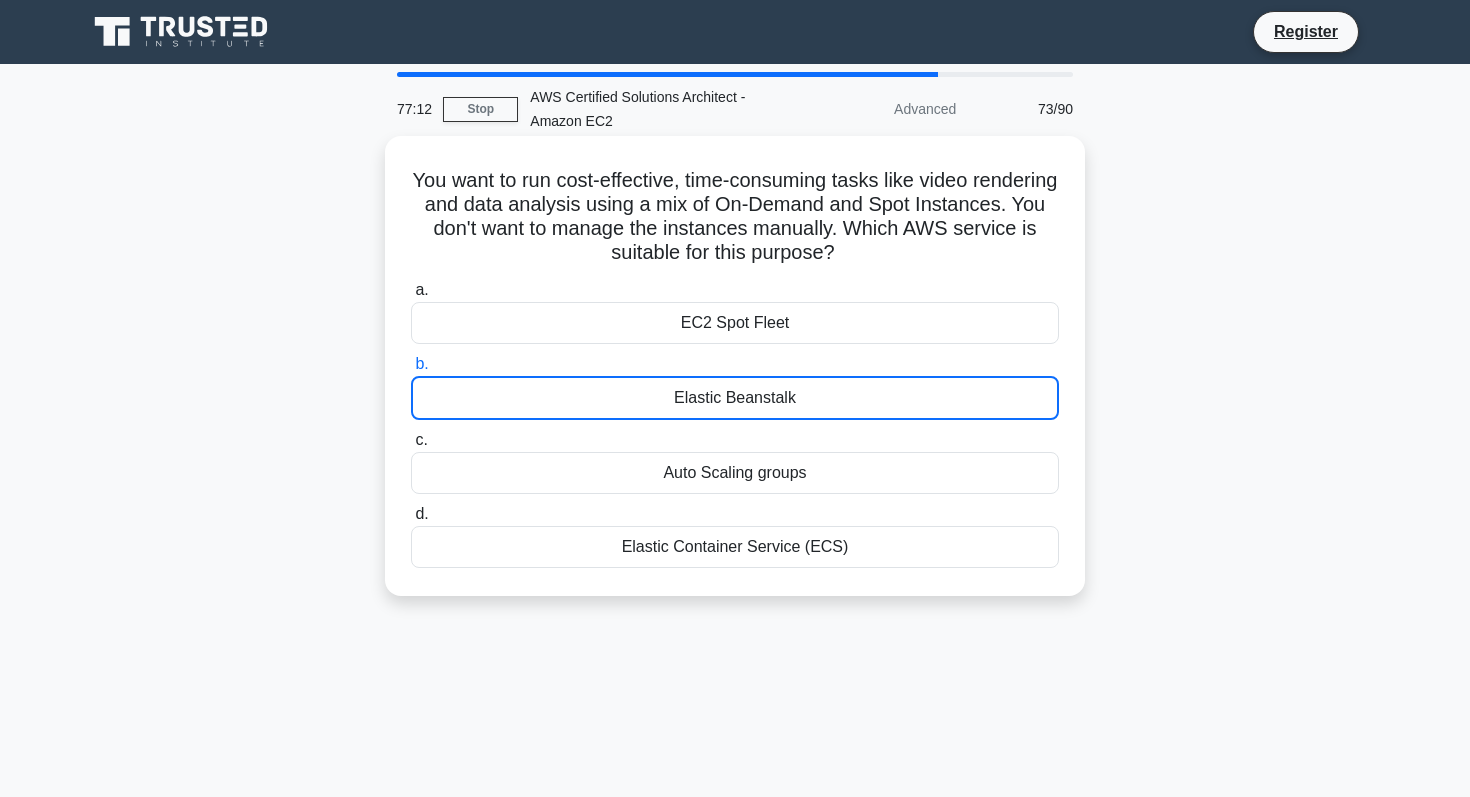 click on "Elastic Beanstalk" at bounding box center (735, 398) 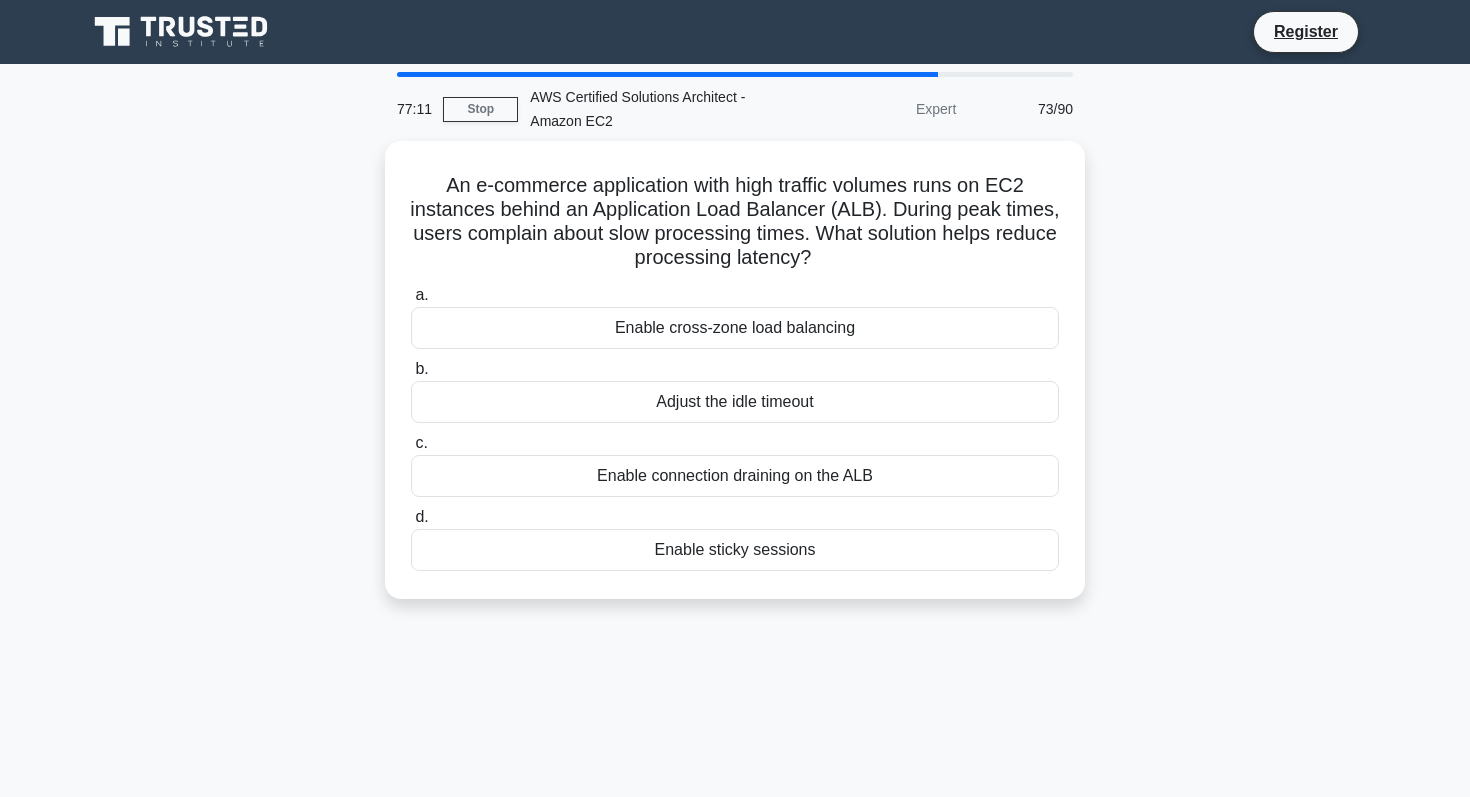 click on "Adjust the idle timeout" at bounding box center [735, 402] 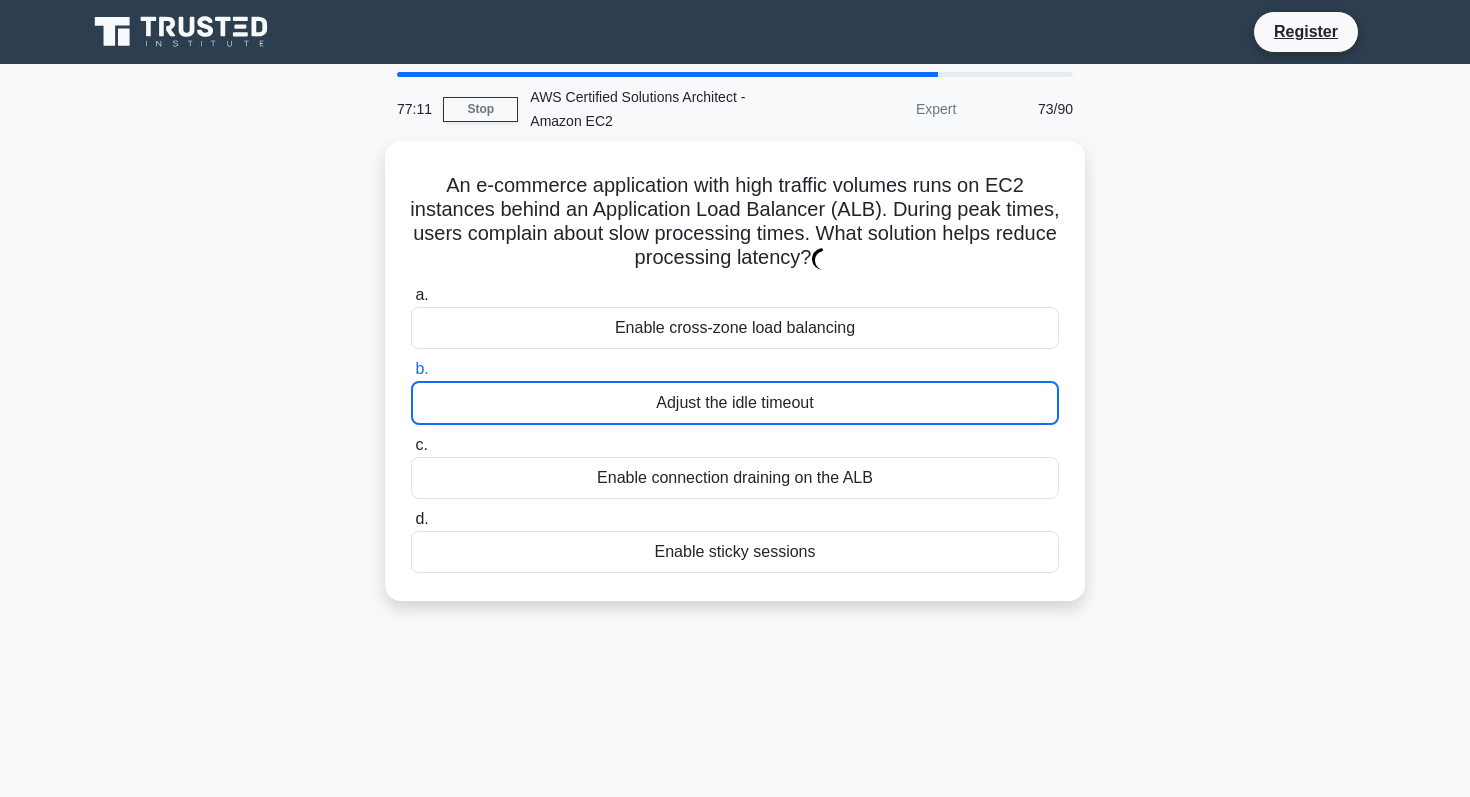 click on "Adjust the idle timeout" at bounding box center (735, 403) 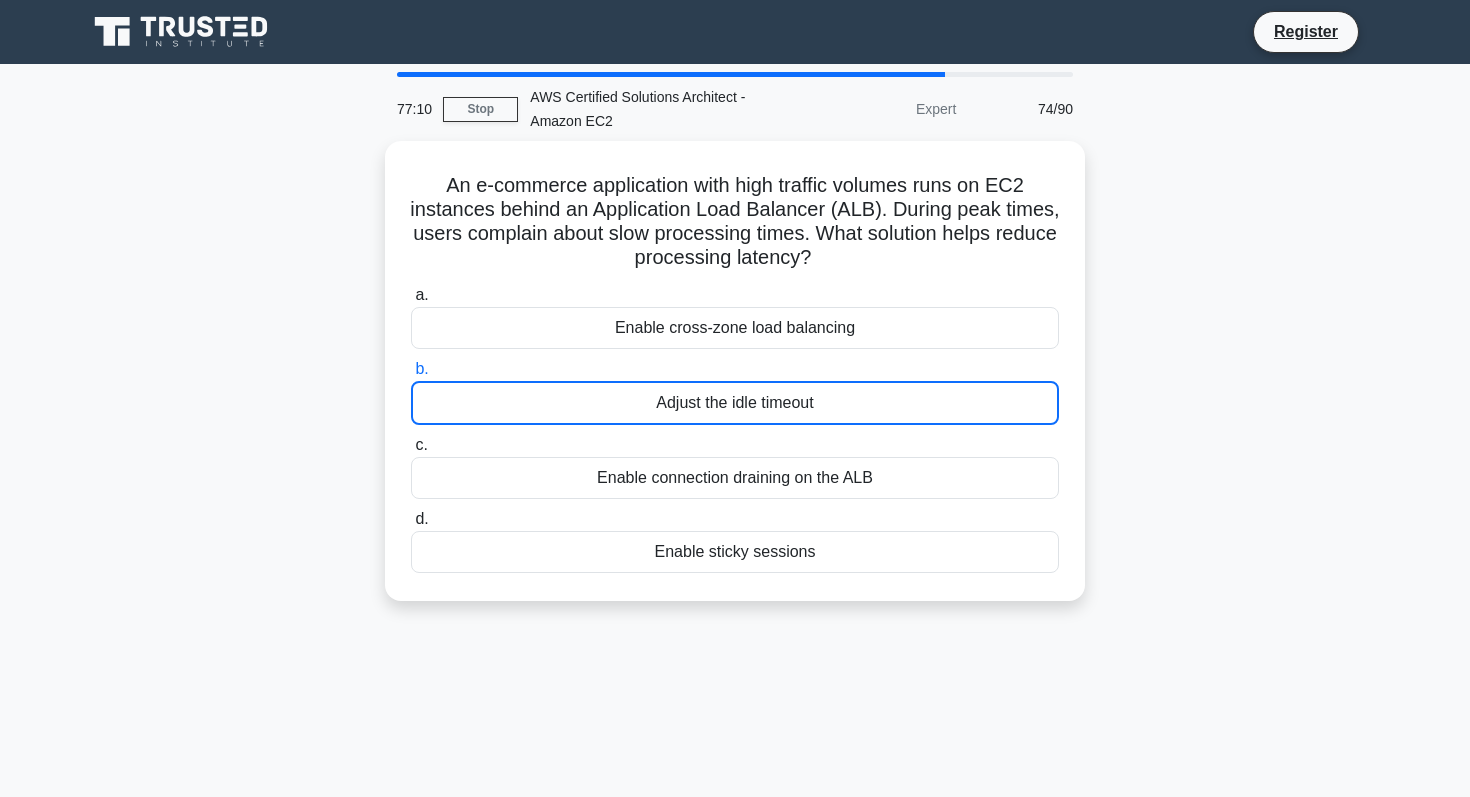 click on "Adjust the idle timeout" at bounding box center (735, 403) 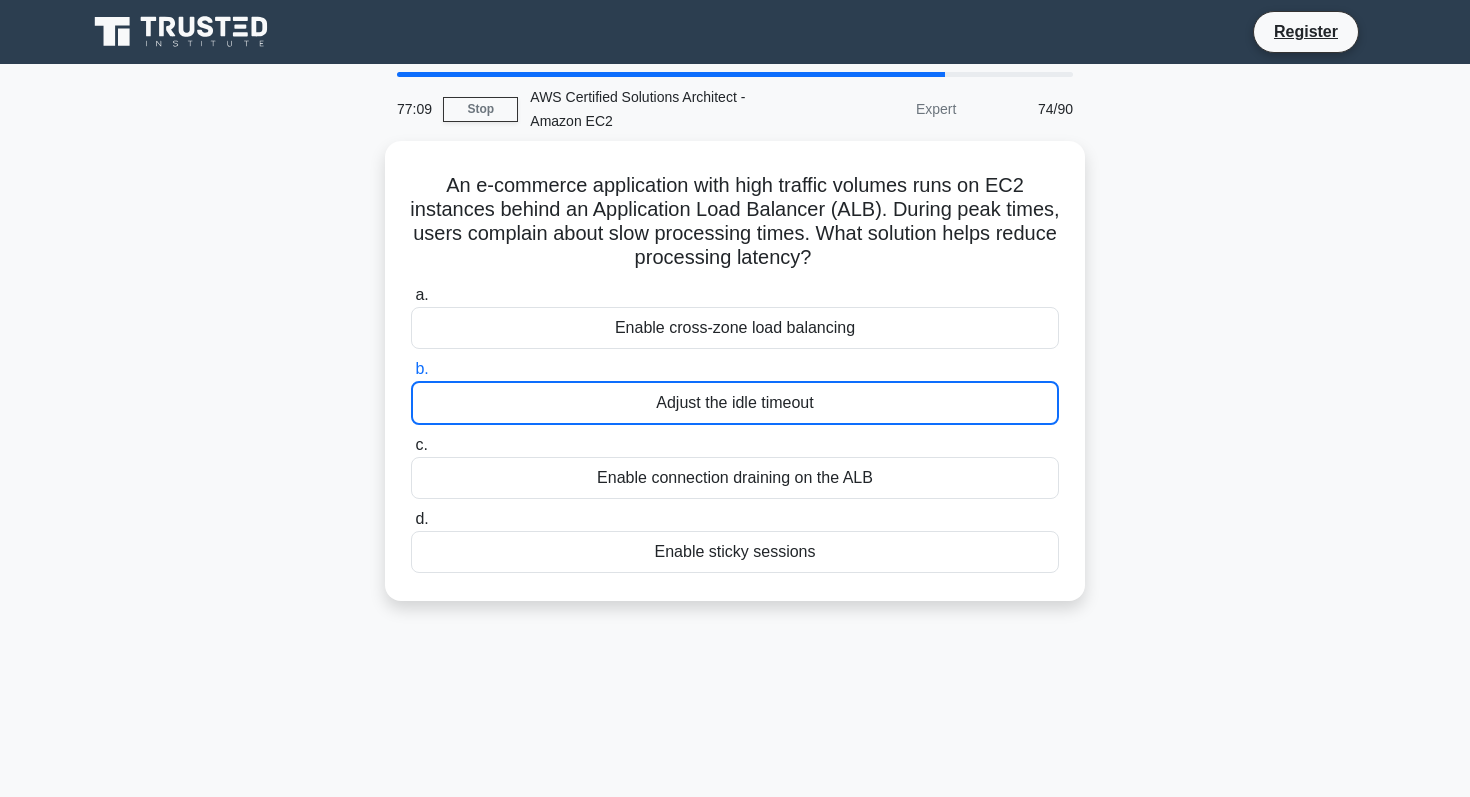 click on "Adjust the idle timeout" at bounding box center [735, 403] 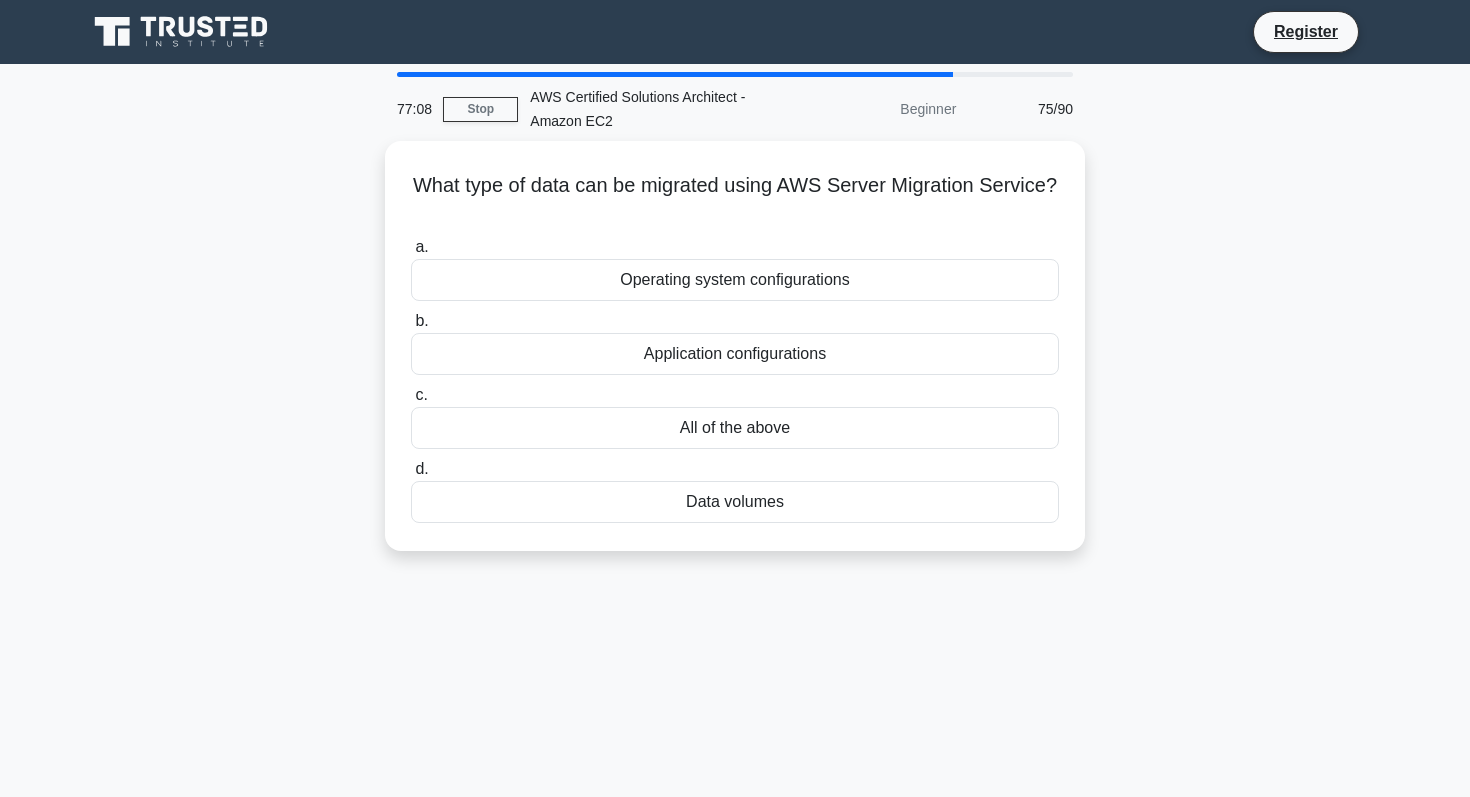 click on "c.
All of the above" at bounding box center (735, 416) 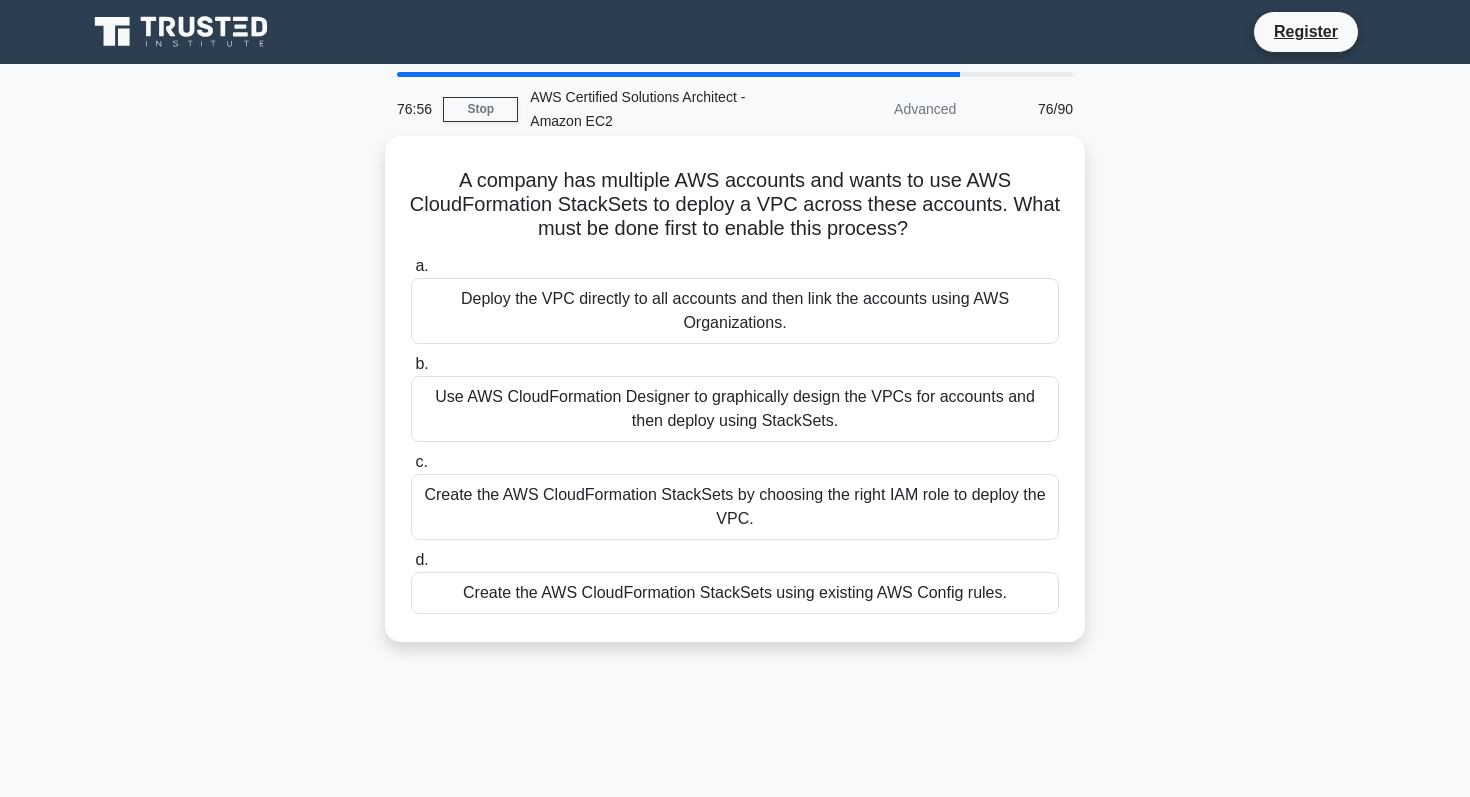 click on "Use AWS CloudFormation Designer to graphically design the VPCs for accounts and then deploy using StackSets." at bounding box center (735, 409) 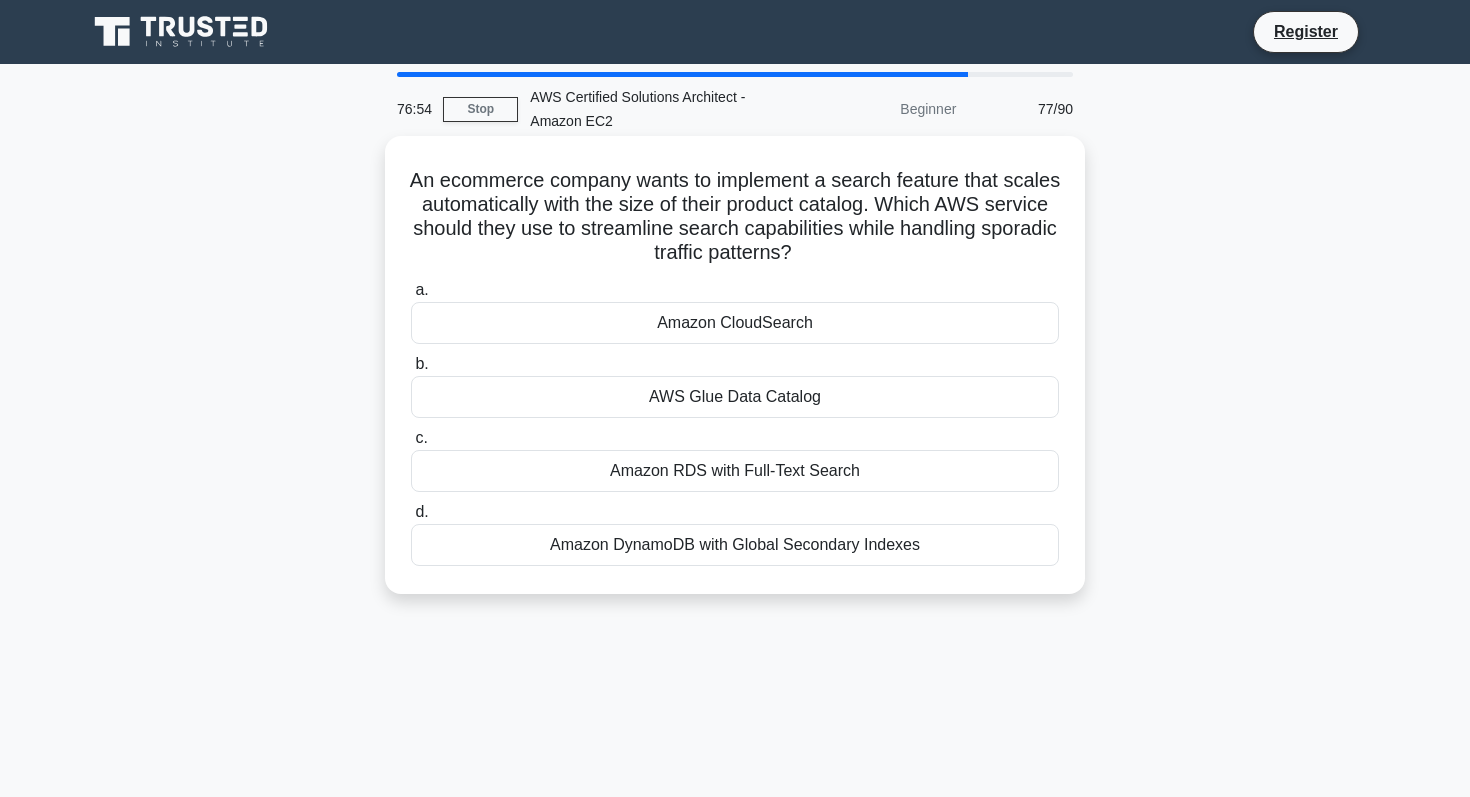 click on "AWS Glue Data Catalog" at bounding box center (735, 397) 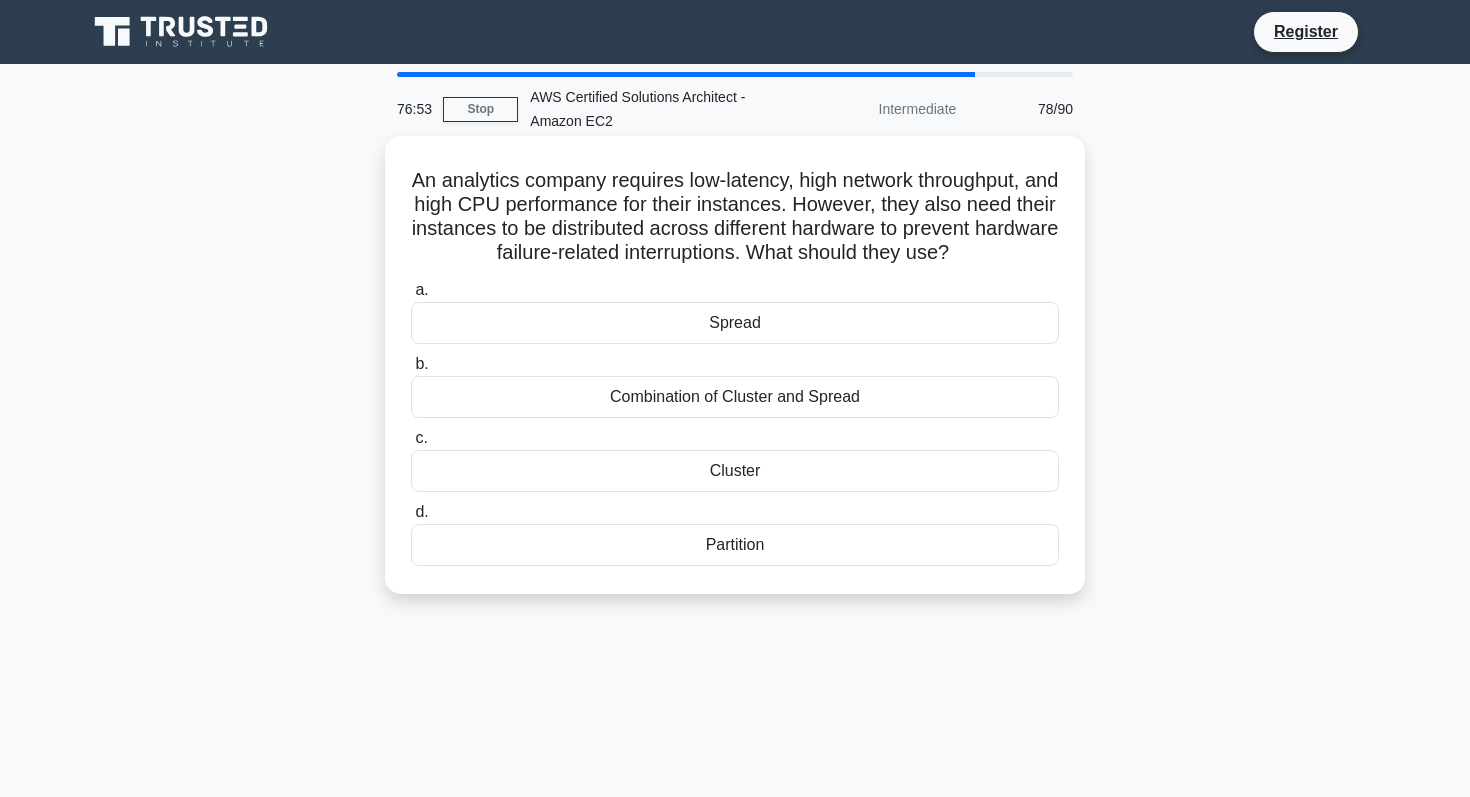 click on "Combination of Cluster and Spread" at bounding box center [735, 397] 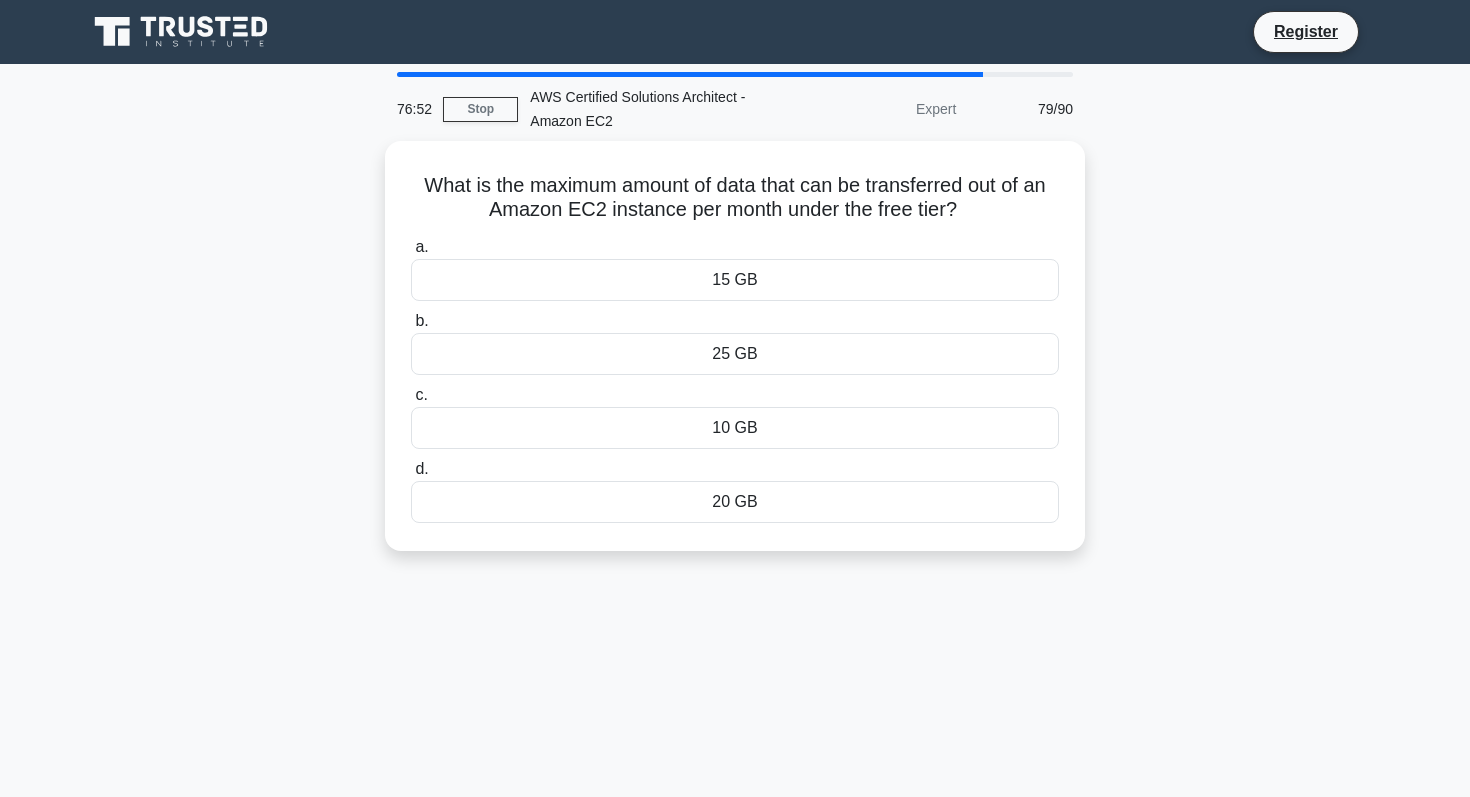 click on "c.
10 GB" at bounding box center (735, 416) 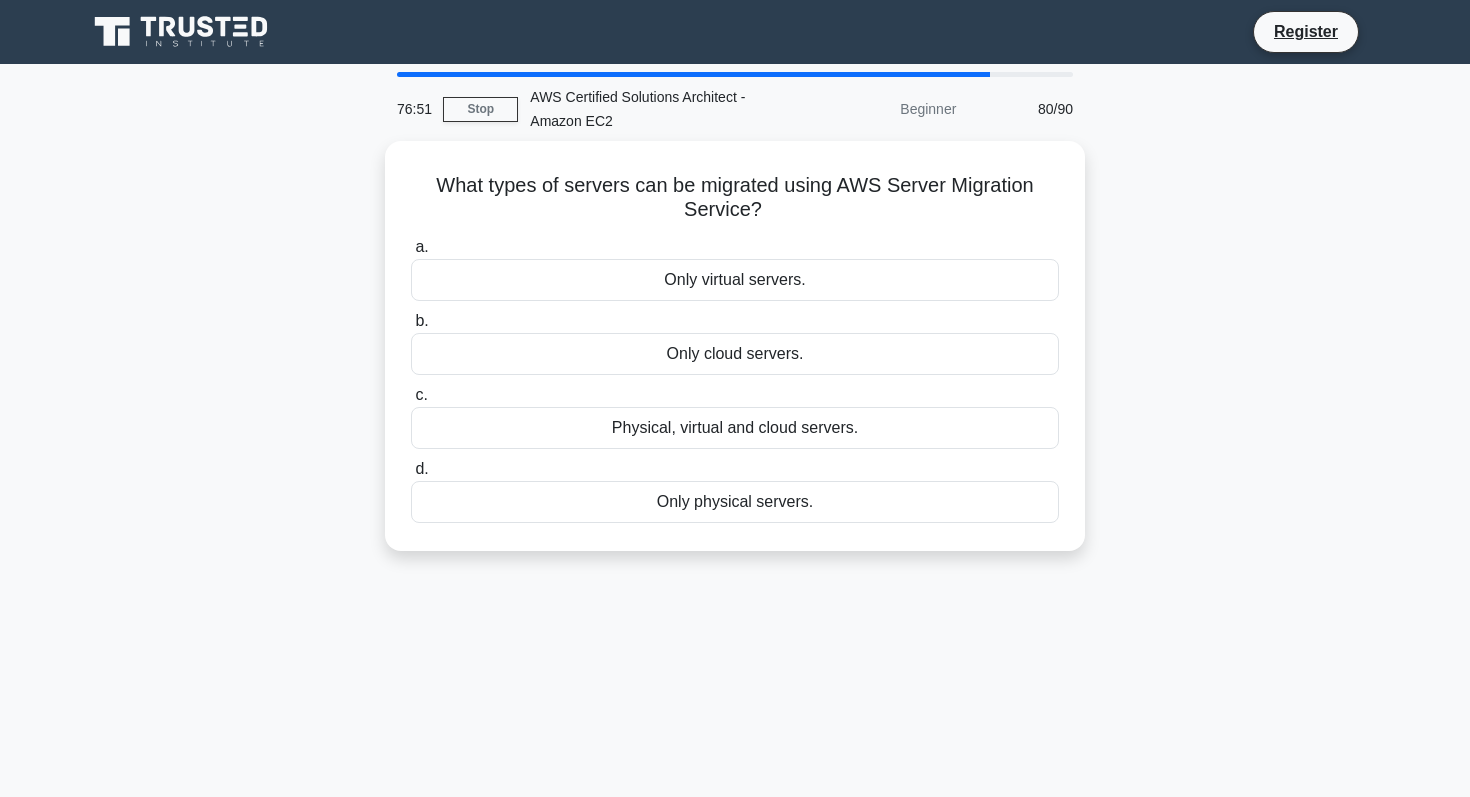 click on "c.
Physical, virtual and cloud servers." at bounding box center (735, 416) 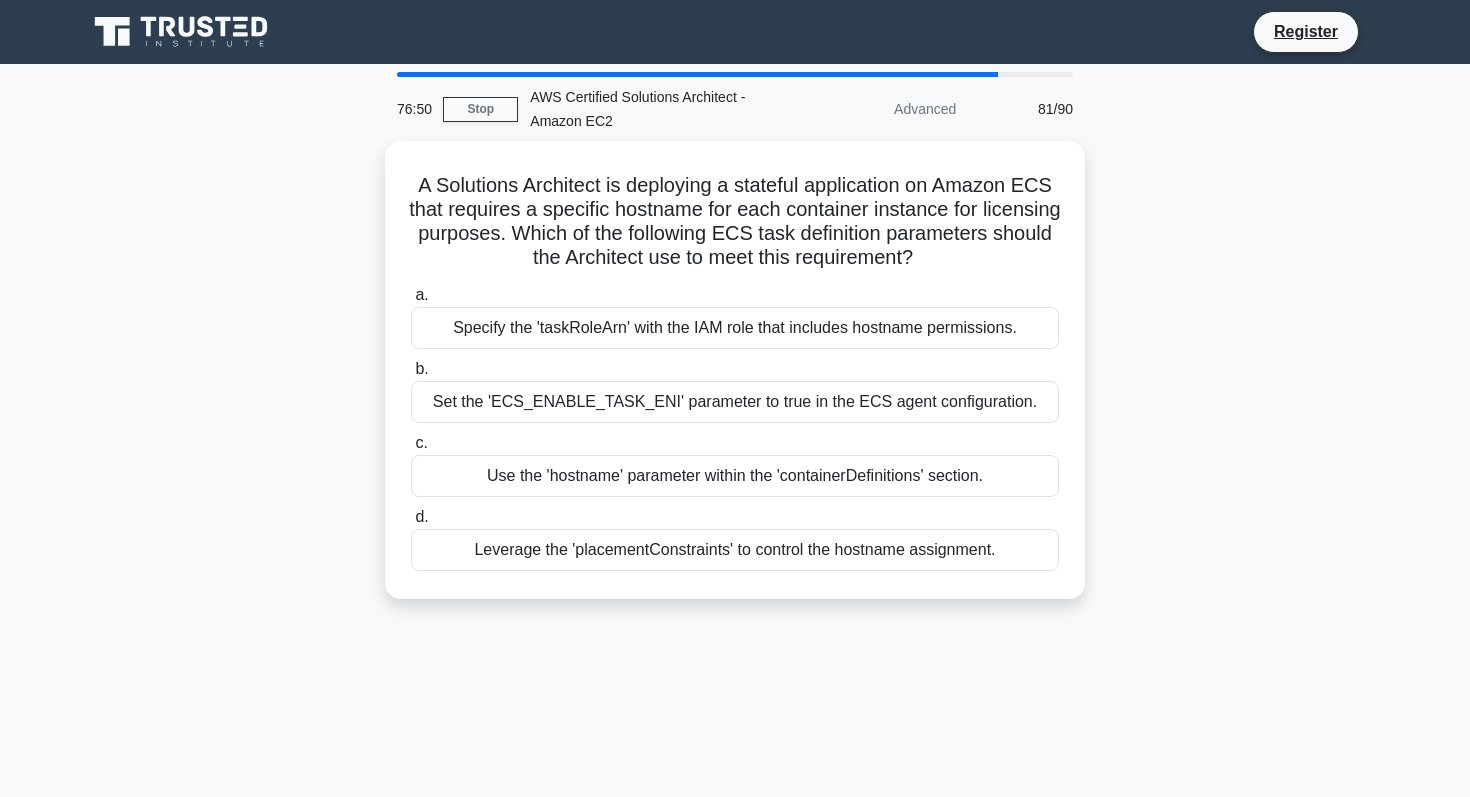click on "Set the 'ECS_ENABLE_TASK_ENI' parameter to true in the ECS agent configuration." at bounding box center (735, 402) 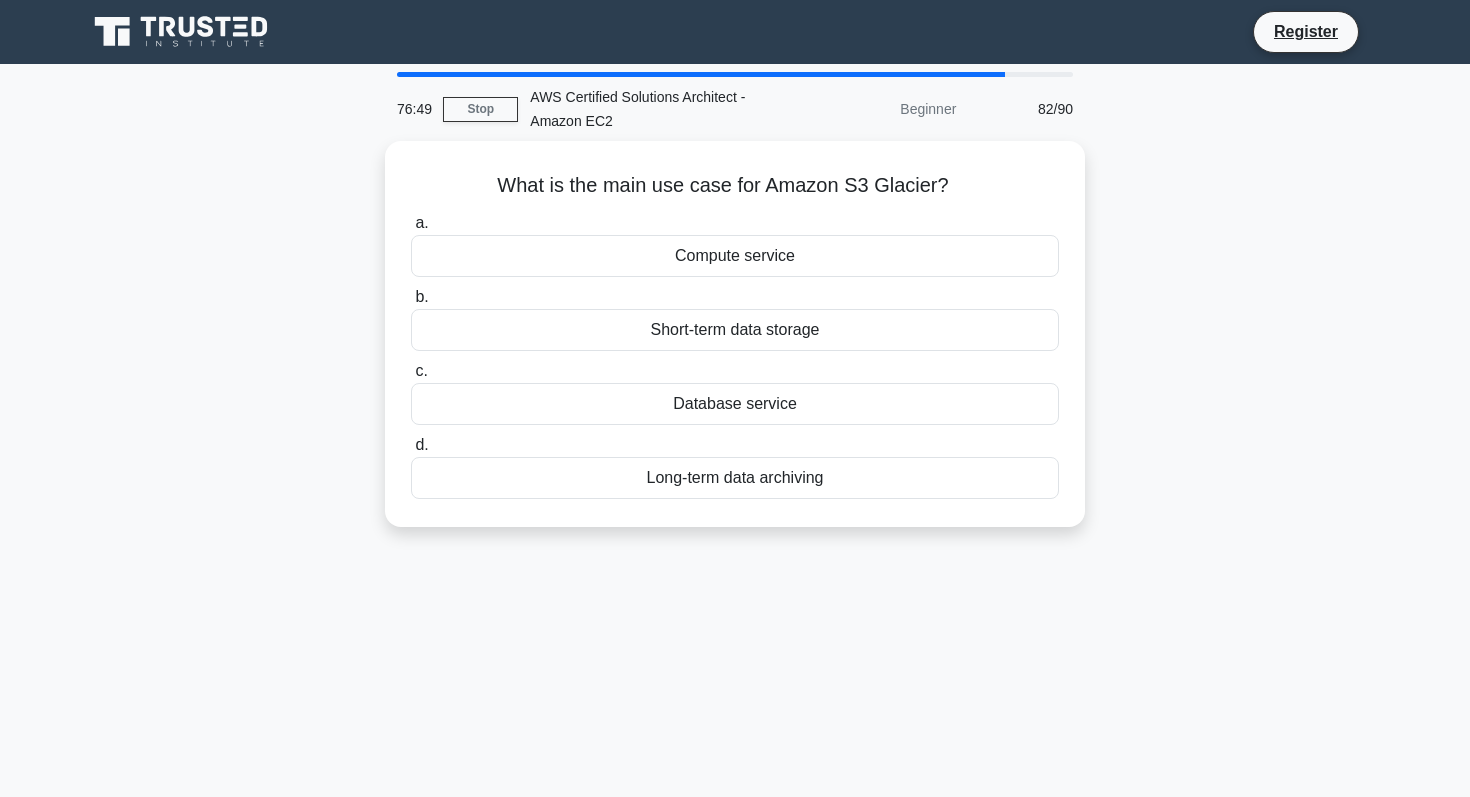 click on "Database service" at bounding box center [735, 404] 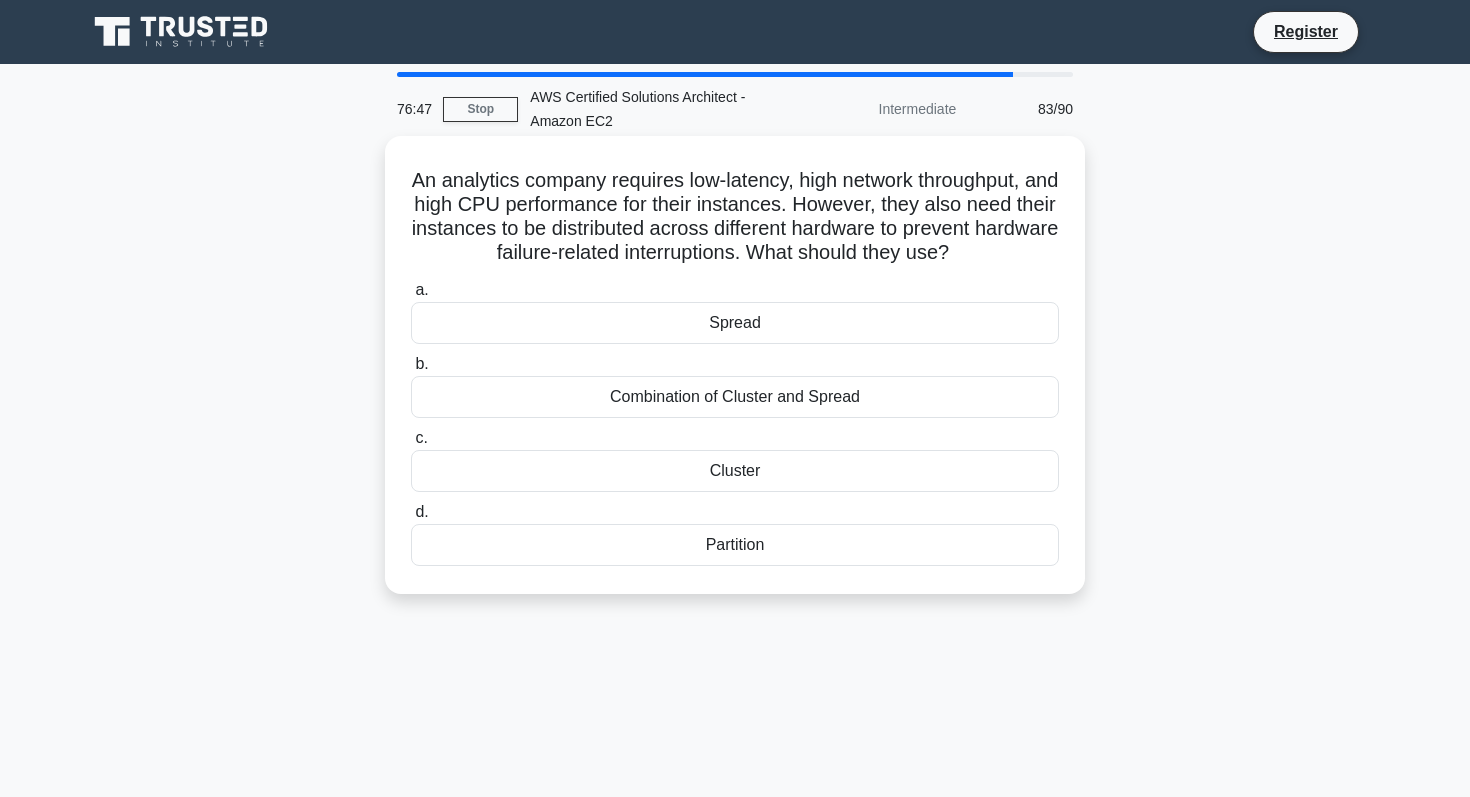 click on "Combination of Cluster and Spread" at bounding box center (735, 397) 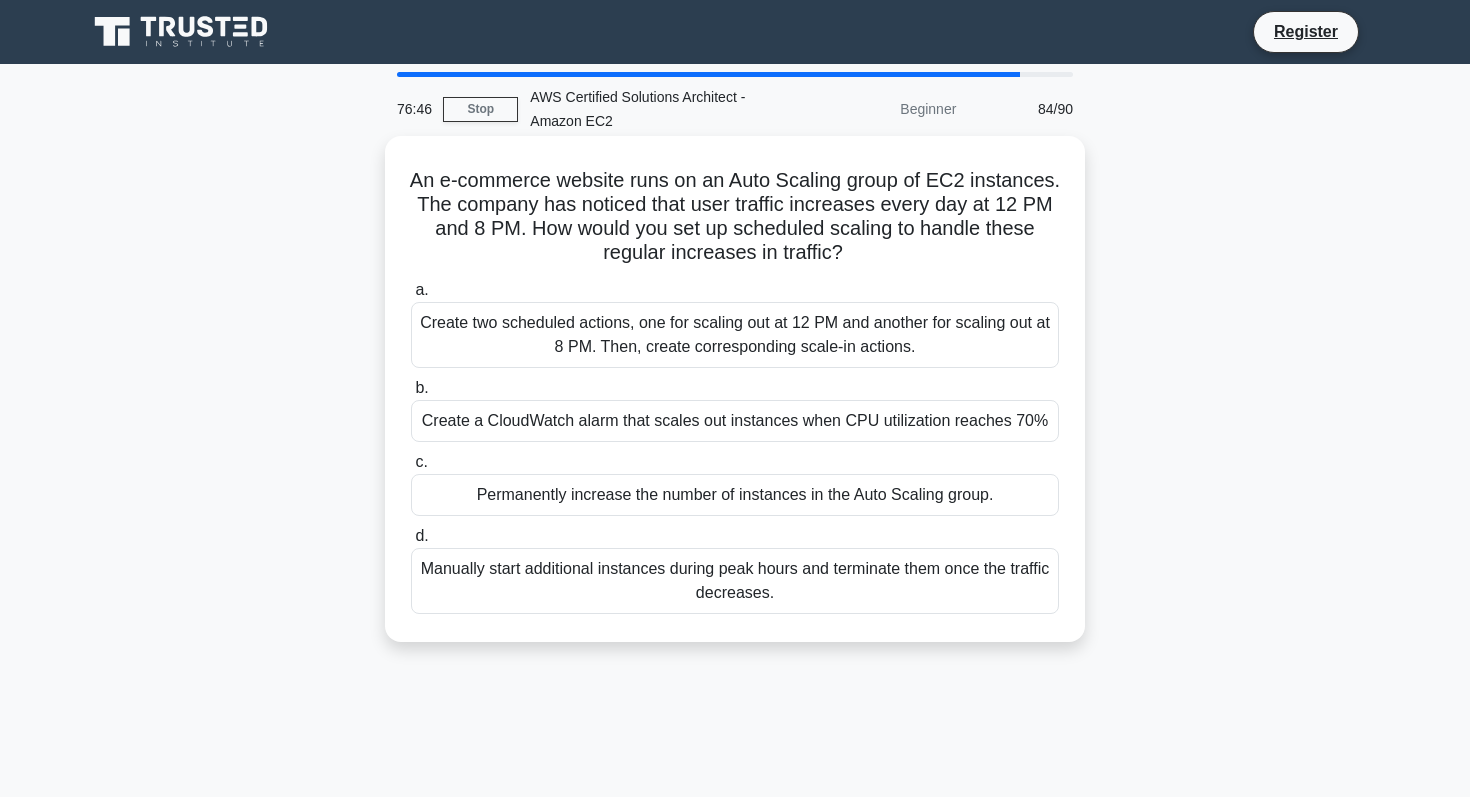 click on "b.
Create a CloudWatch alarm that scales out instances when CPU utilization reaches 70%" at bounding box center (735, 409) 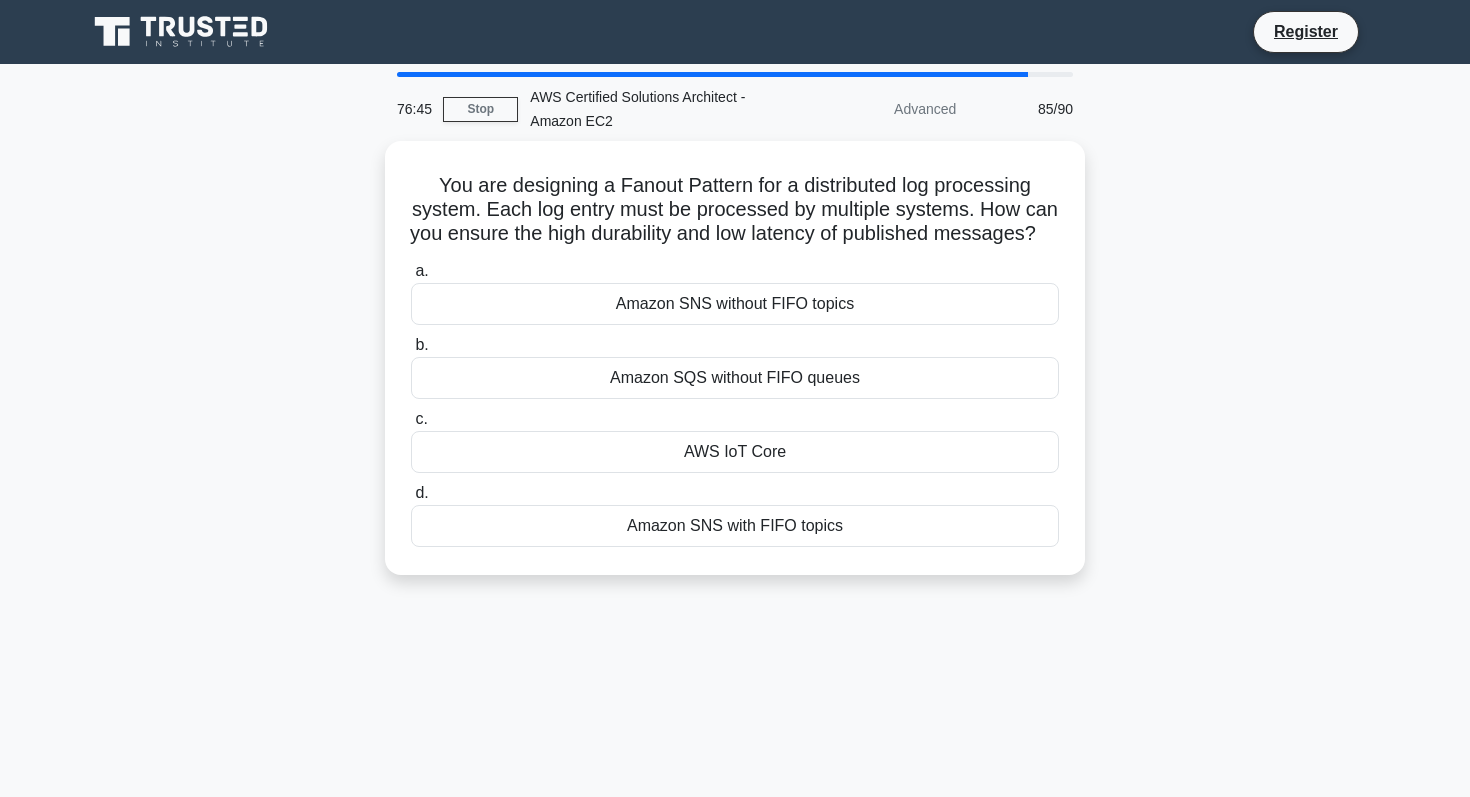 click on "Amazon SQS without FIFO queues" at bounding box center [735, 378] 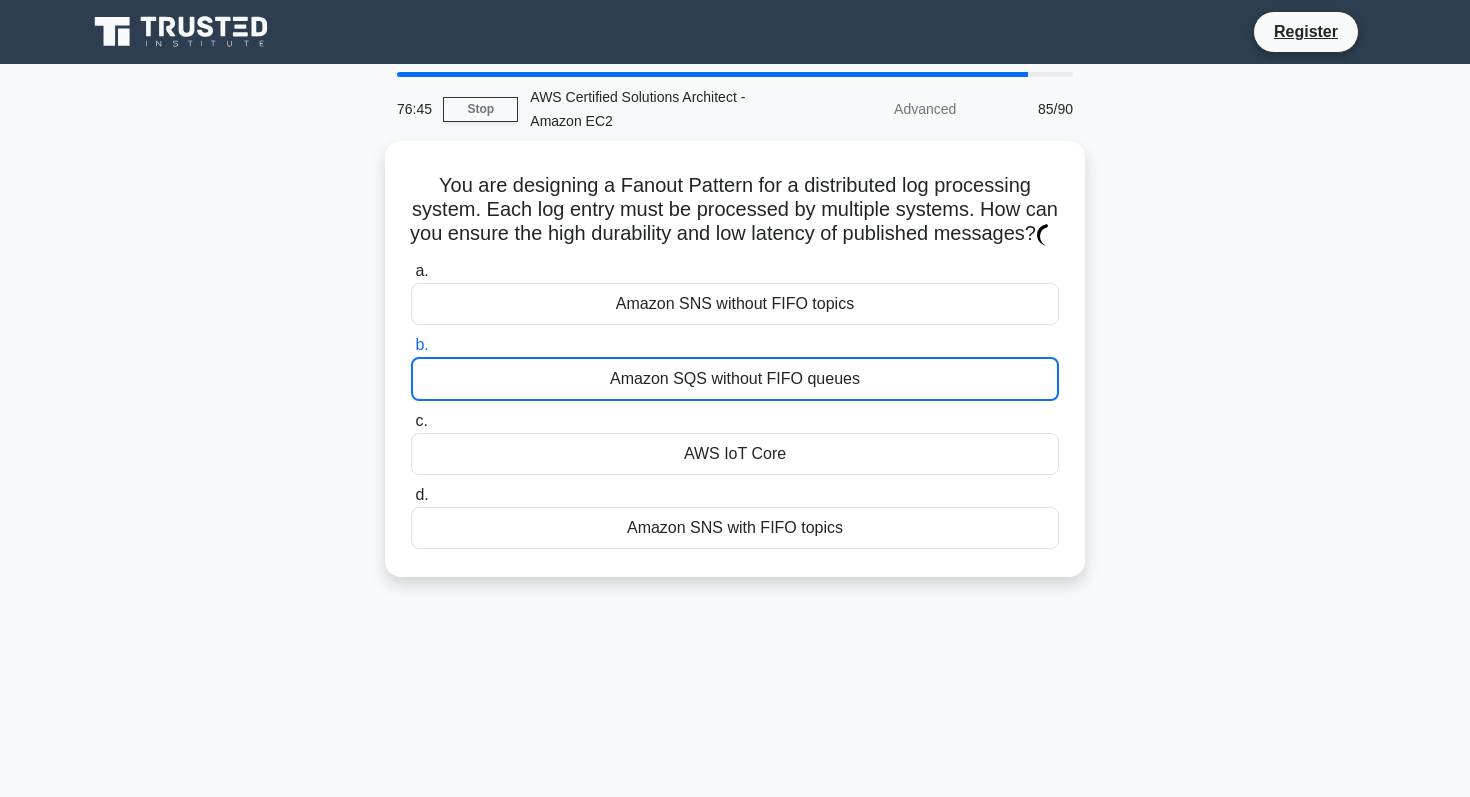 click on "Amazon SQS without FIFO queues" at bounding box center (735, 379) 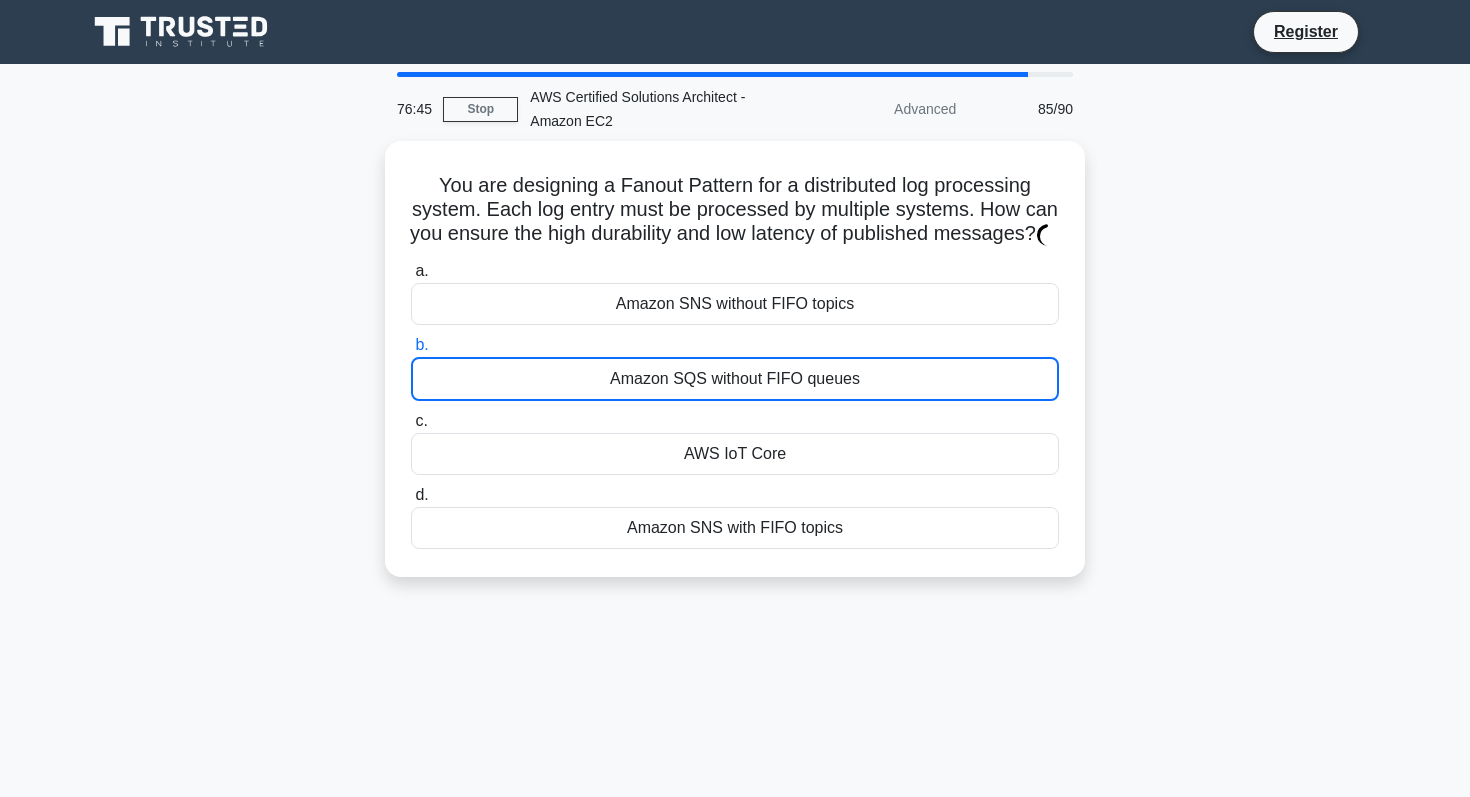 click on "b.
Amazon SQS without FIFO queues" at bounding box center (411, 345) 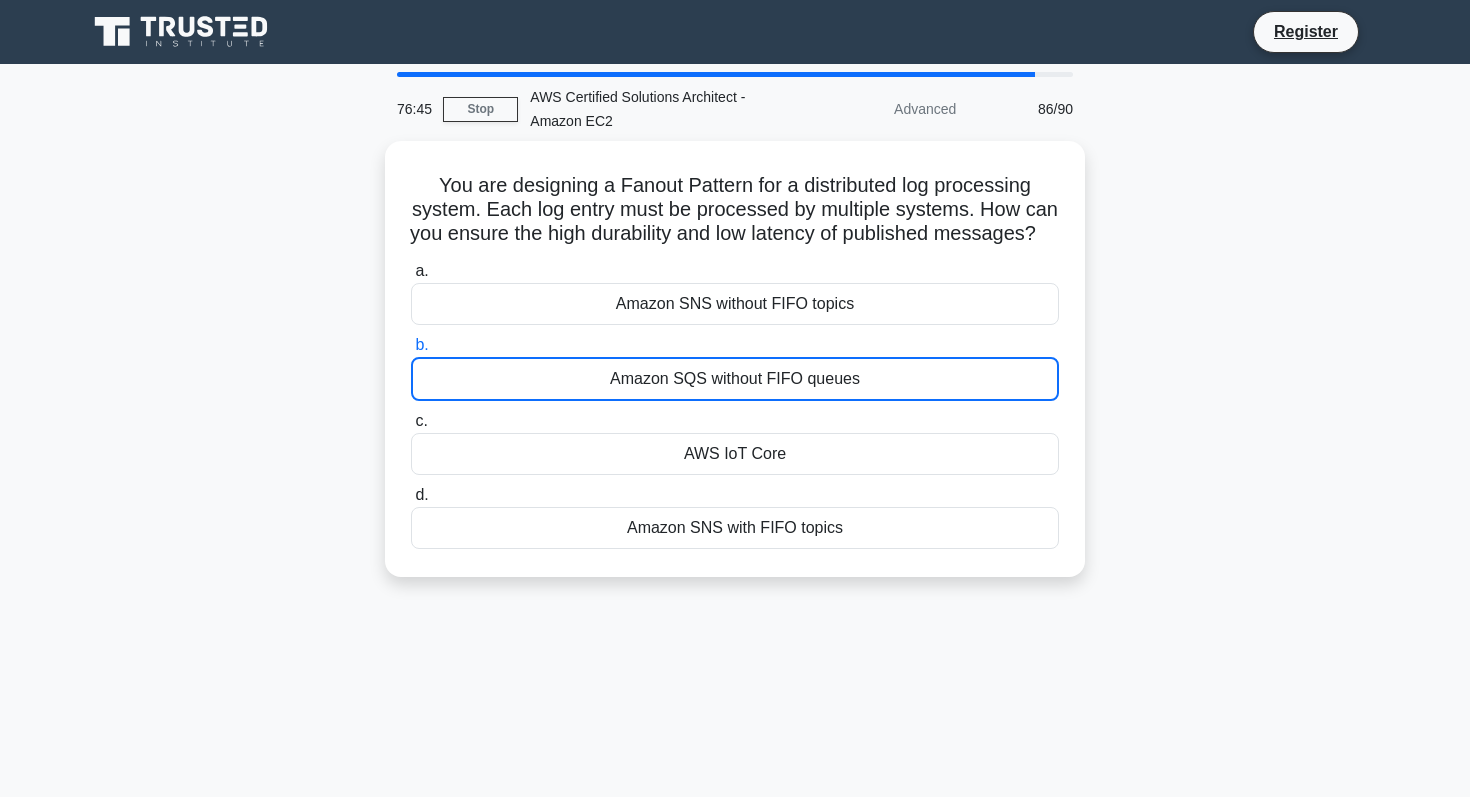 click on "Amazon SQS without FIFO queues" at bounding box center [735, 379] 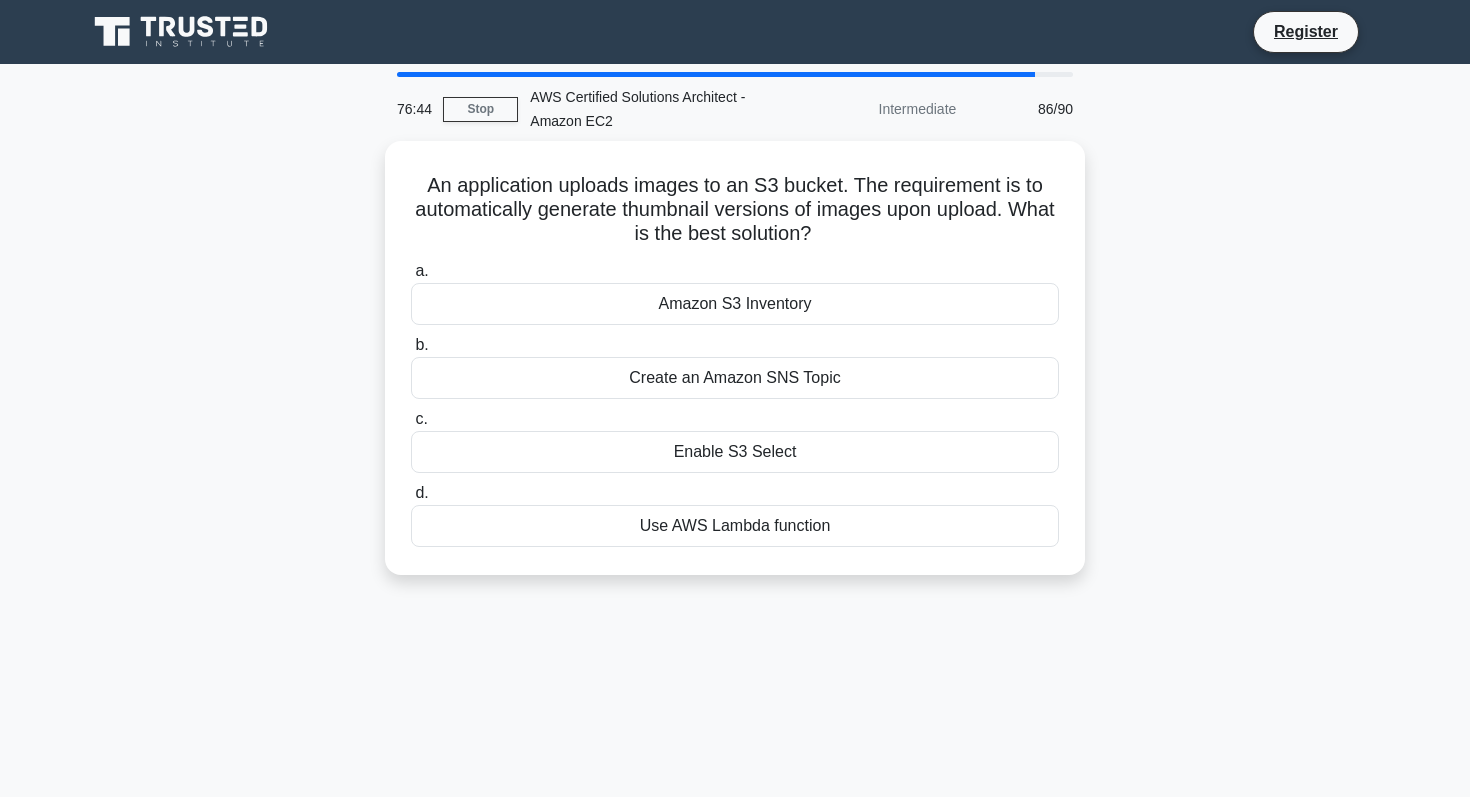 click on "Create an Amazon SNS Topic" at bounding box center (735, 378) 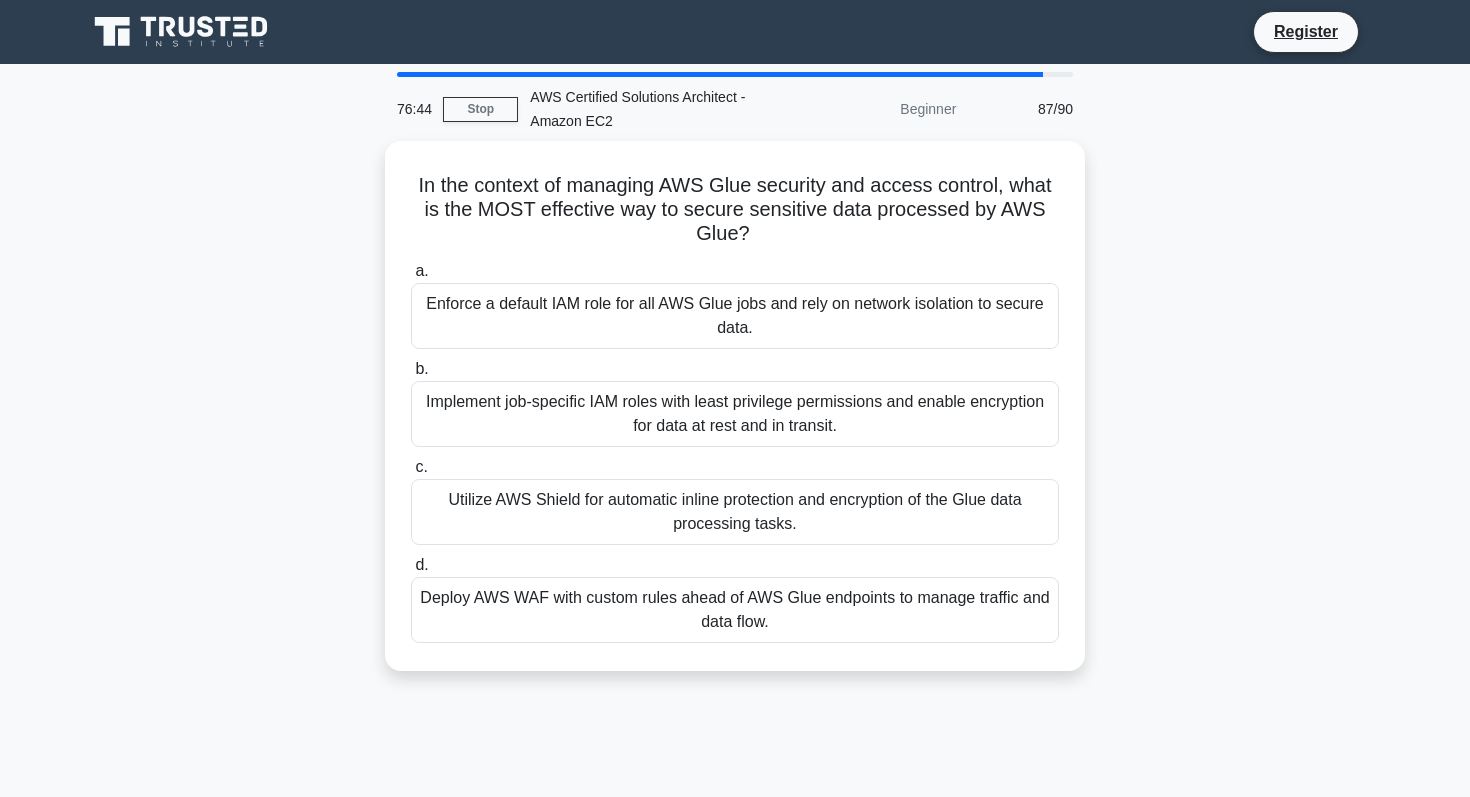 click on "Implement job-specific IAM roles with least privilege permissions and enable encryption for data at rest and in transit." at bounding box center [735, 414] 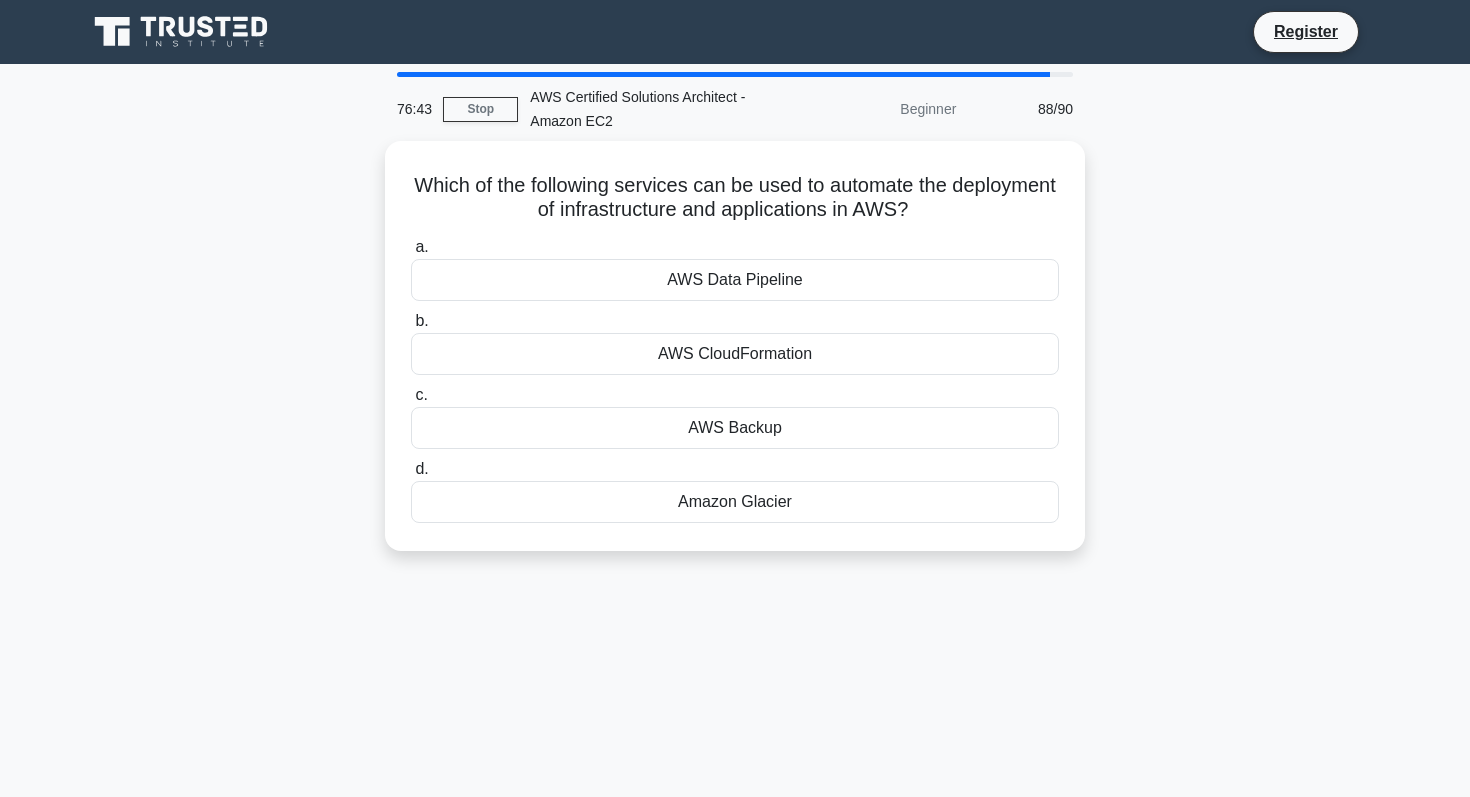click on "c.
AWS Backup" at bounding box center (735, 416) 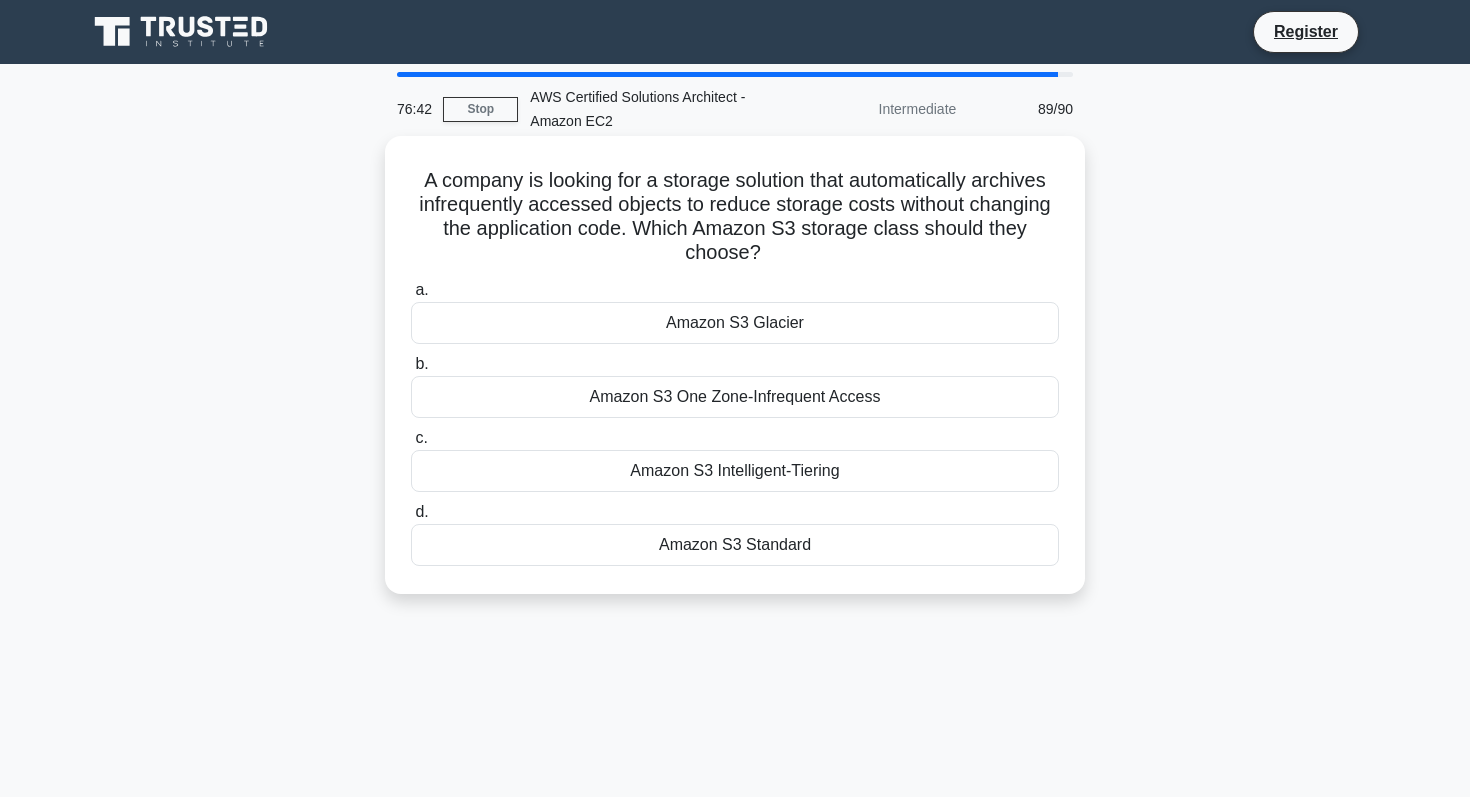 click on "Amazon S3 One Zone-Infrequent Access" at bounding box center (735, 397) 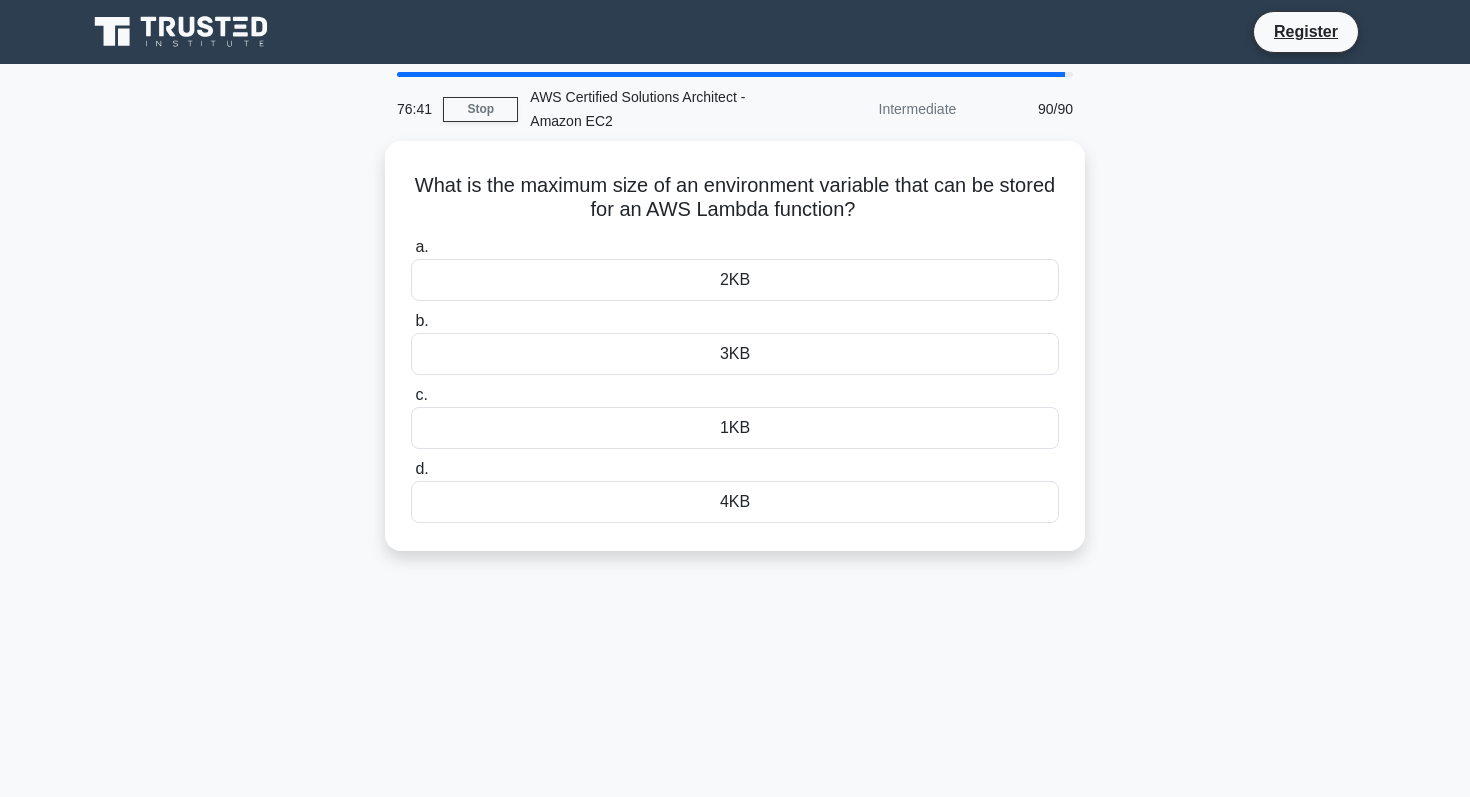 click on "c.
1KB" at bounding box center (735, 416) 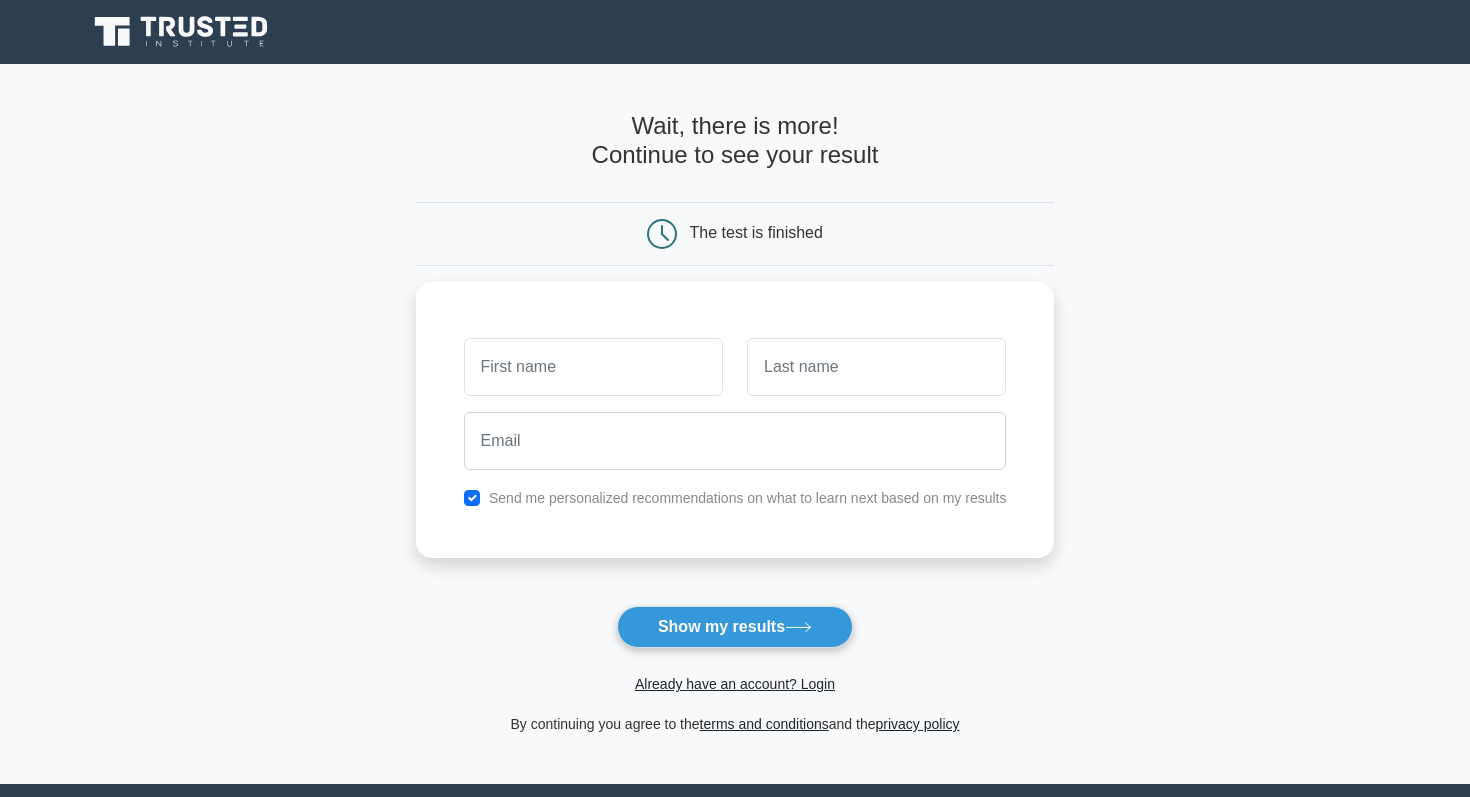 scroll, scrollTop: 0, scrollLeft: 0, axis: both 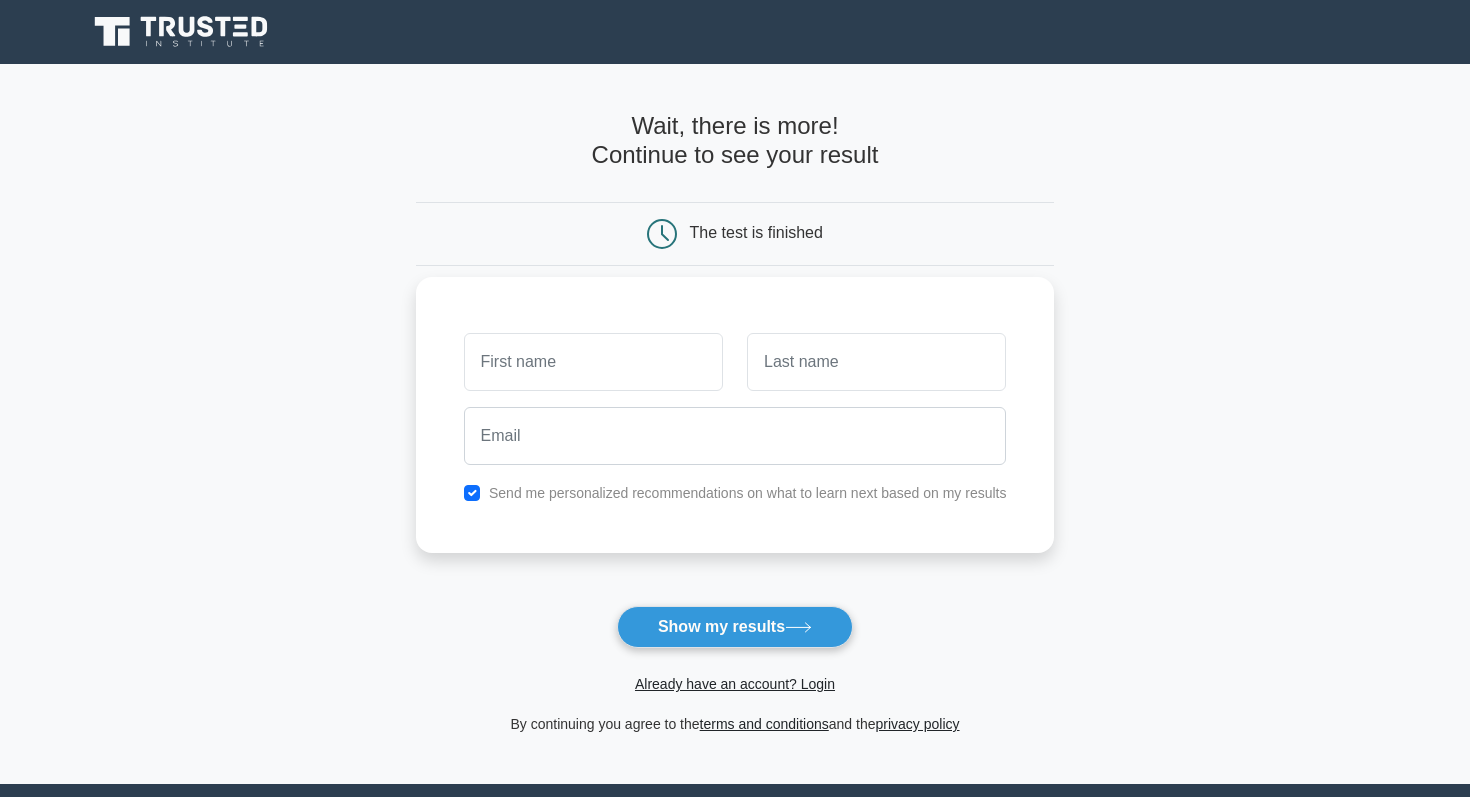 click at bounding box center [876, 362] 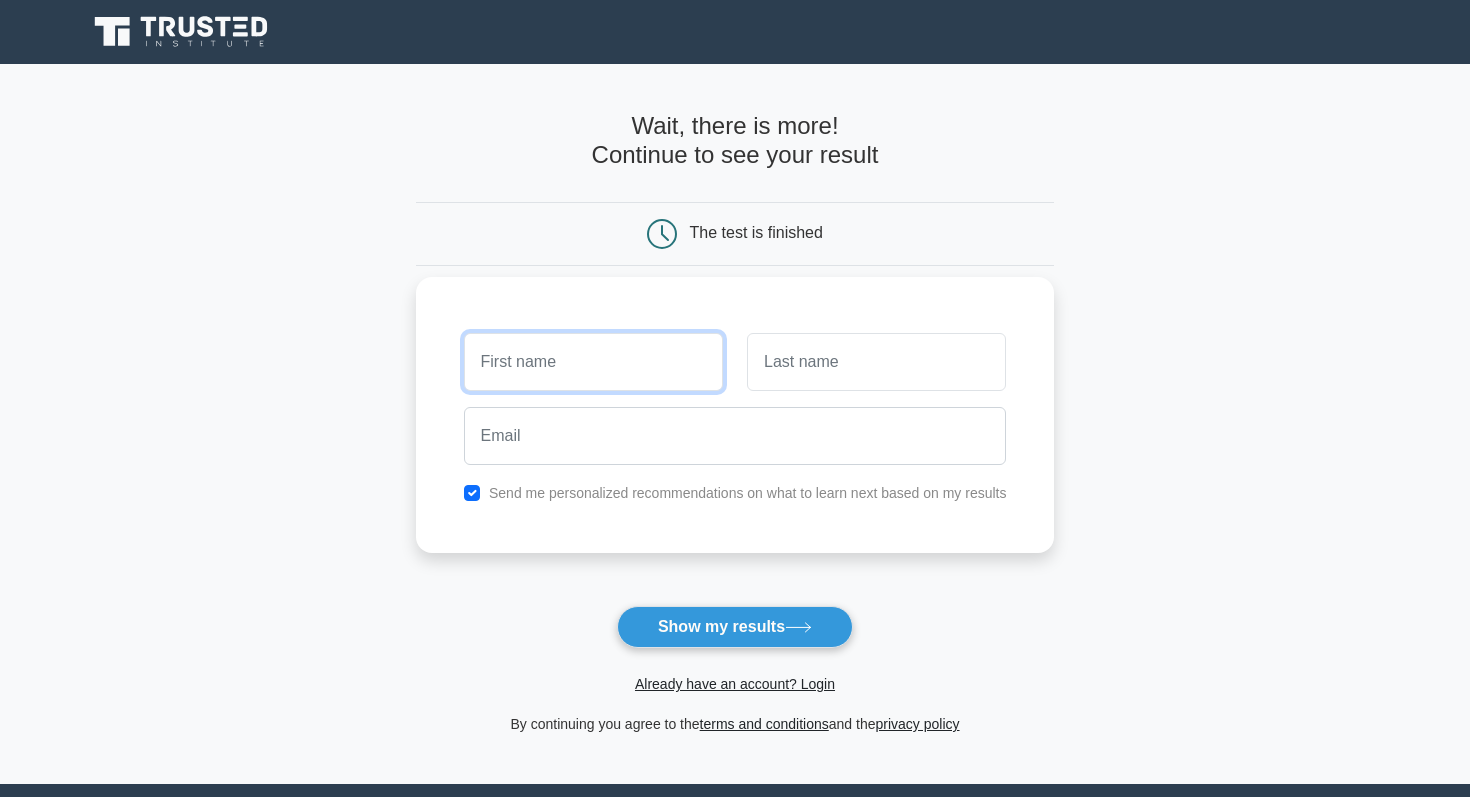 click at bounding box center [593, 362] 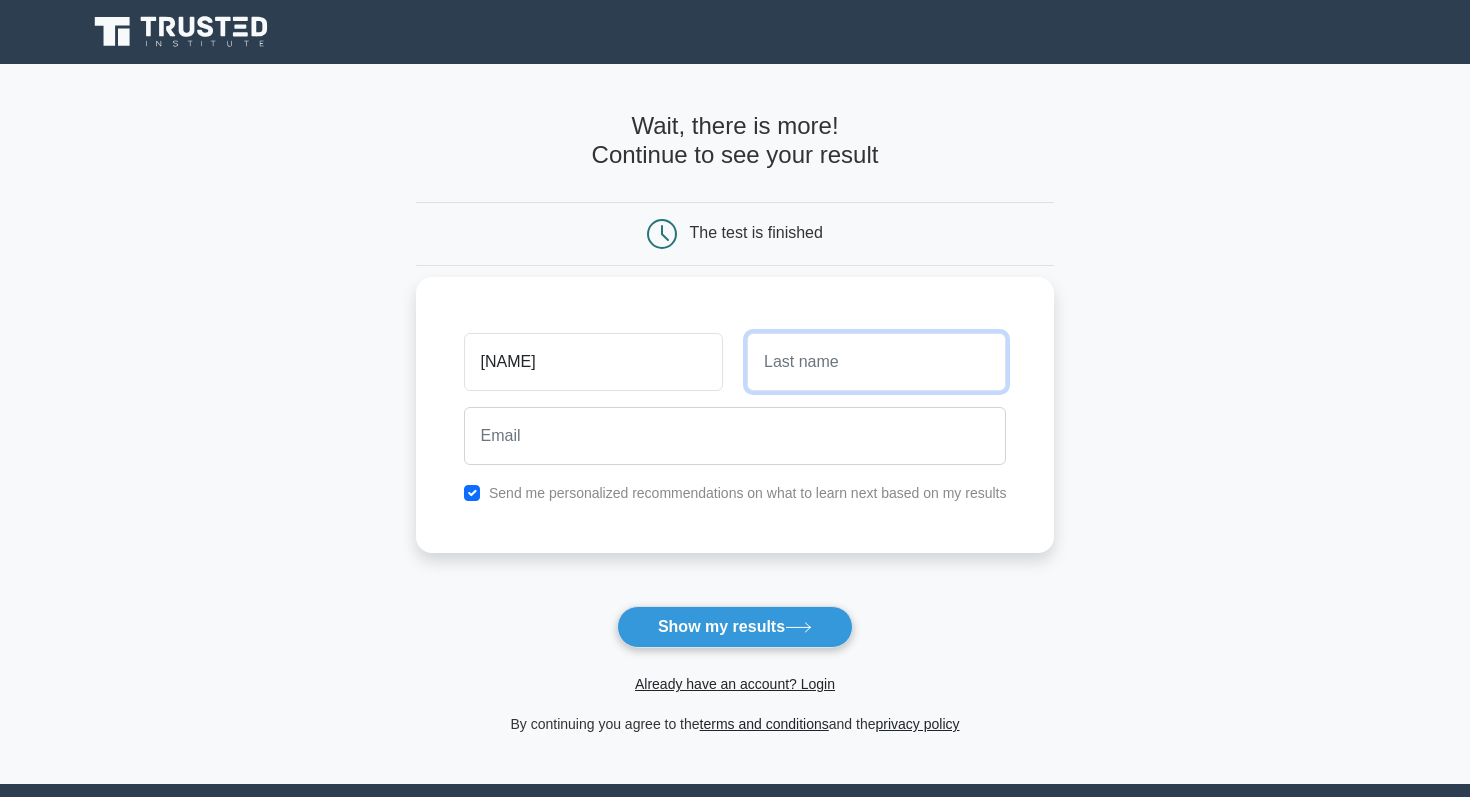 click at bounding box center [876, 362] 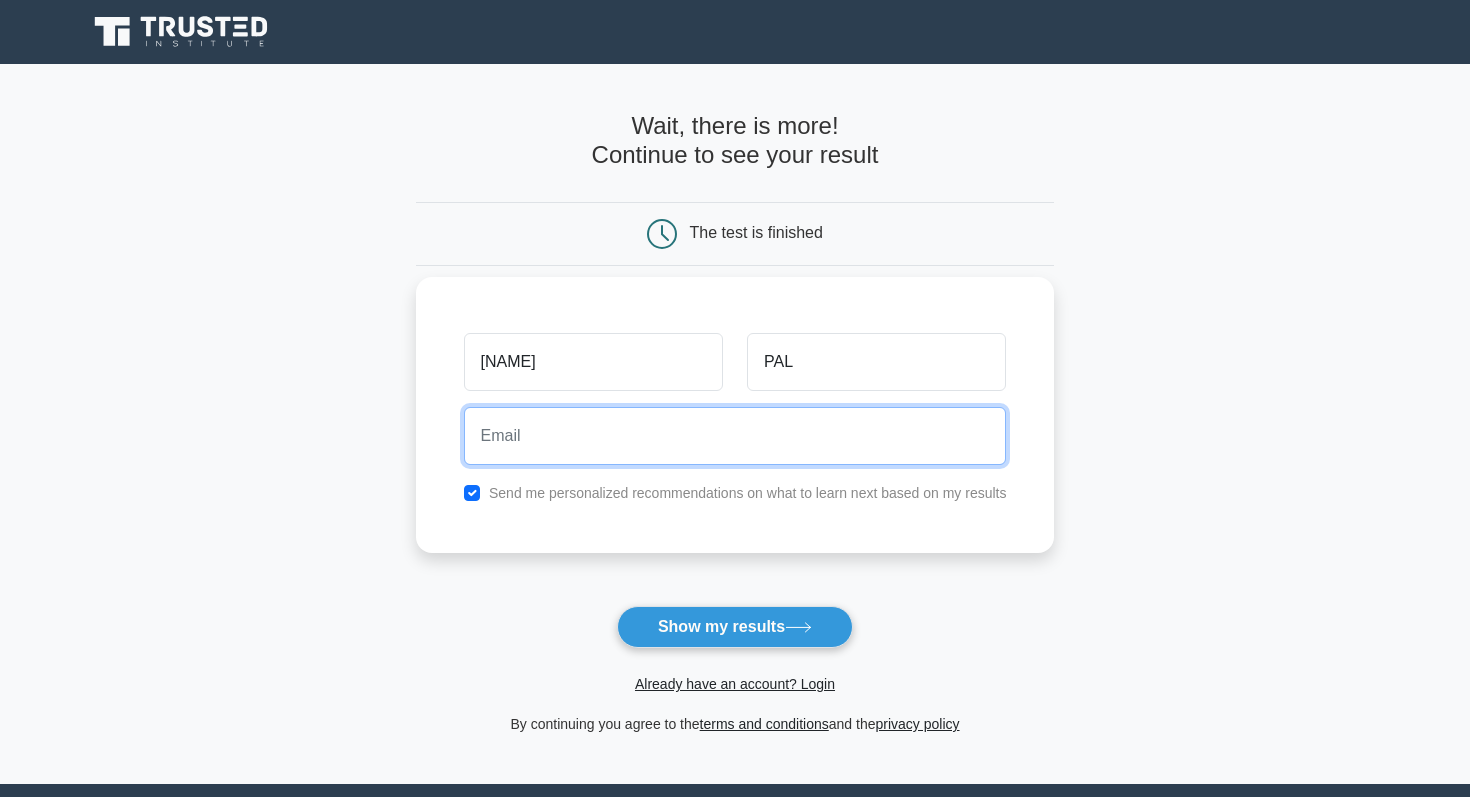 click at bounding box center (735, 436) 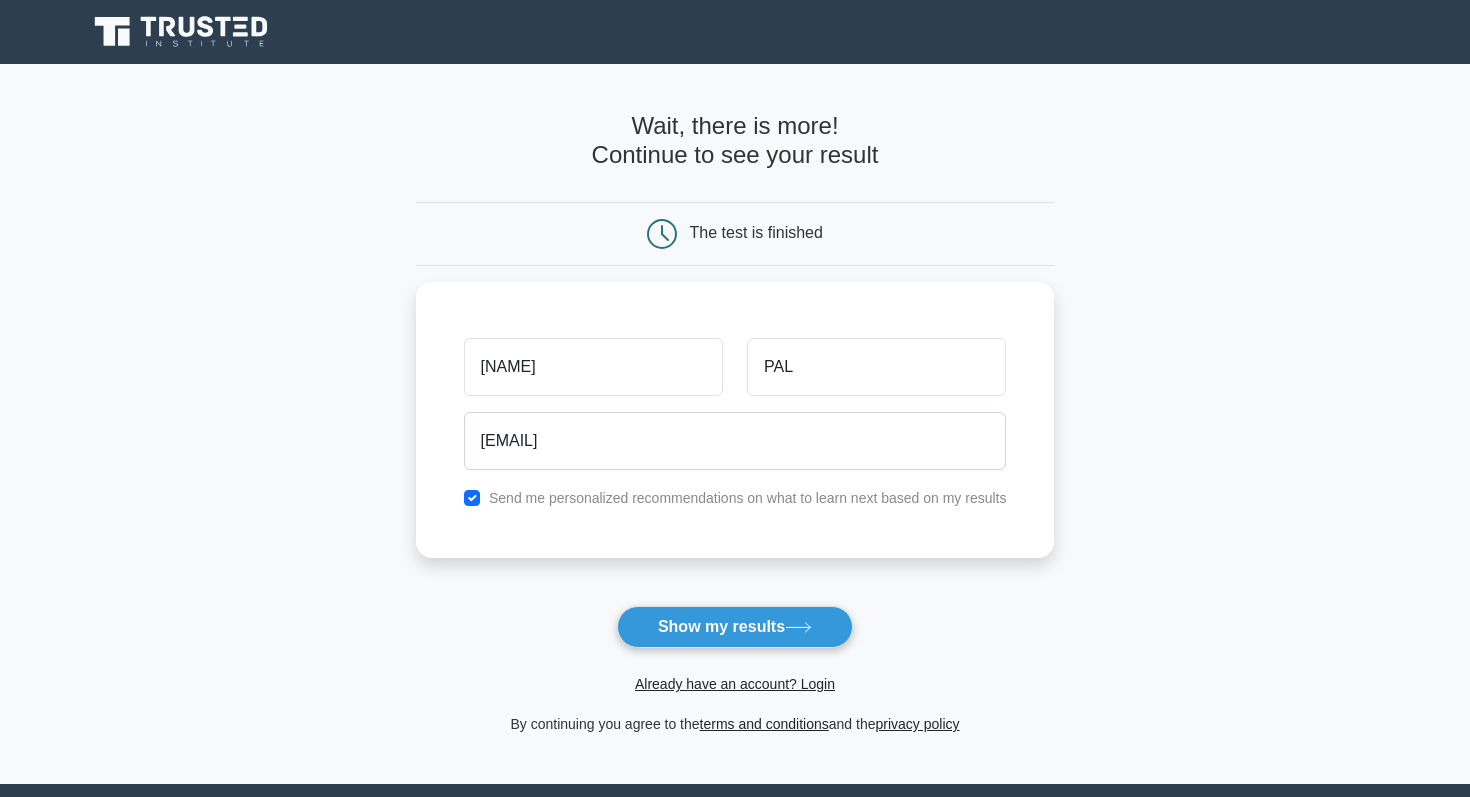 click on "Wait, there is more! Continue to see your result
The test is finished
ASHISH PAL" at bounding box center (735, 424) 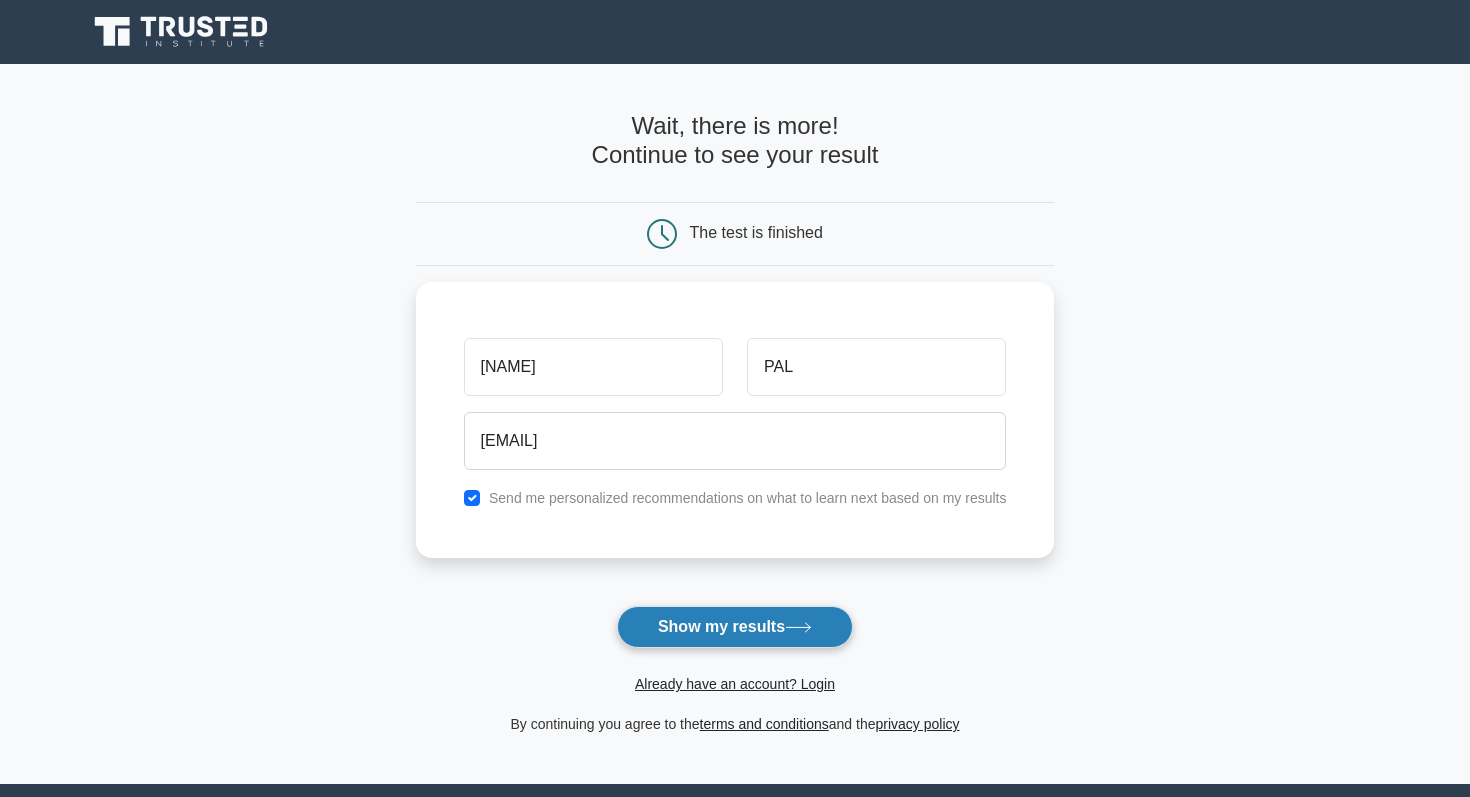 click on "Show my results" at bounding box center (735, 627) 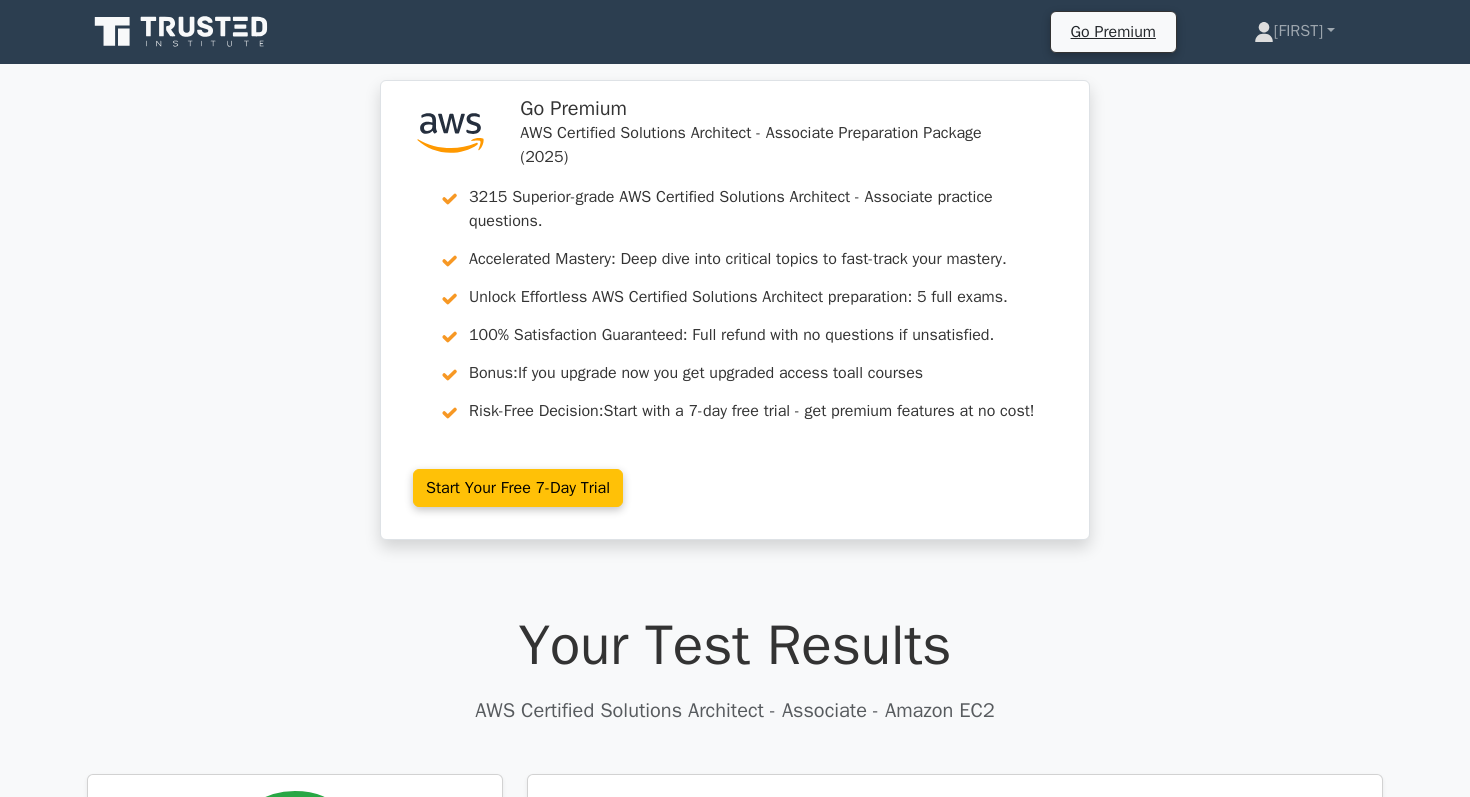 scroll, scrollTop: 0, scrollLeft: 0, axis: both 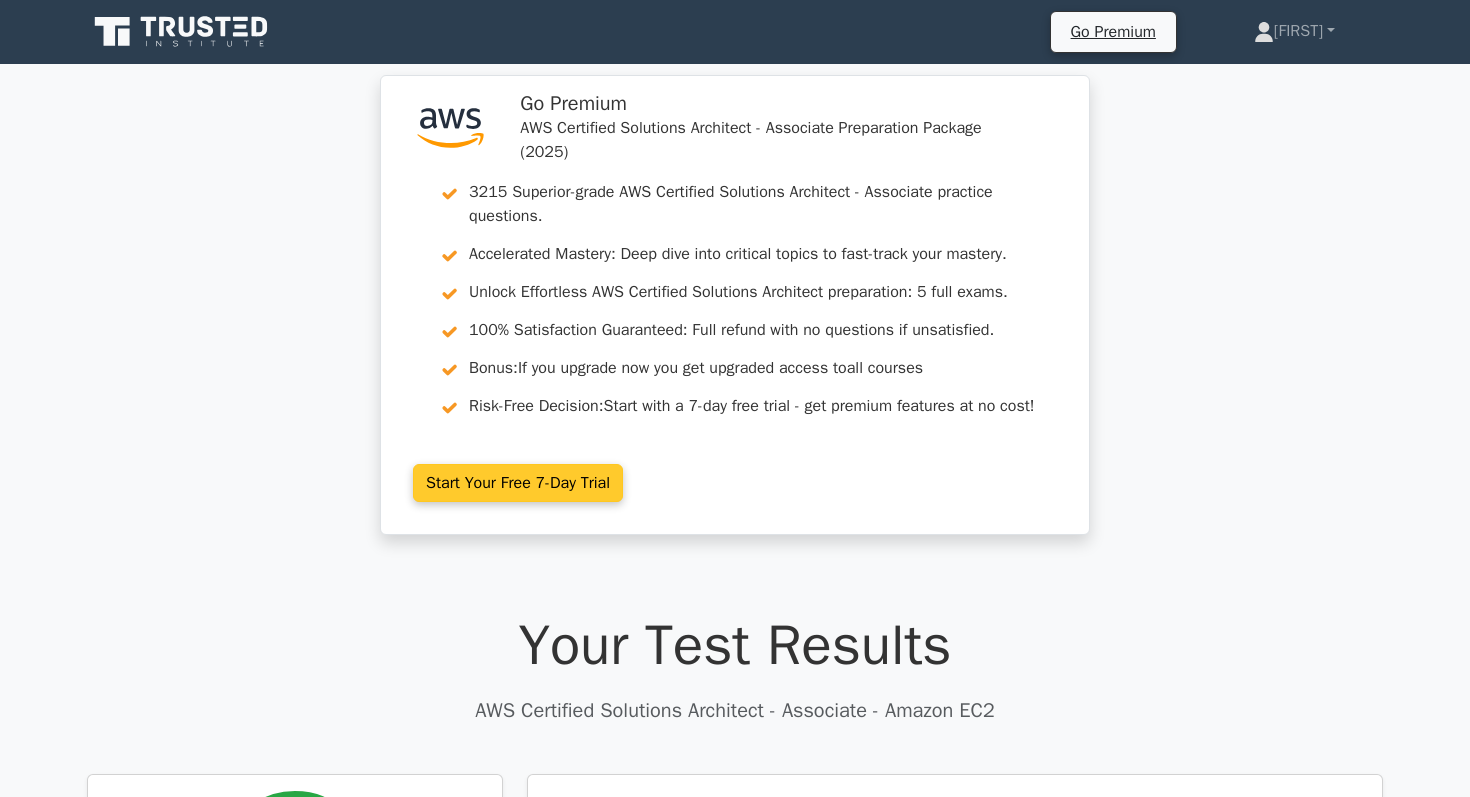 click on "Start Your Free 7-Day Trial" at bounding box center [518, 483] 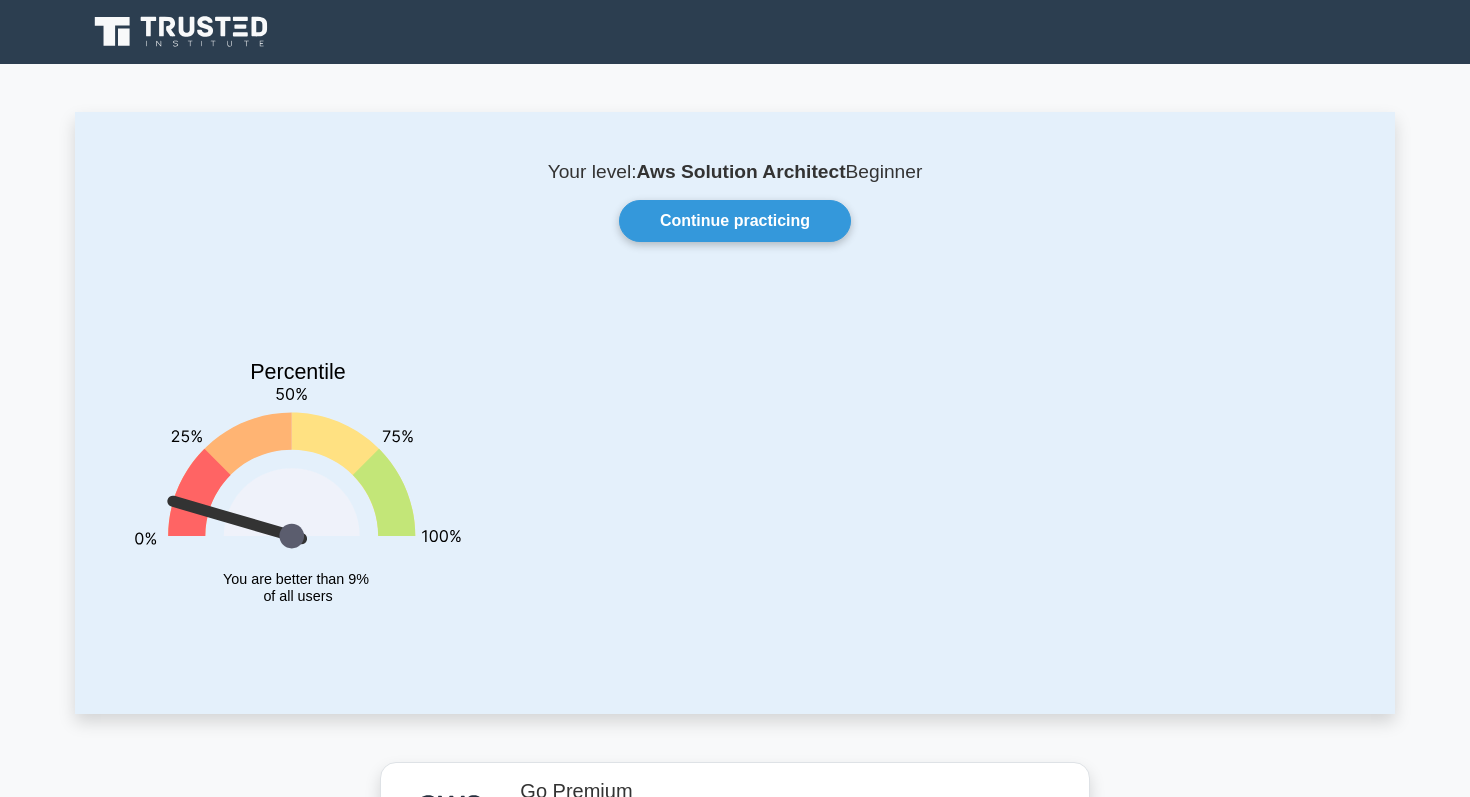 scroll, scrollTop: 0, scrollLeft: 0, axis: both 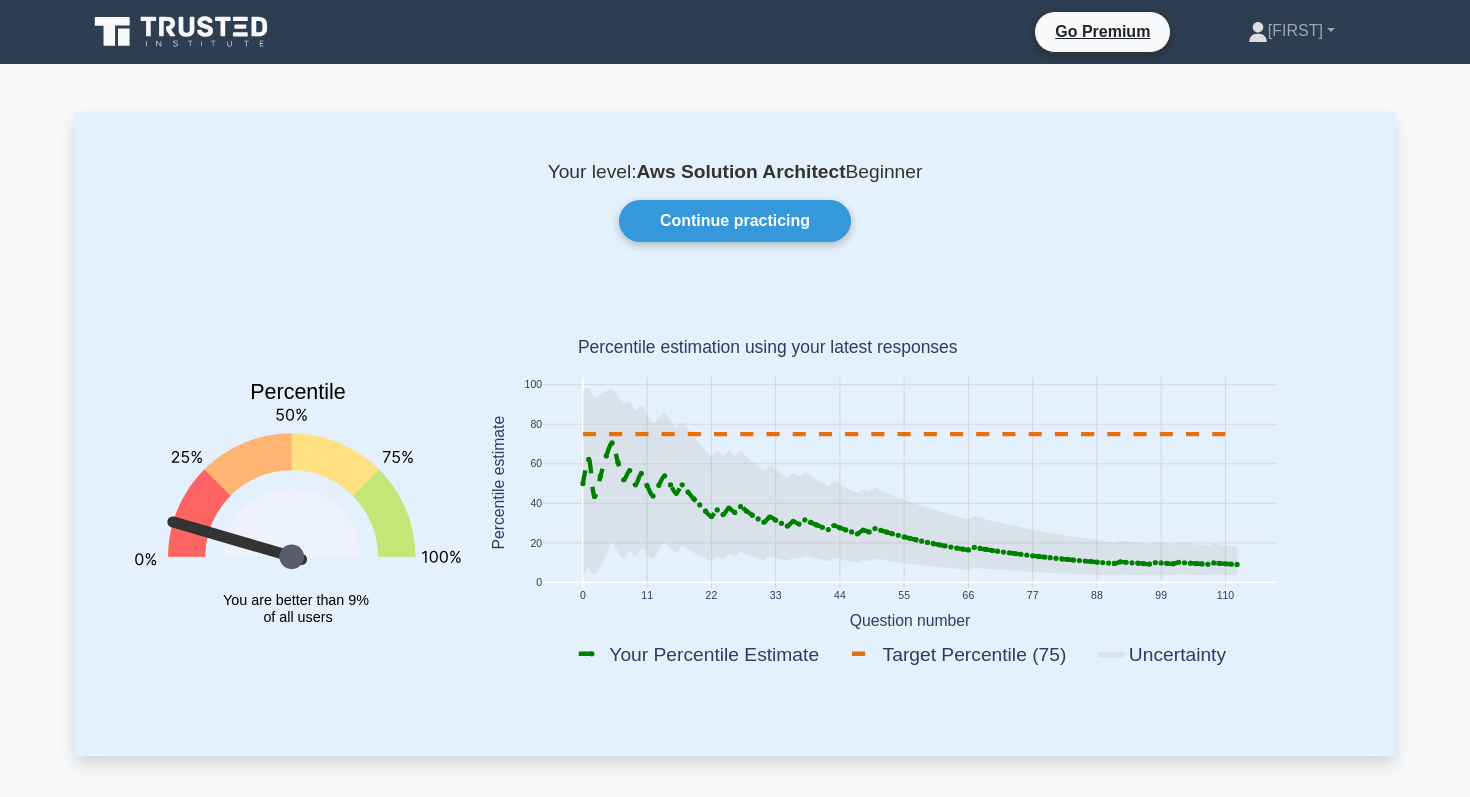 click 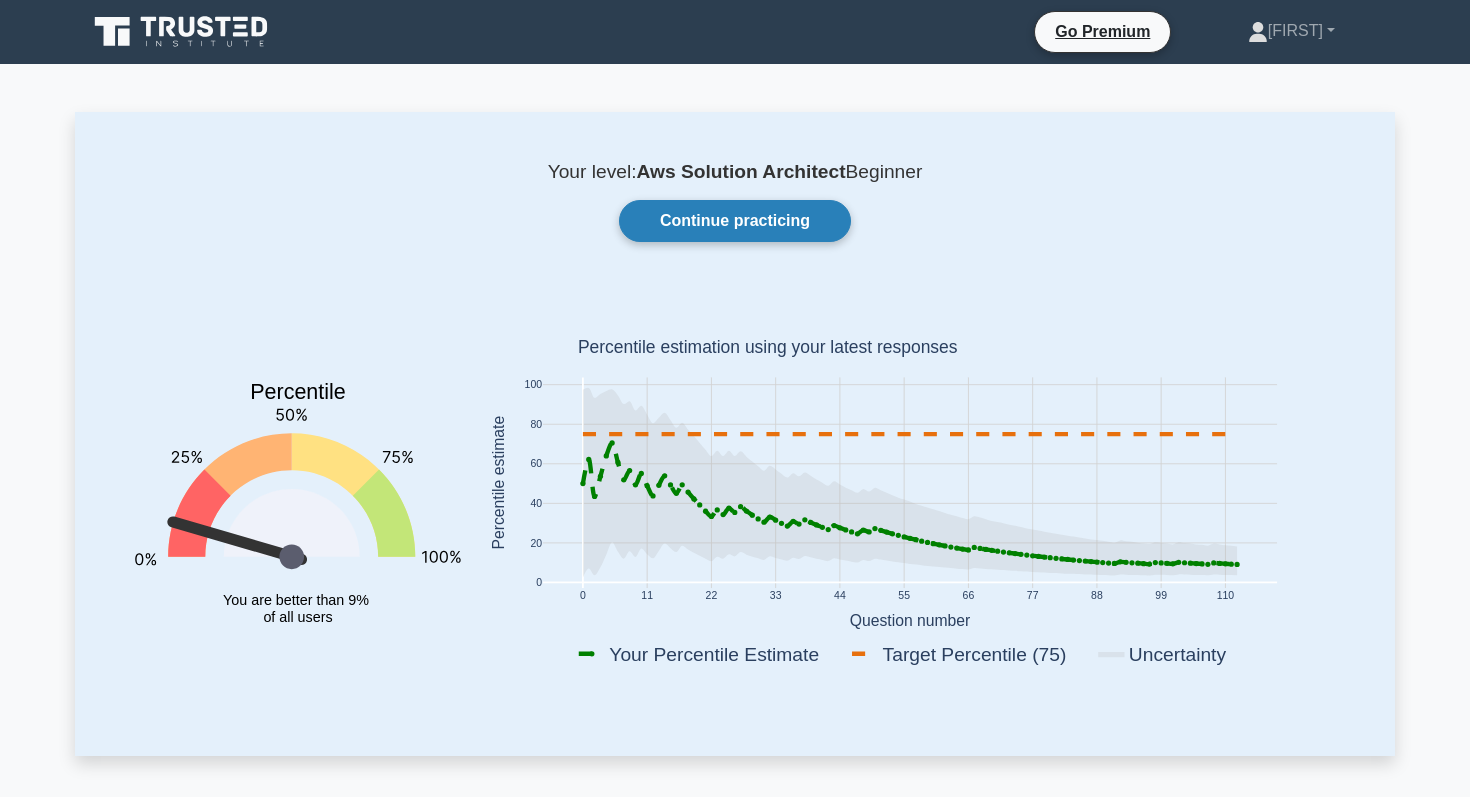 click on "Continue practicing" at bounding box center (735, 221) 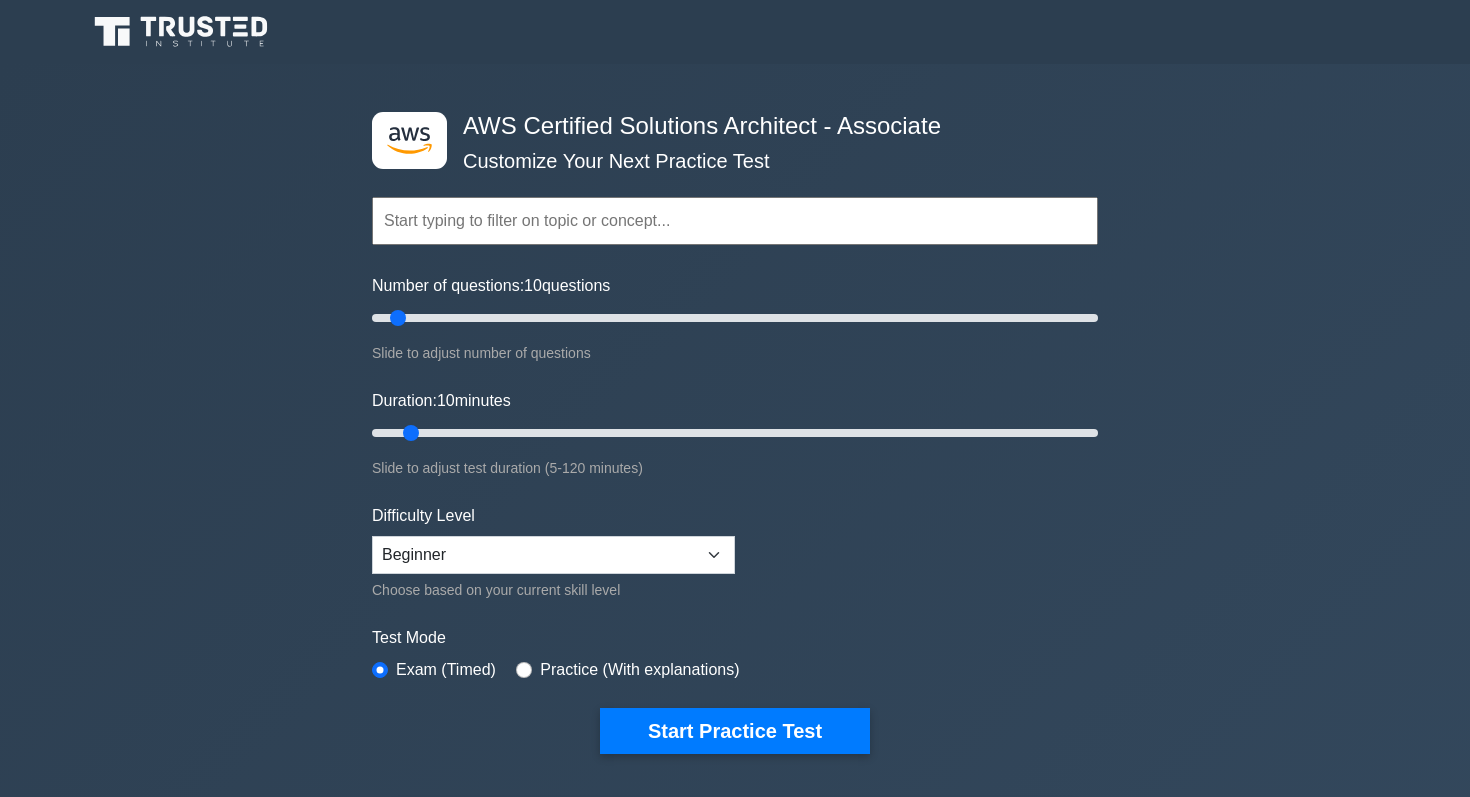 scroll, scrollTop: 0, scrollLeft: 0, axis: both 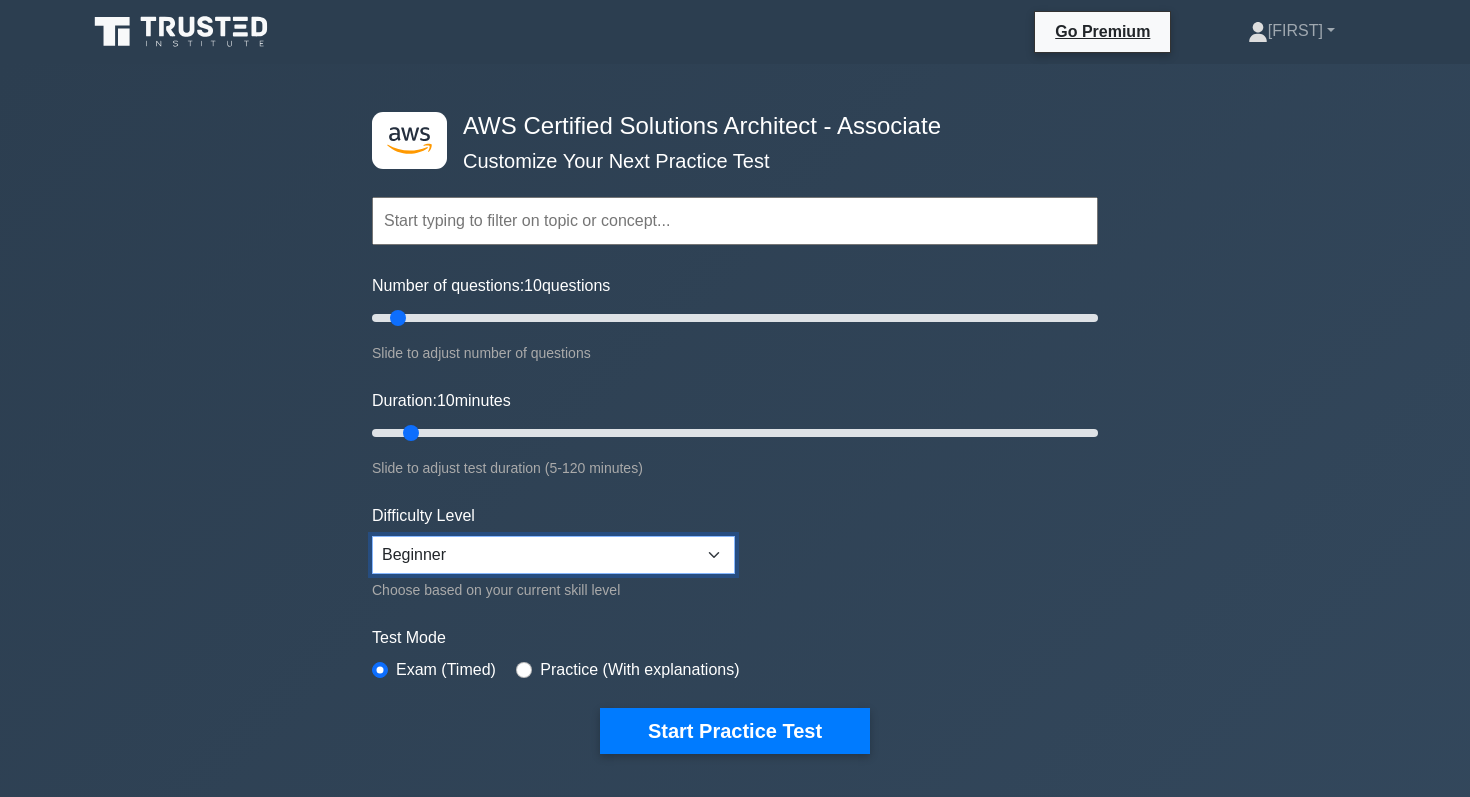 click on "Beginner
Intermediate
Expert" at bounding box center (553, 555) 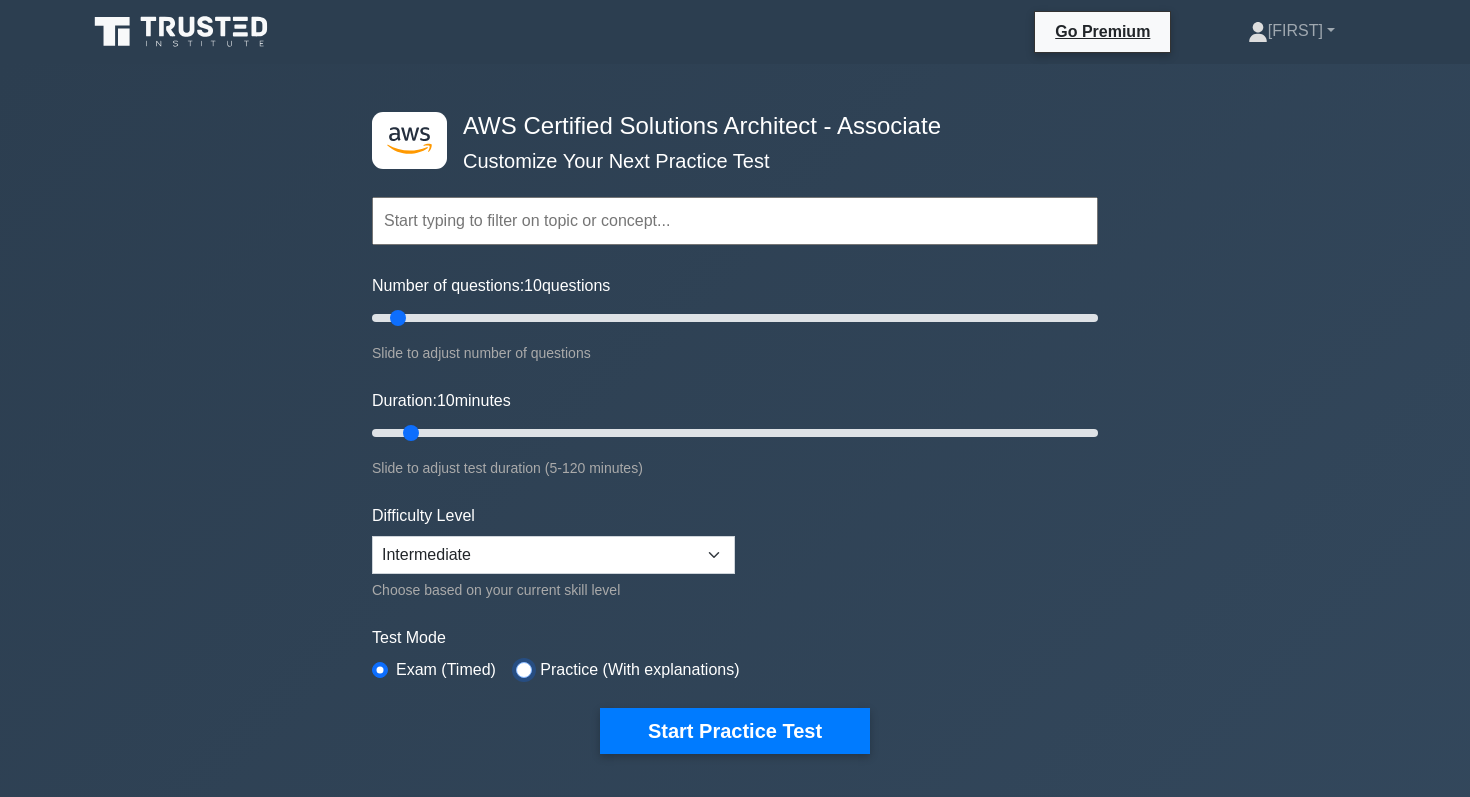 click at bounding box center [524, 670] 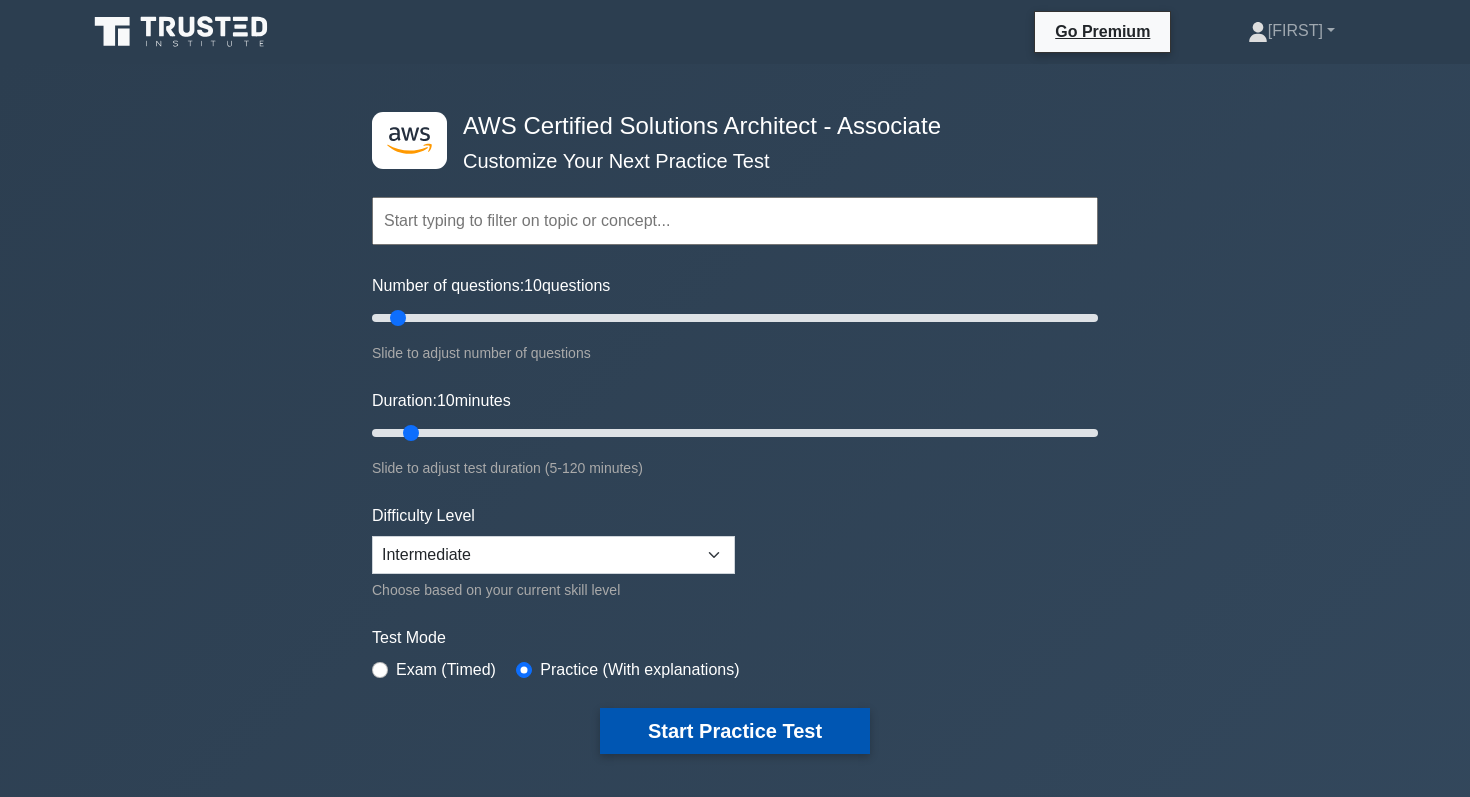click on "Start Practice Test" at bounding box center (735, 731) 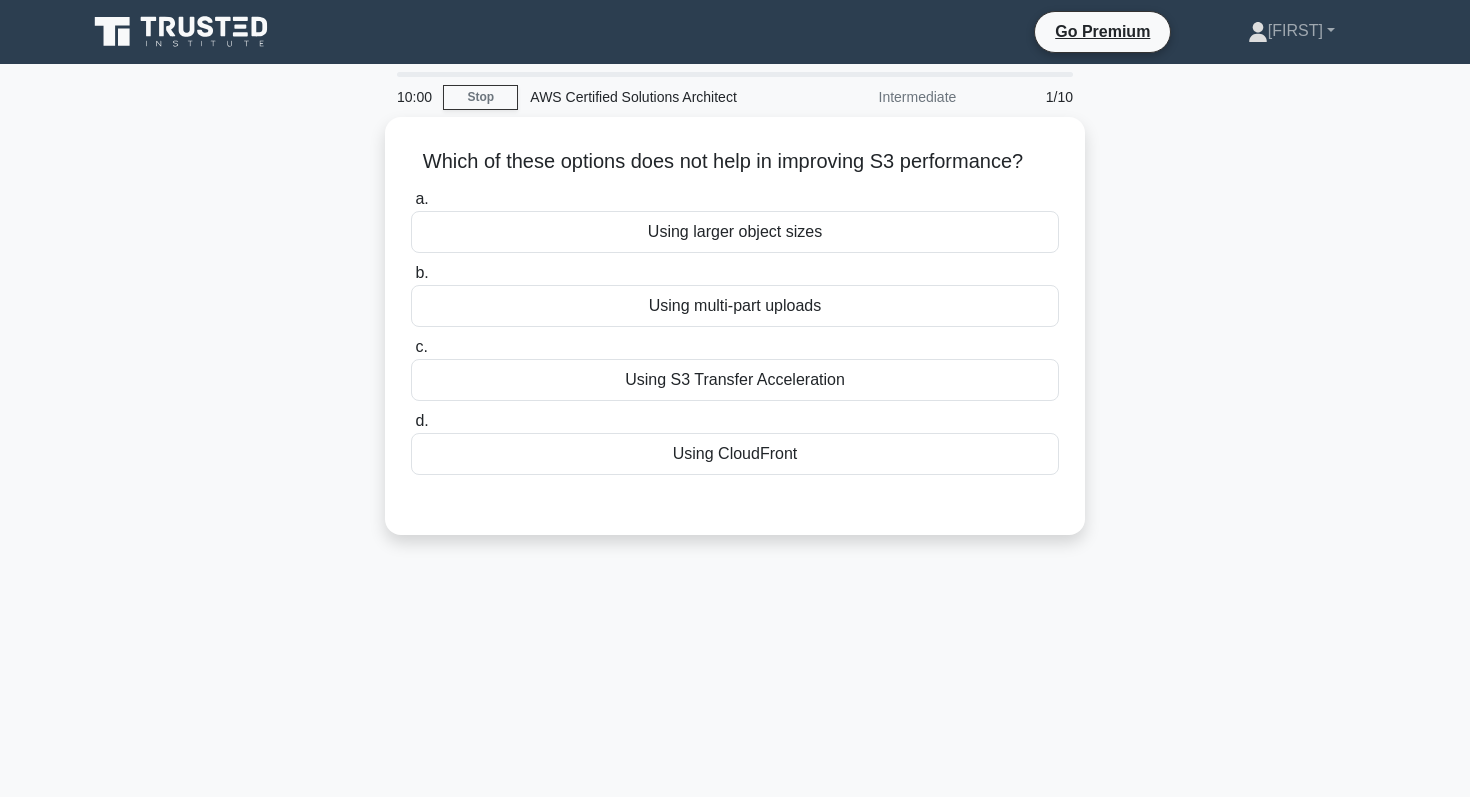 scroll, scrollTop: 0, scrollLeft: 0, axis: both 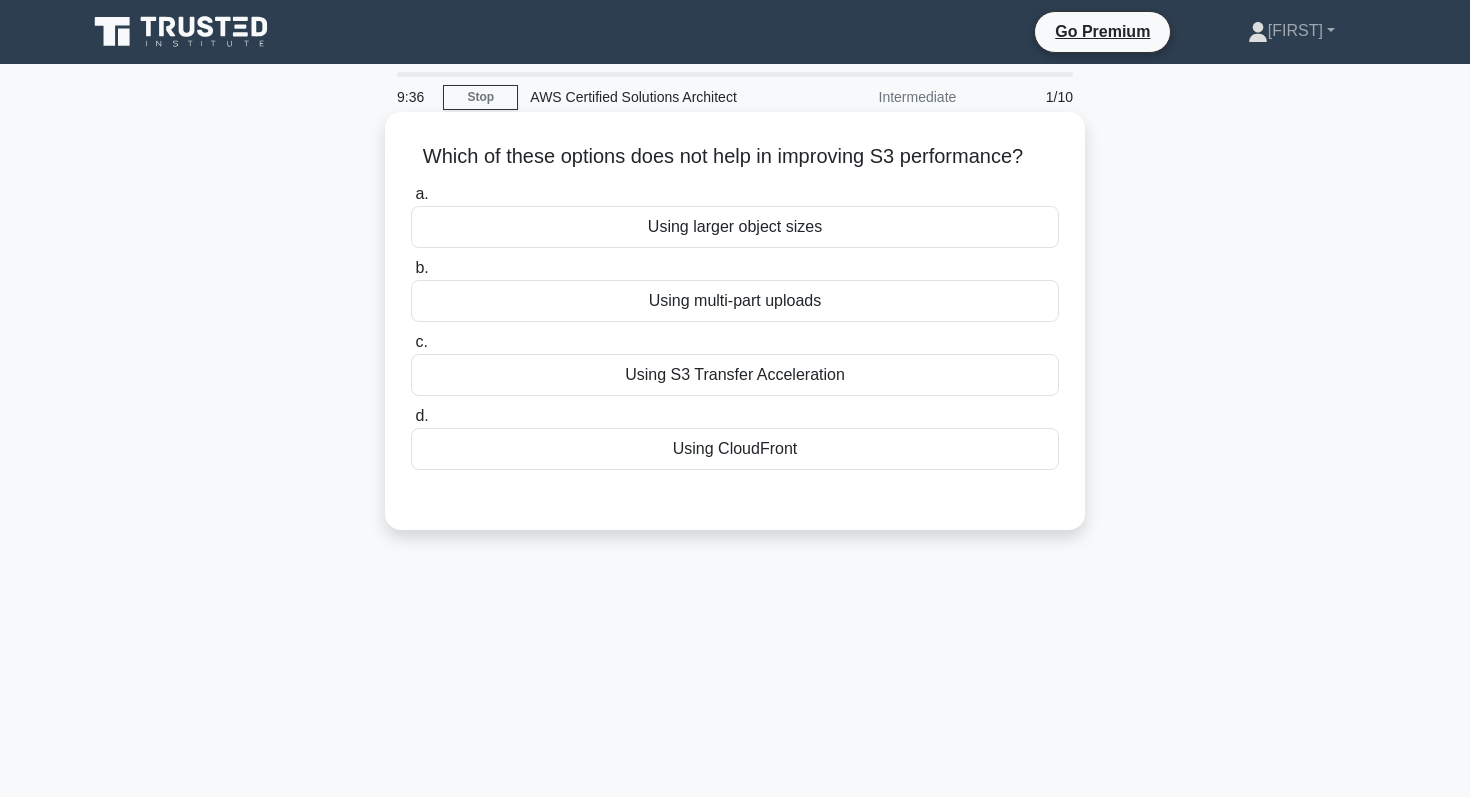 click on "Using CloudFront" at bounding box center [735, 449] 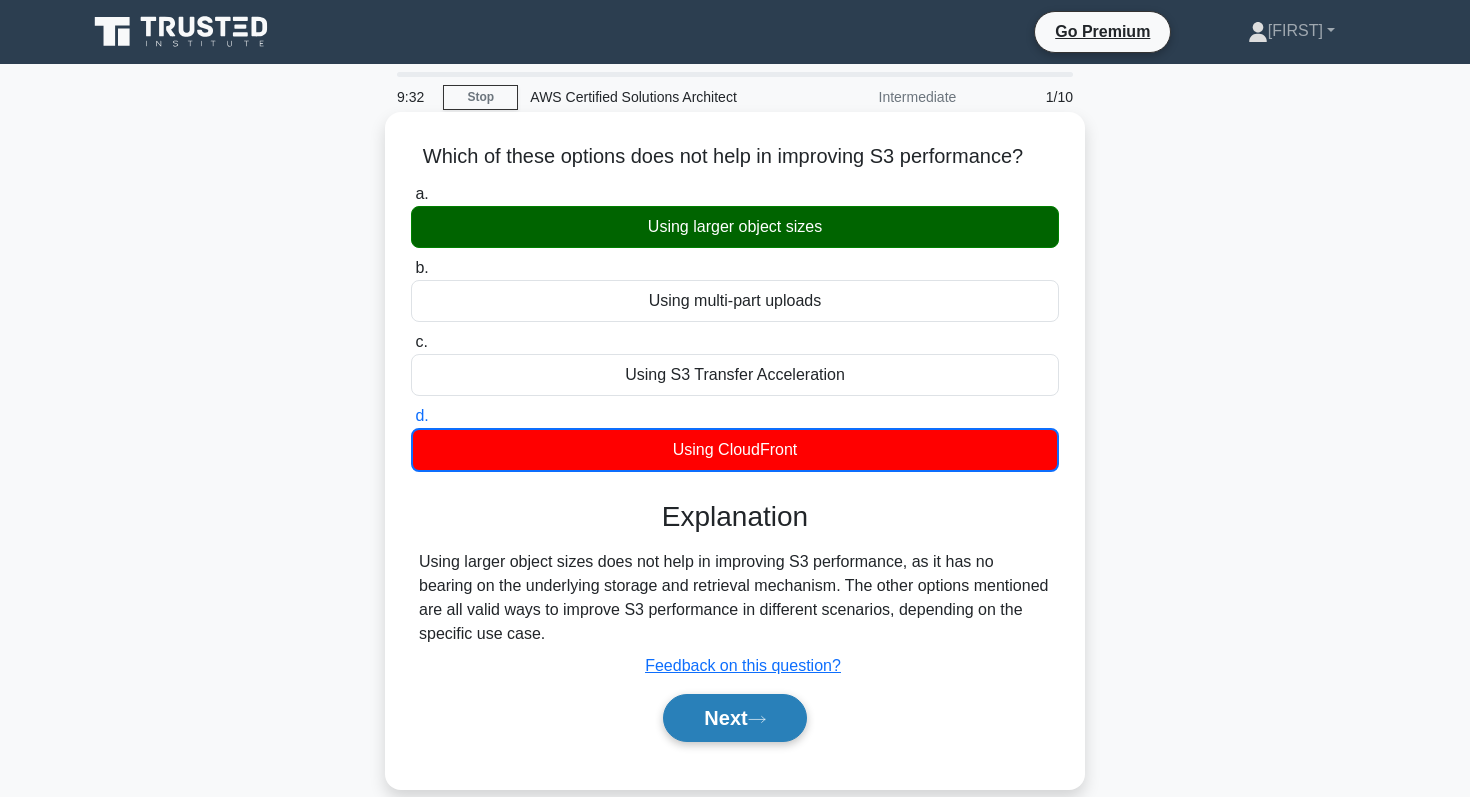 click on "Next" at bounding box center [734, 718] 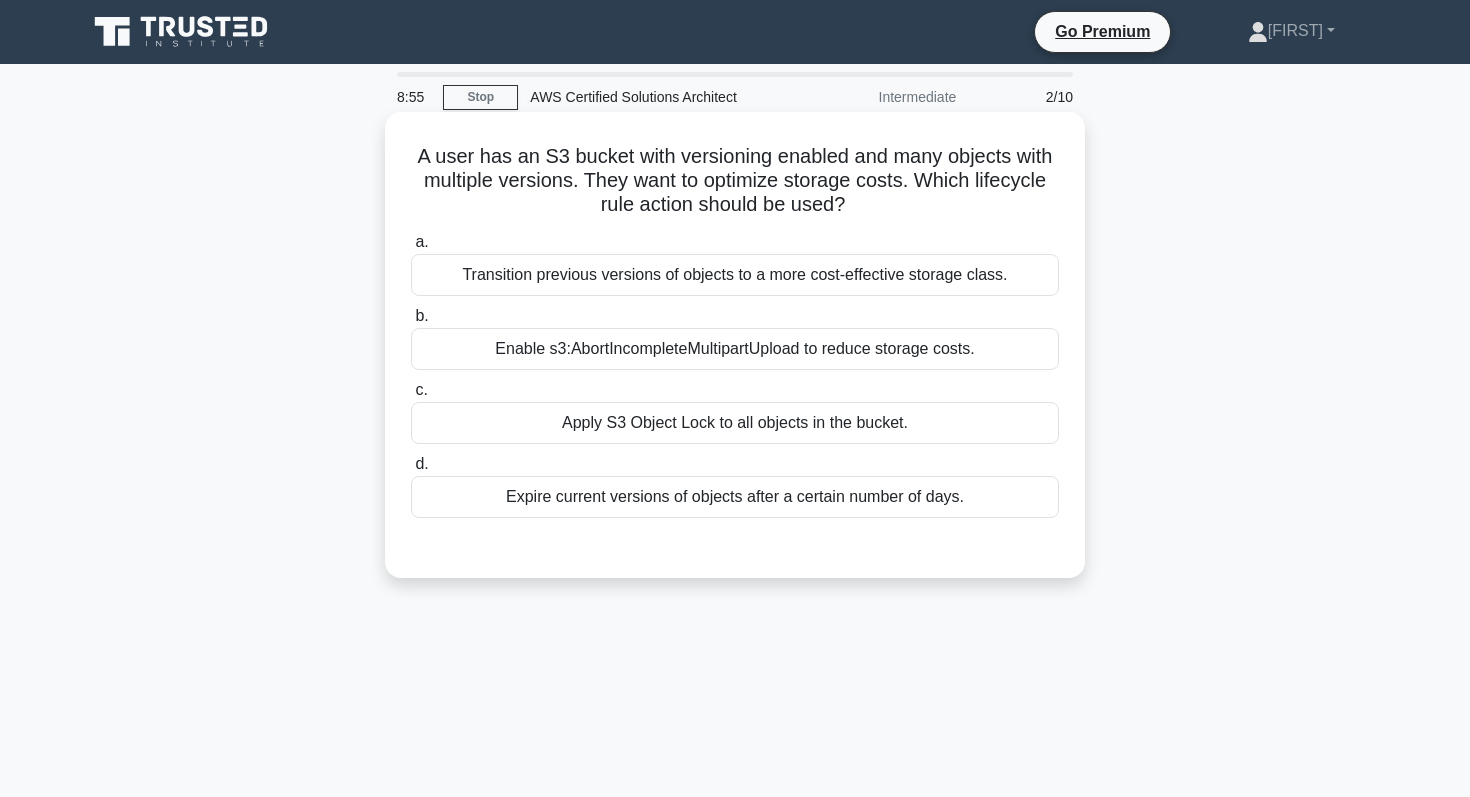 click on "Expire current versions of objects after a certain number of days." at bounding box center [735, 497] 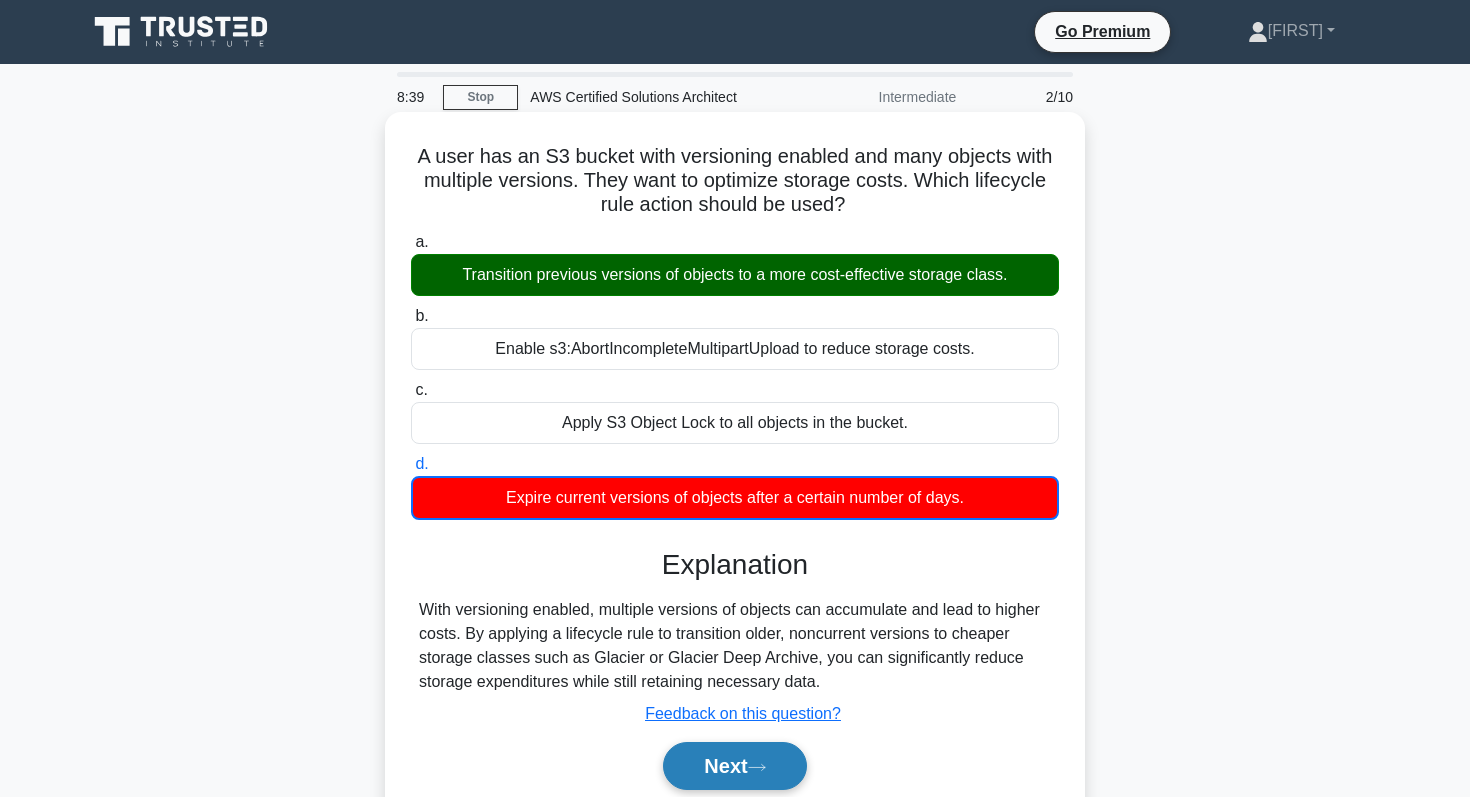 click on "Next" at bounding box center [734, 766] 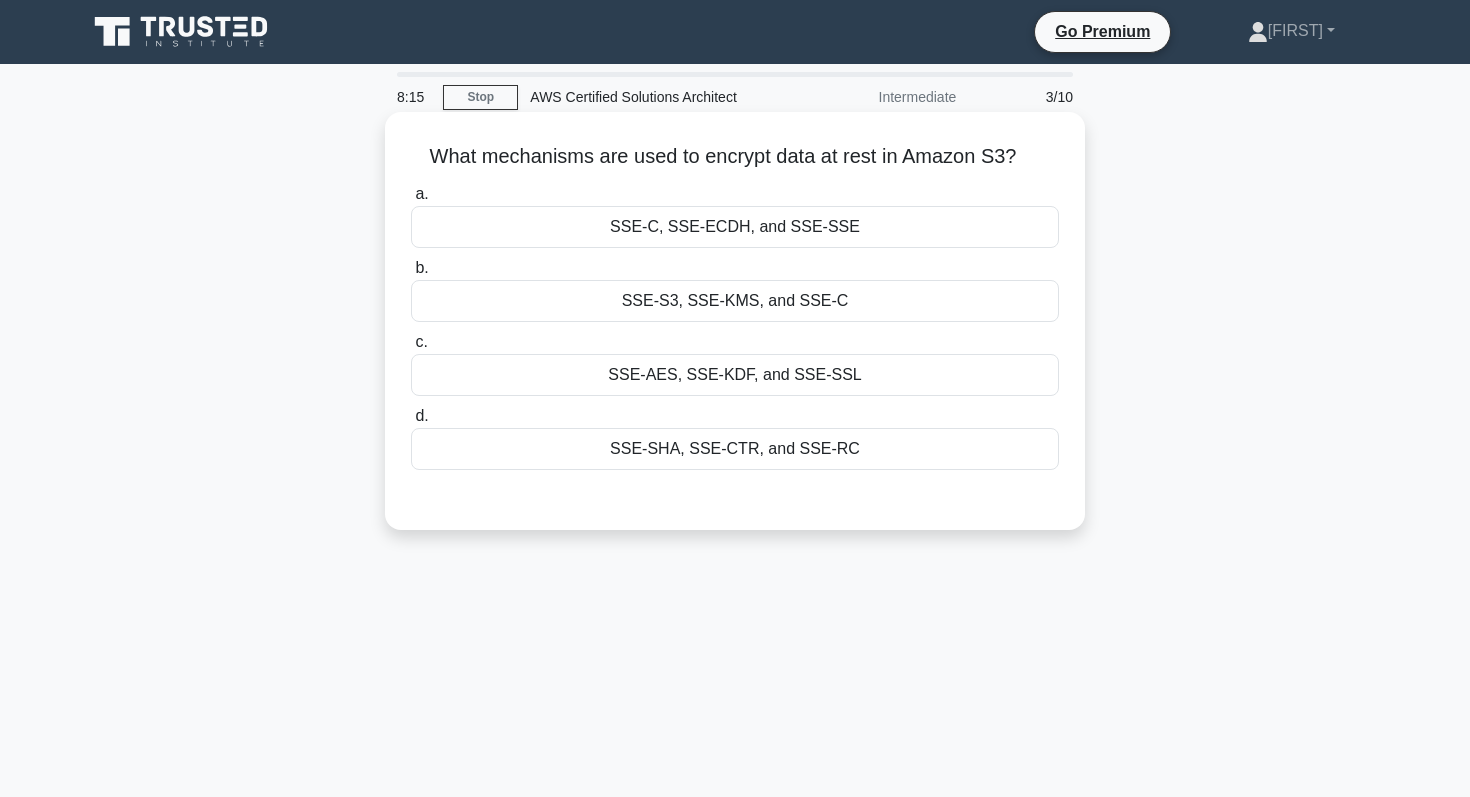 click on "SSE-S3, SSE-KMS, and SSE-C" at bounding box center (735, 301) 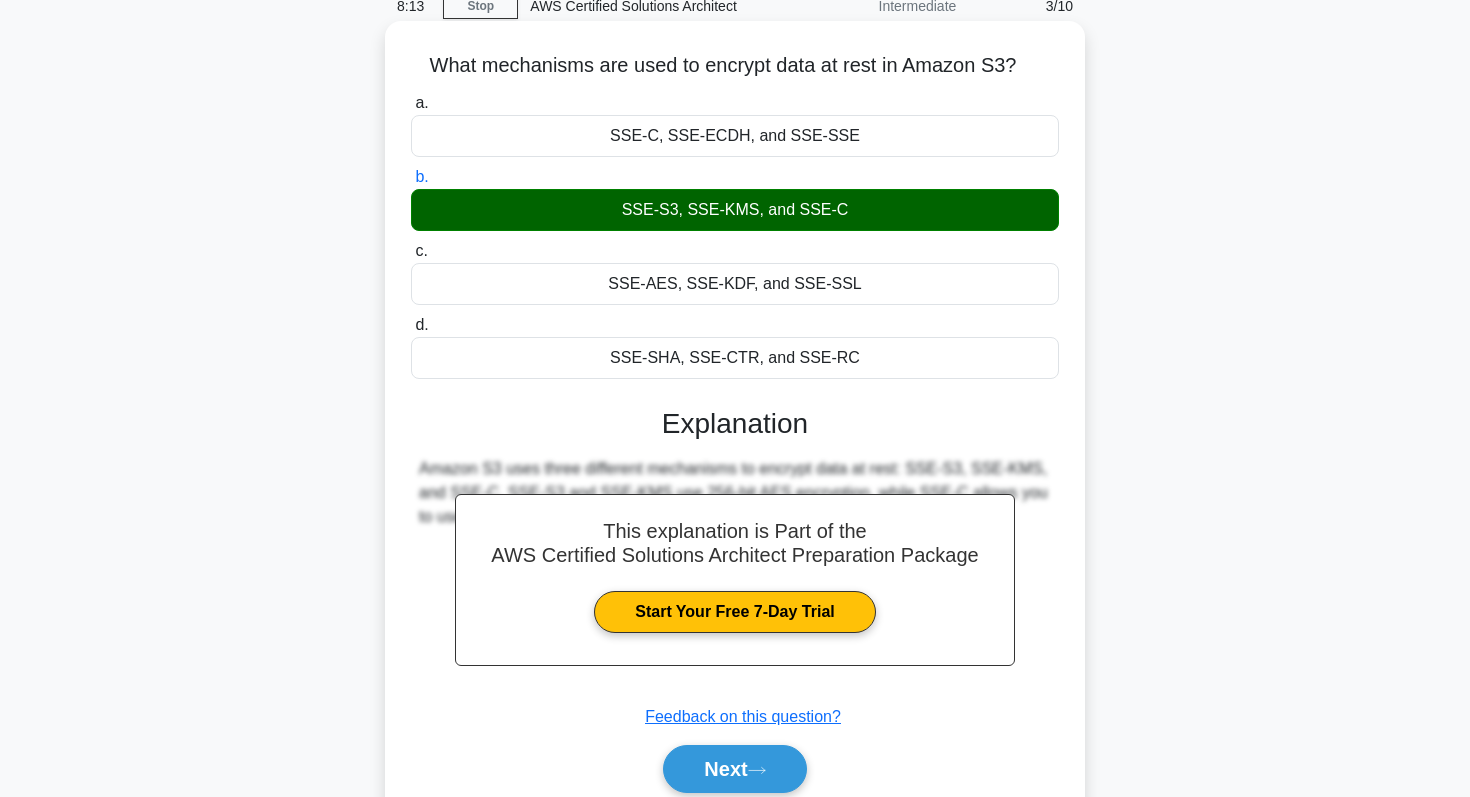 scroll, scrollTop: 283, scrollLeft: 0, axis: vertical 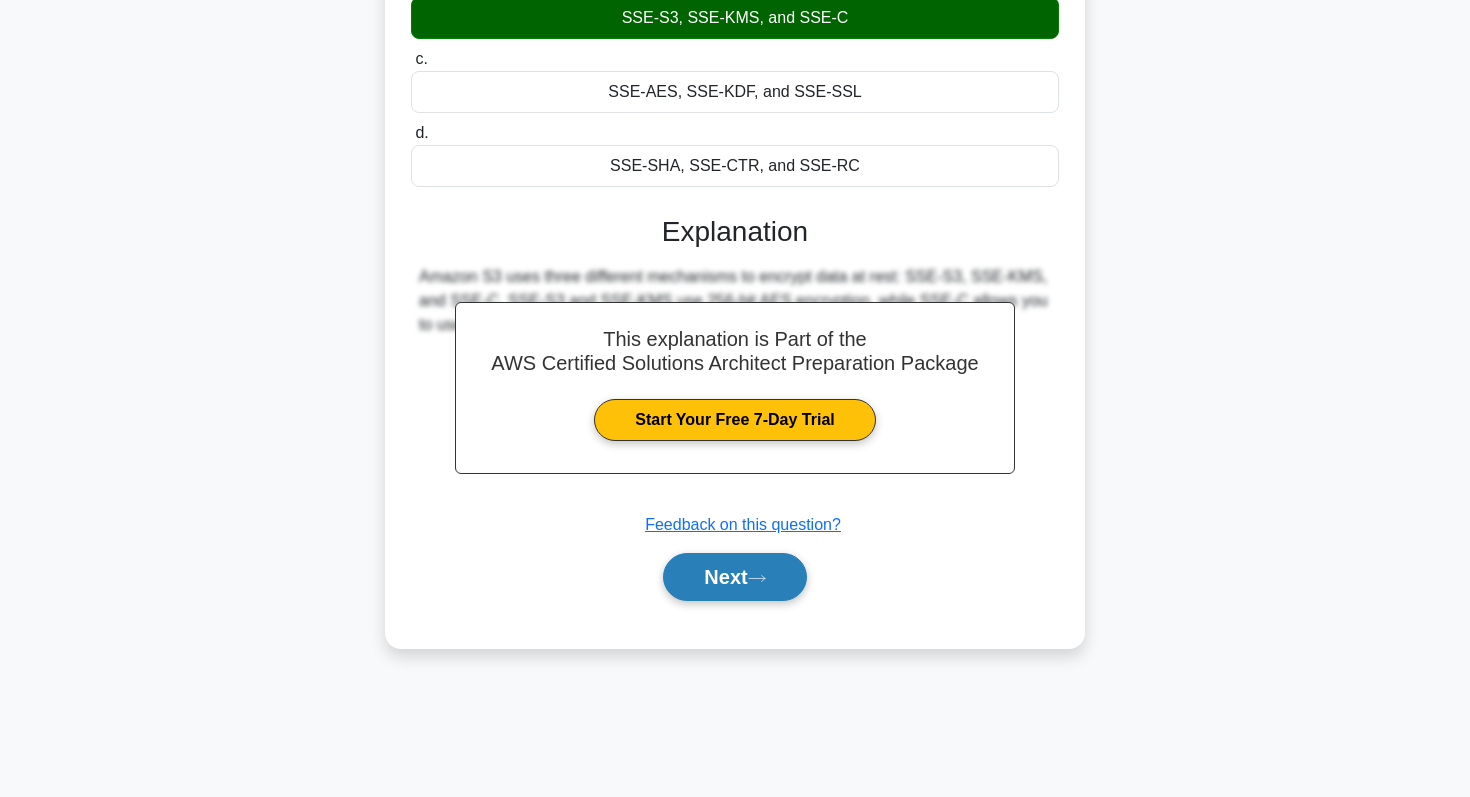 click on "Next" at bounding box center [734, 577] 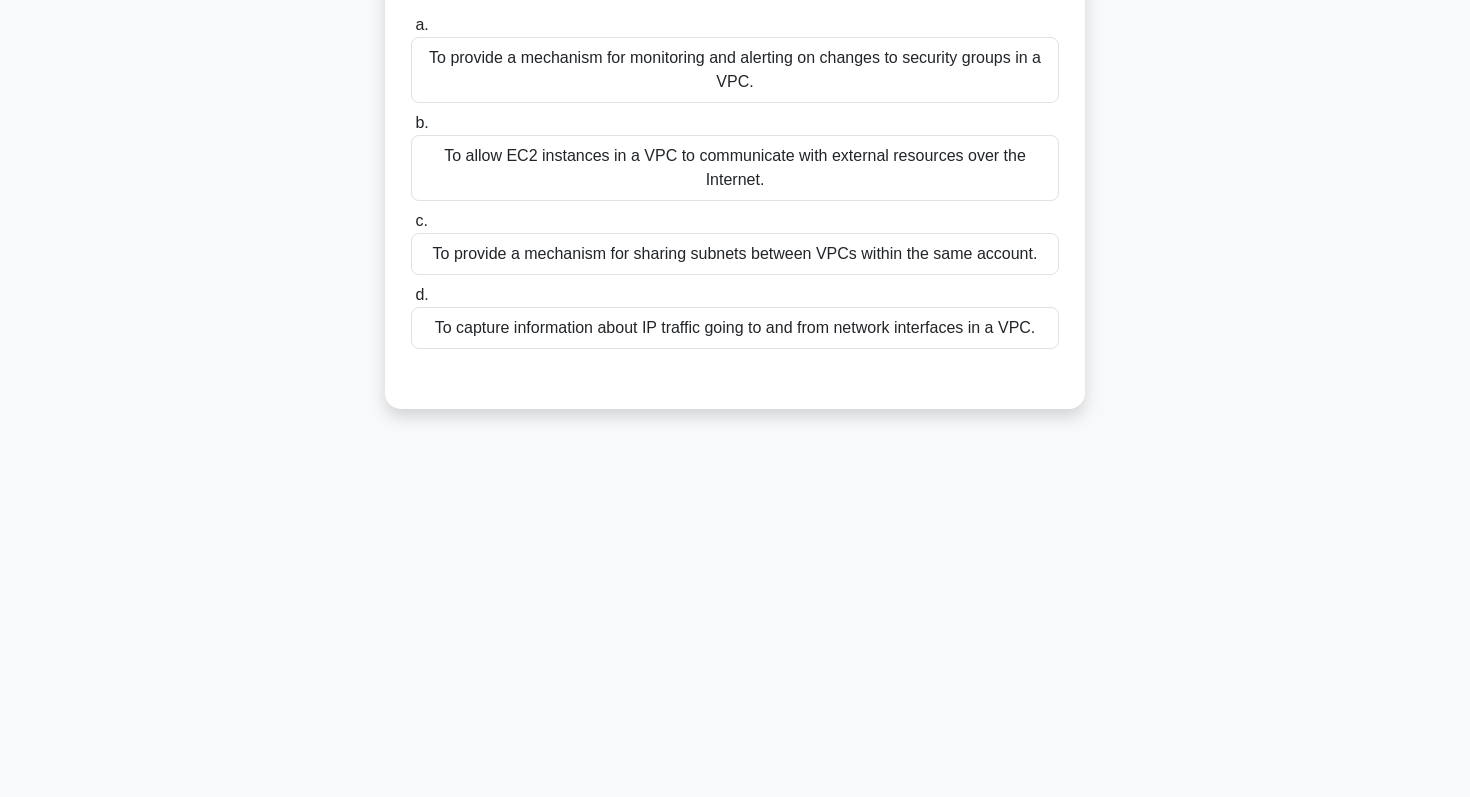 scroll, scrollTop: 0, scrollLeft: 0, axis: both 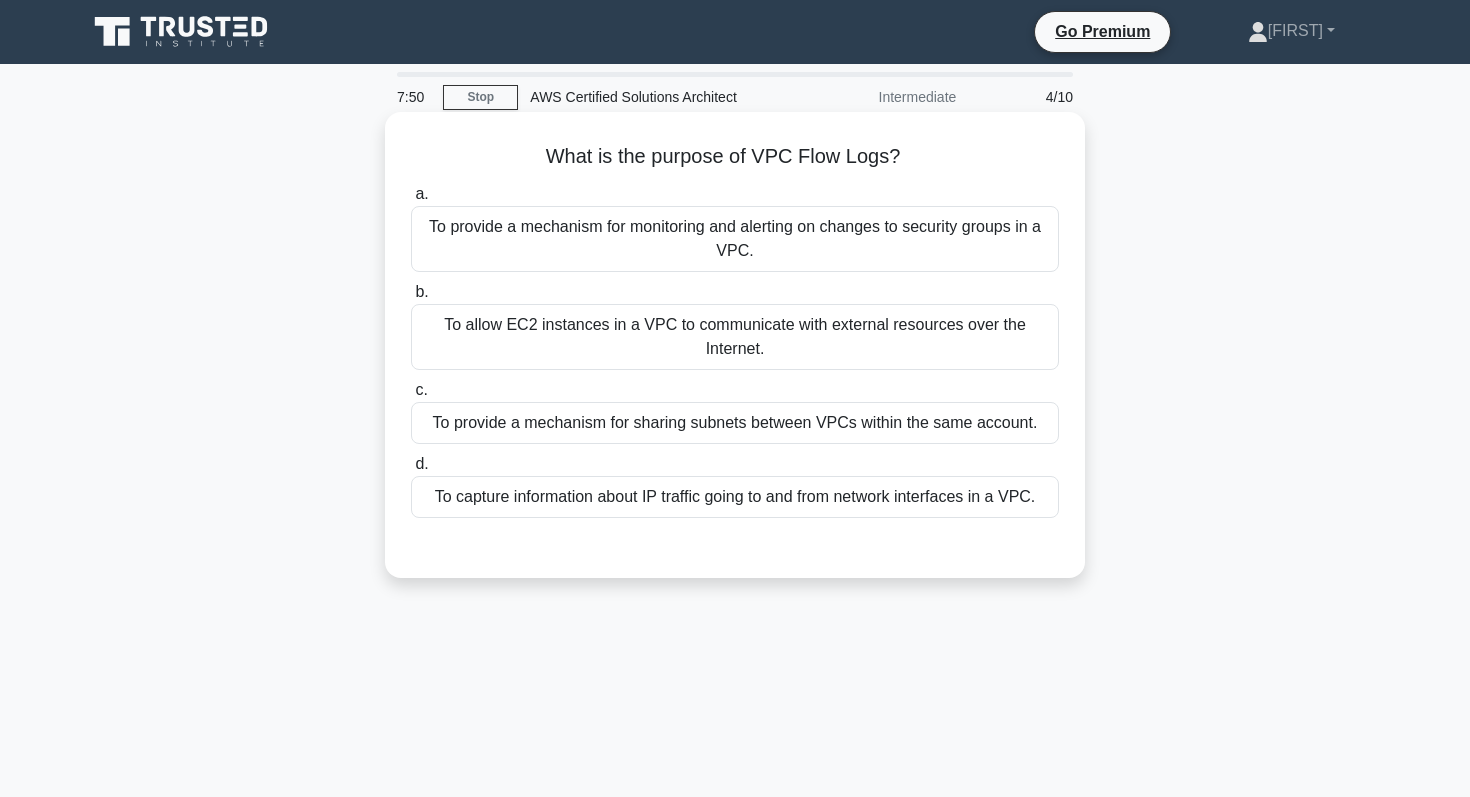 click on "To provide a mechanism for sharing subnets between VPCs within the same account." at bounding box center (735, 423) 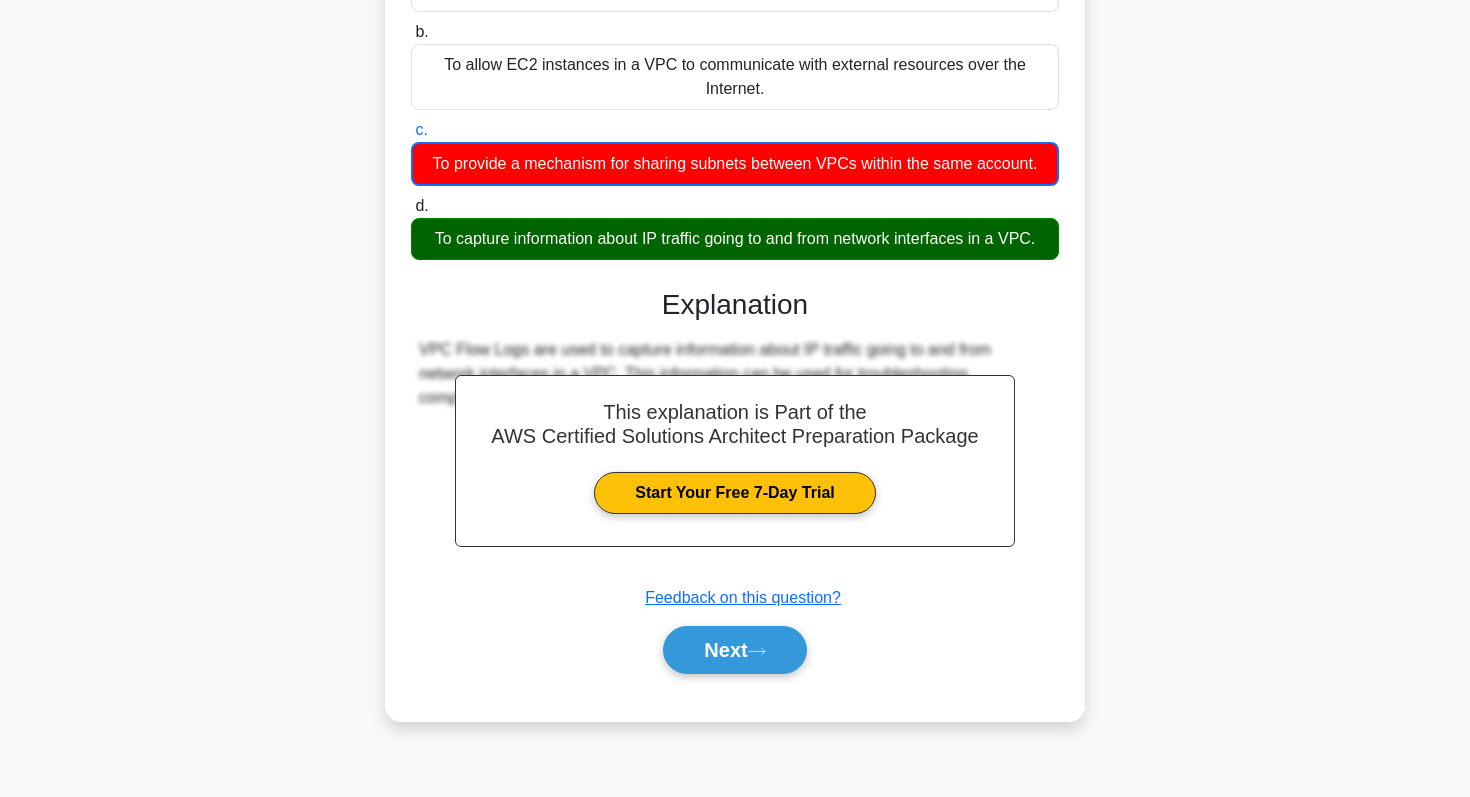 scroll, scrollTop: 283, scrollLeft: 0, axis: vertical 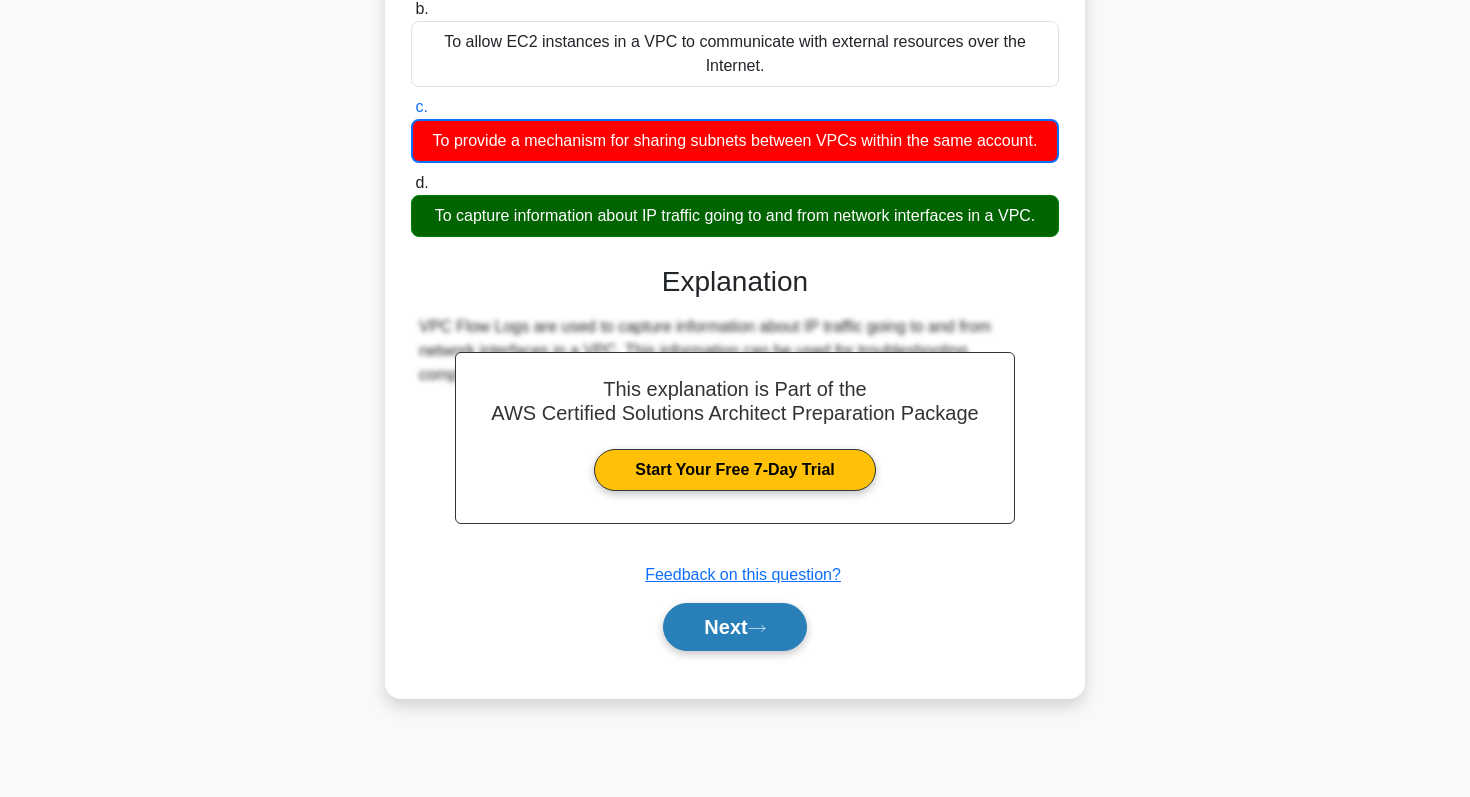 click on "Next" at bounding box center [734, 627] 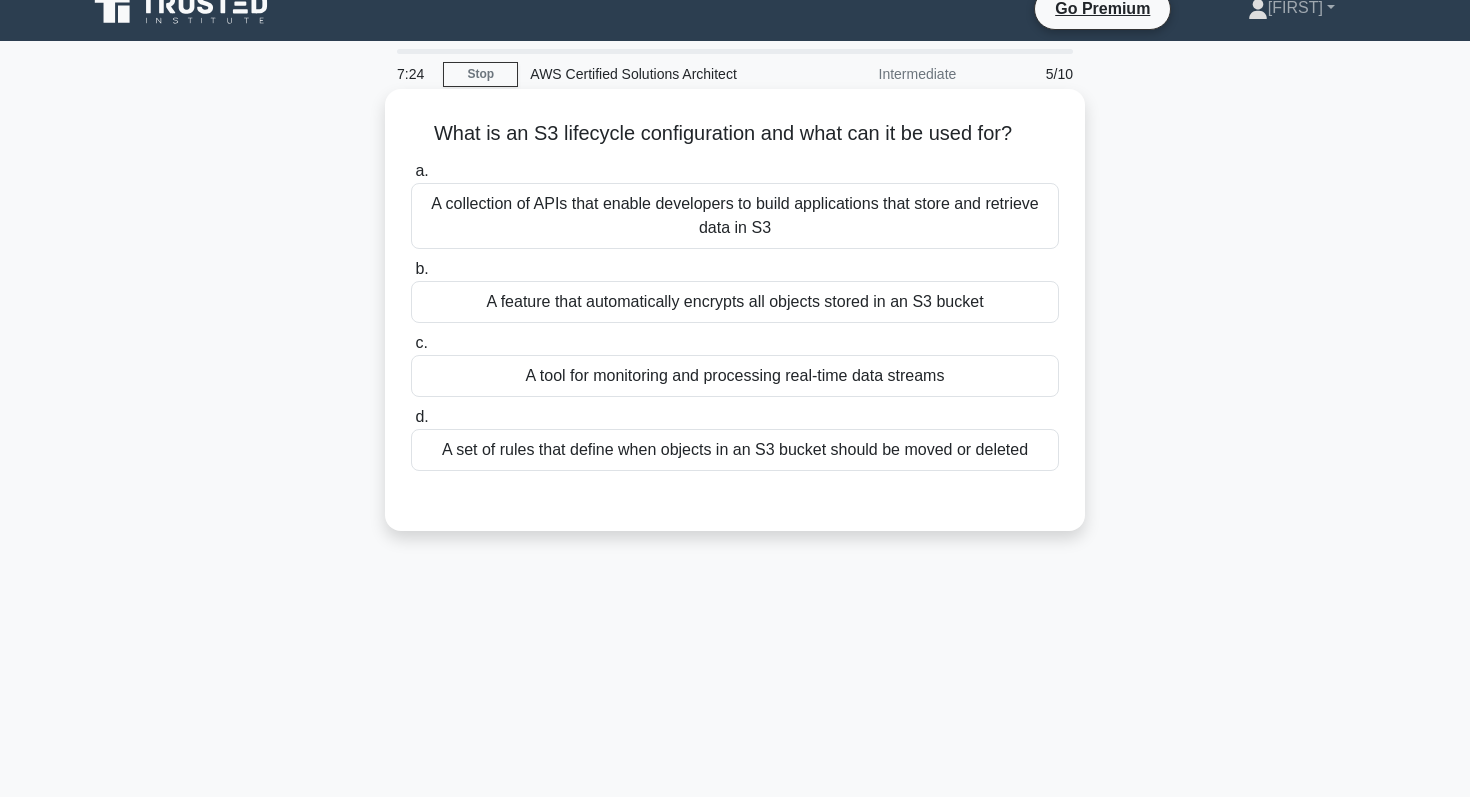 scroll, scrollTop: 0, scrollLeft: 0, axis: both 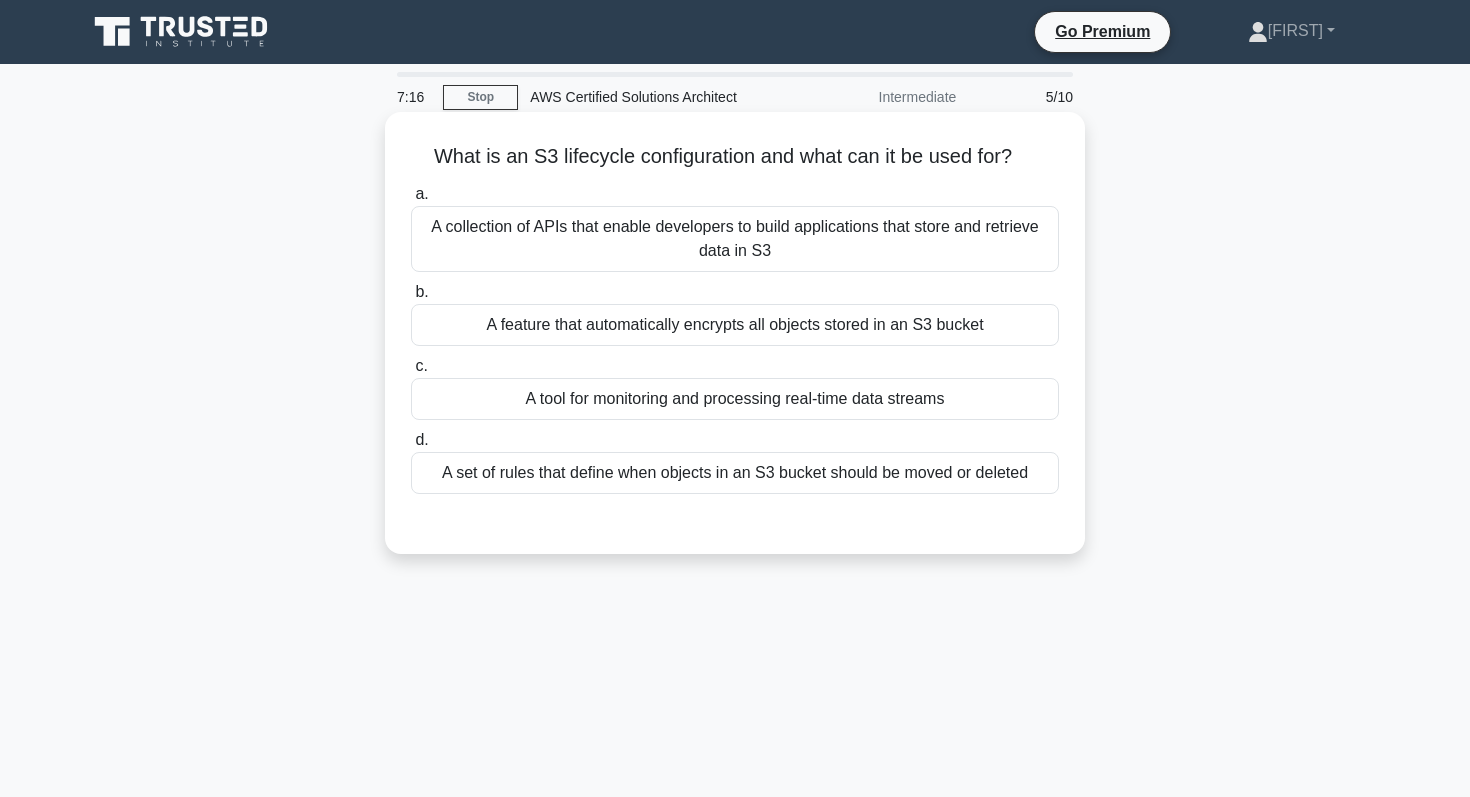 click on "A set of rules that define when objects in an S3 bucket should be moved or deleted" at bounding box center (735, 473) 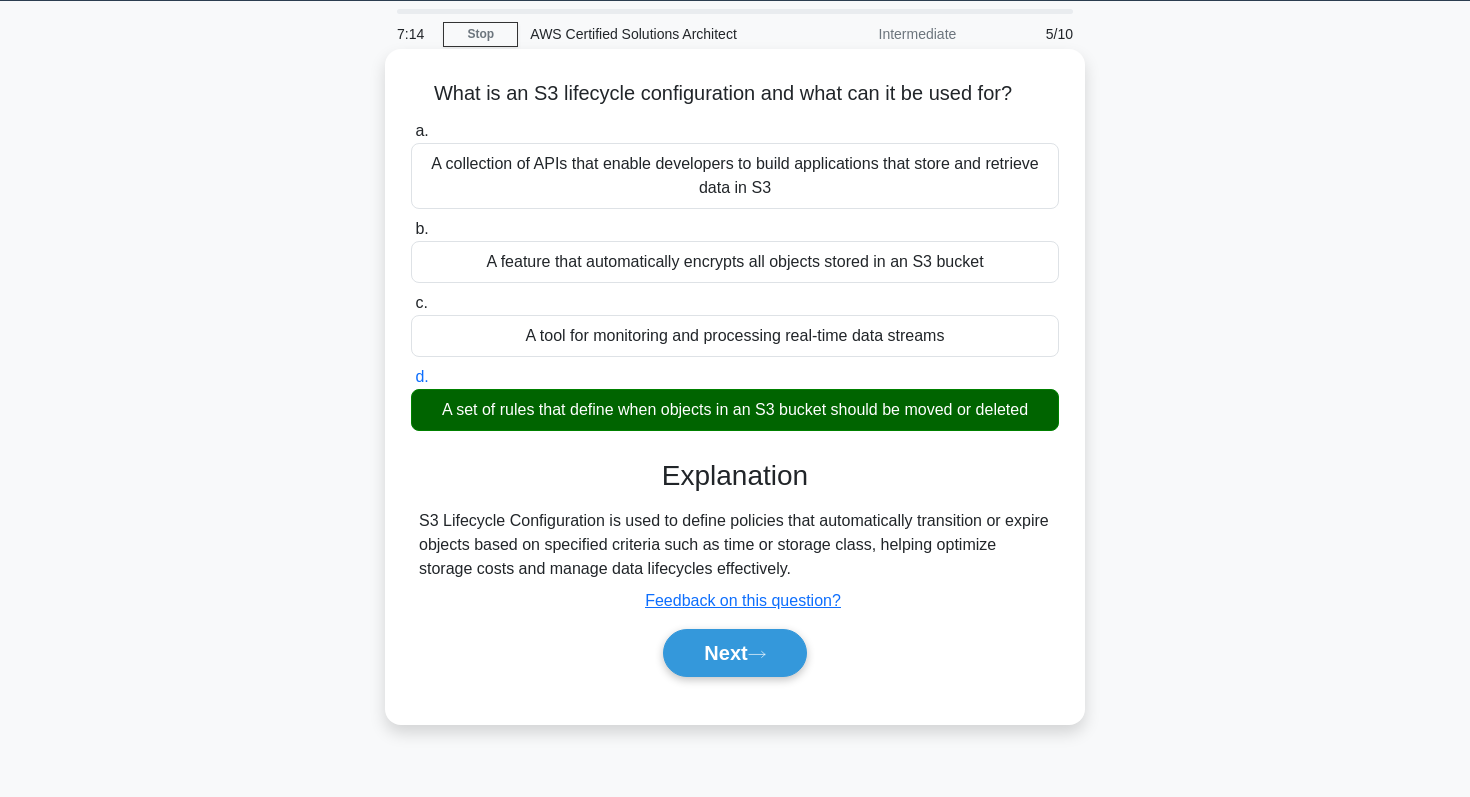 scroll, scrollTop: 72, scrollLeft: 0, axis: vertical 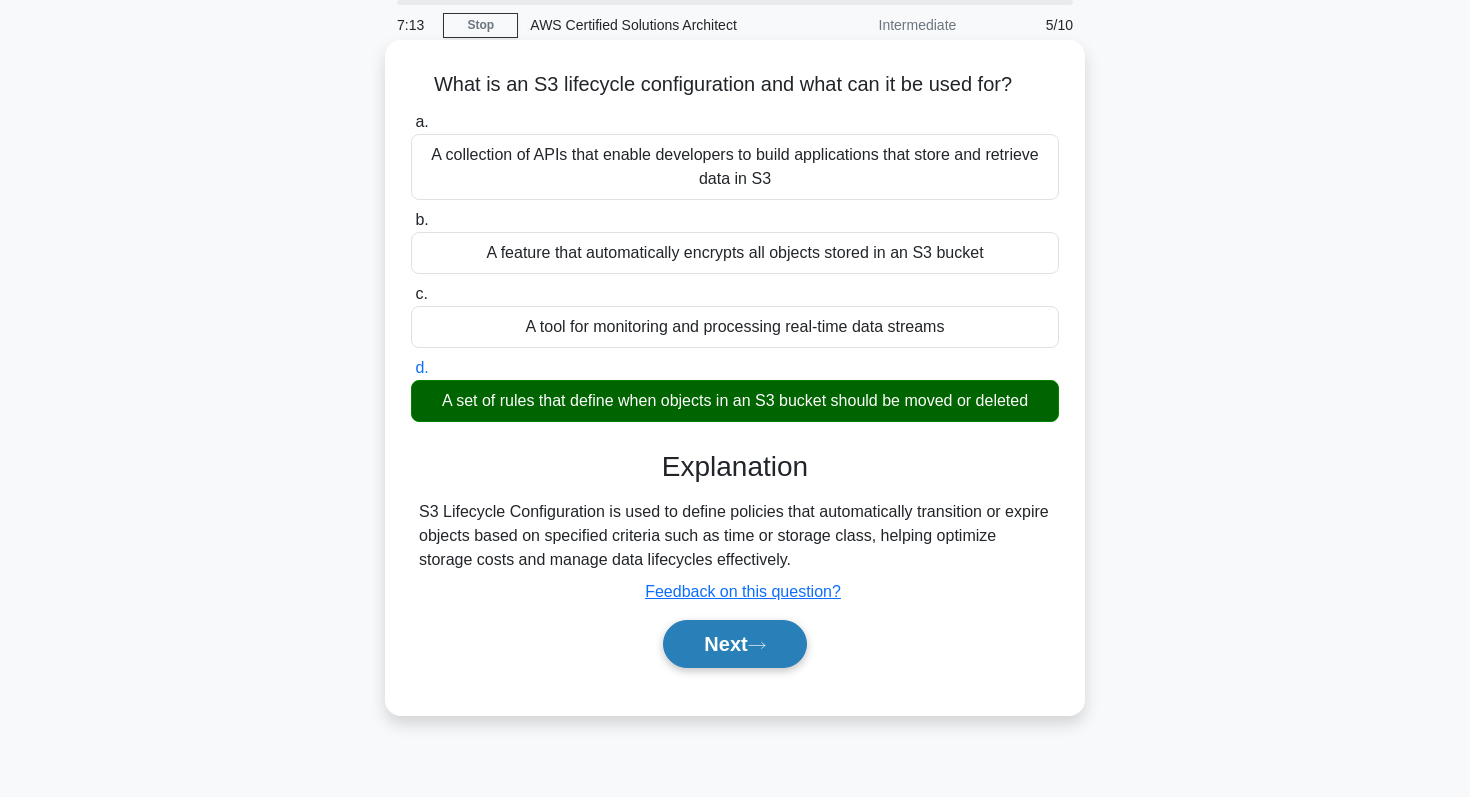 click on "Next" at bounding box center [734, 644] 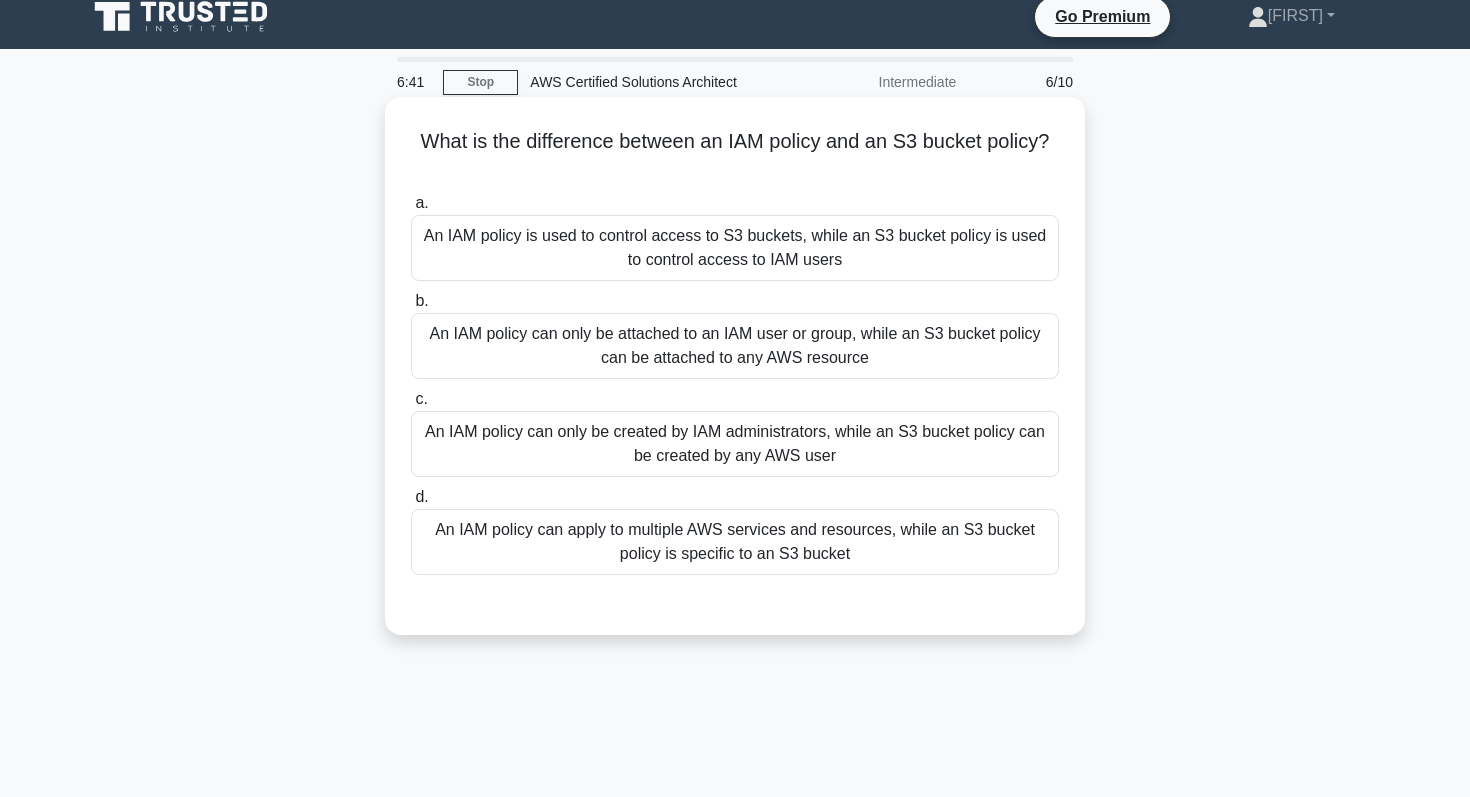 scroll, scrollTop: 18, scrollLeft: 0, axis: vertical 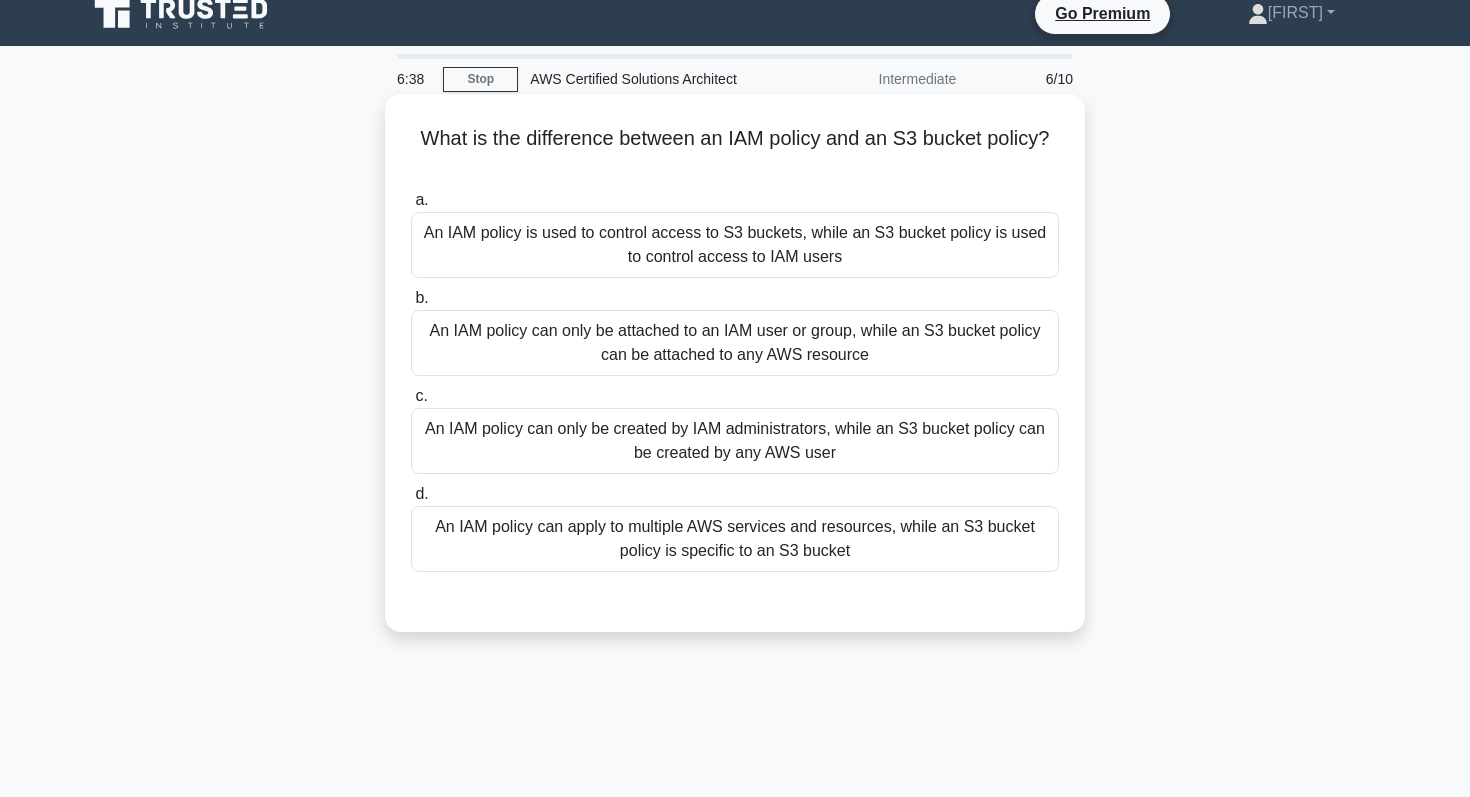 click on "An IAM policy can apply to multiple AWS services and resources, while an S3 bucket policy is specific to an S3 bucket" at bounding box center [735, 539] 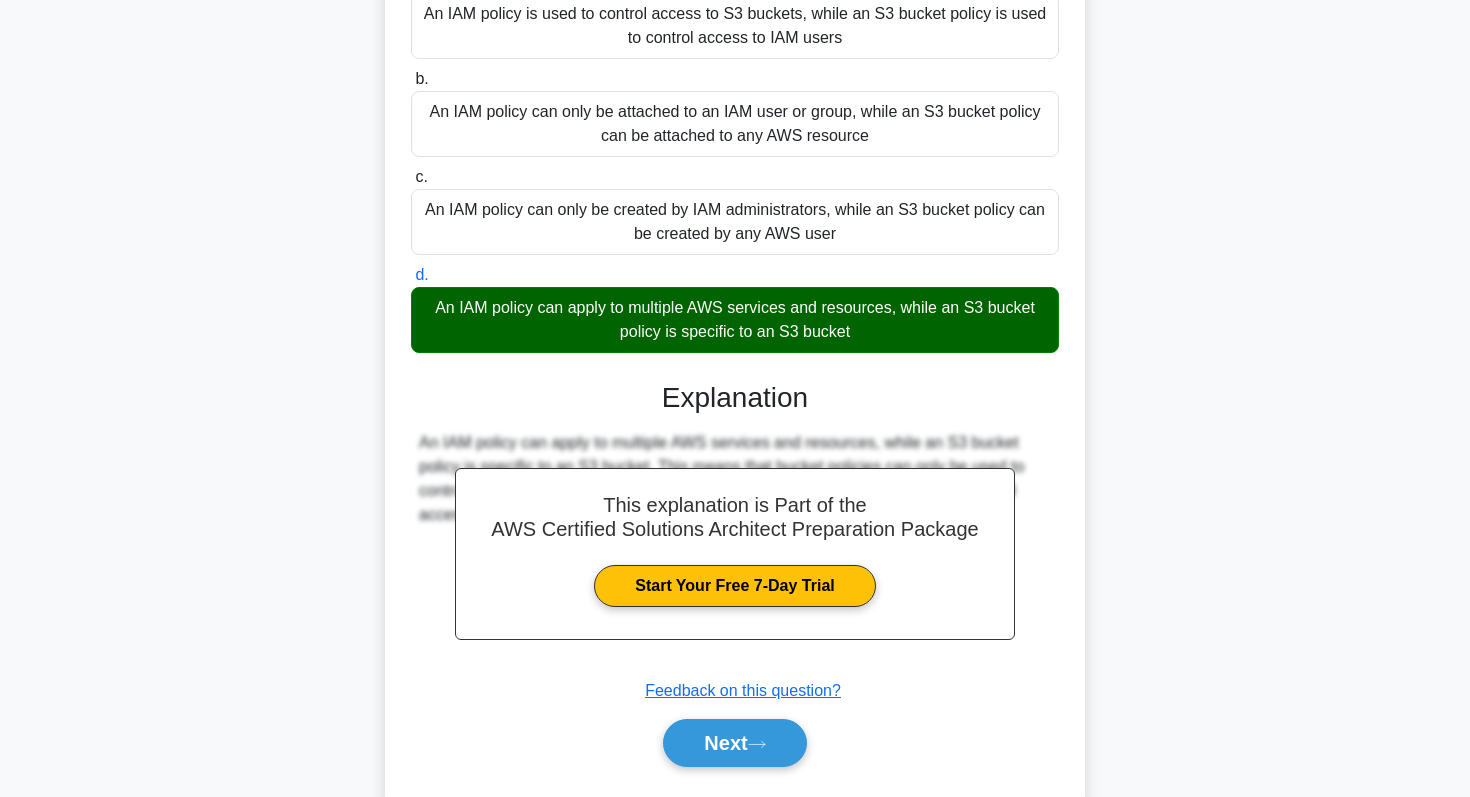 scroll, scrollTop: 292, scrollLeft: 0, axis: vertical 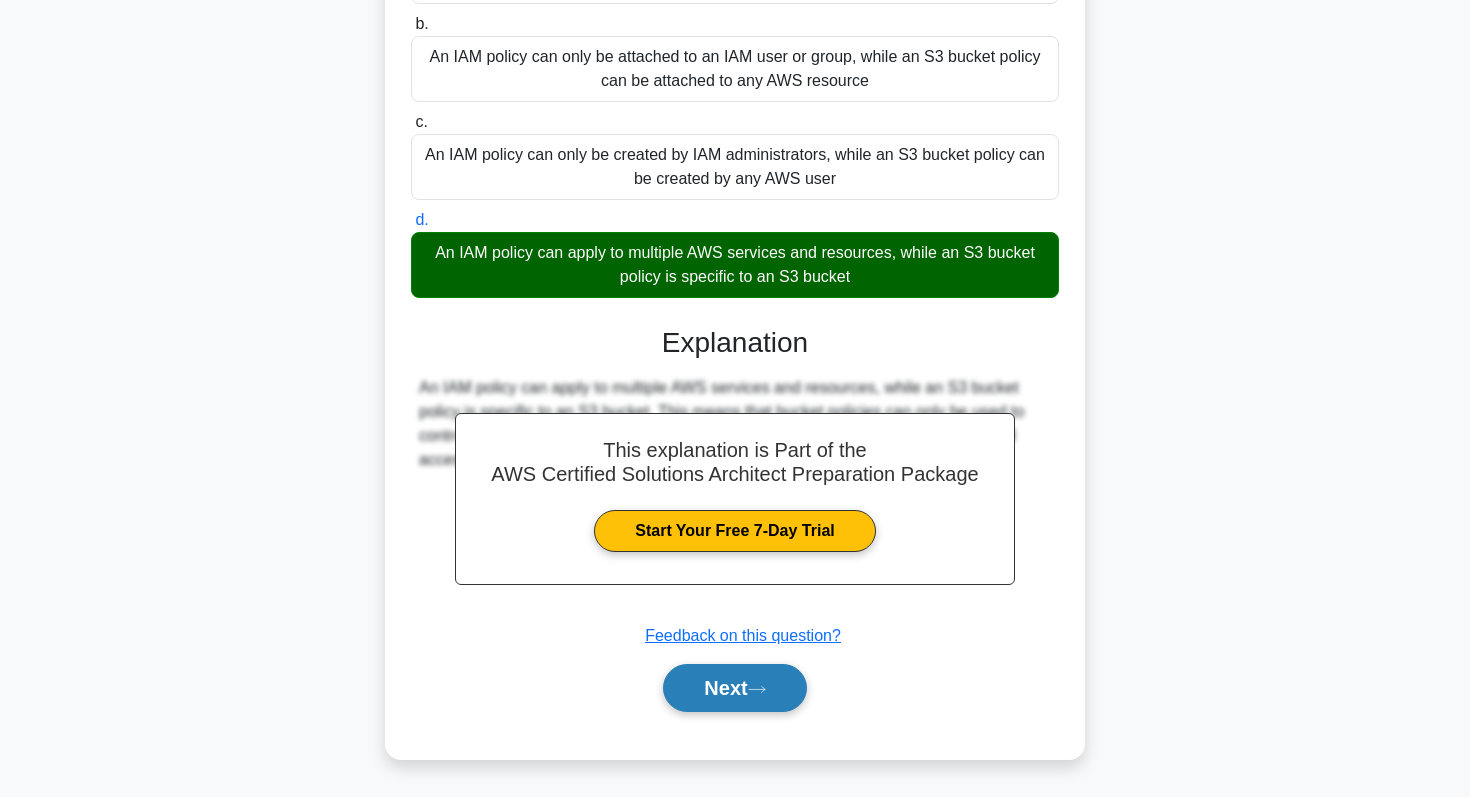 click on "Next" at bounding box center (734, 688) 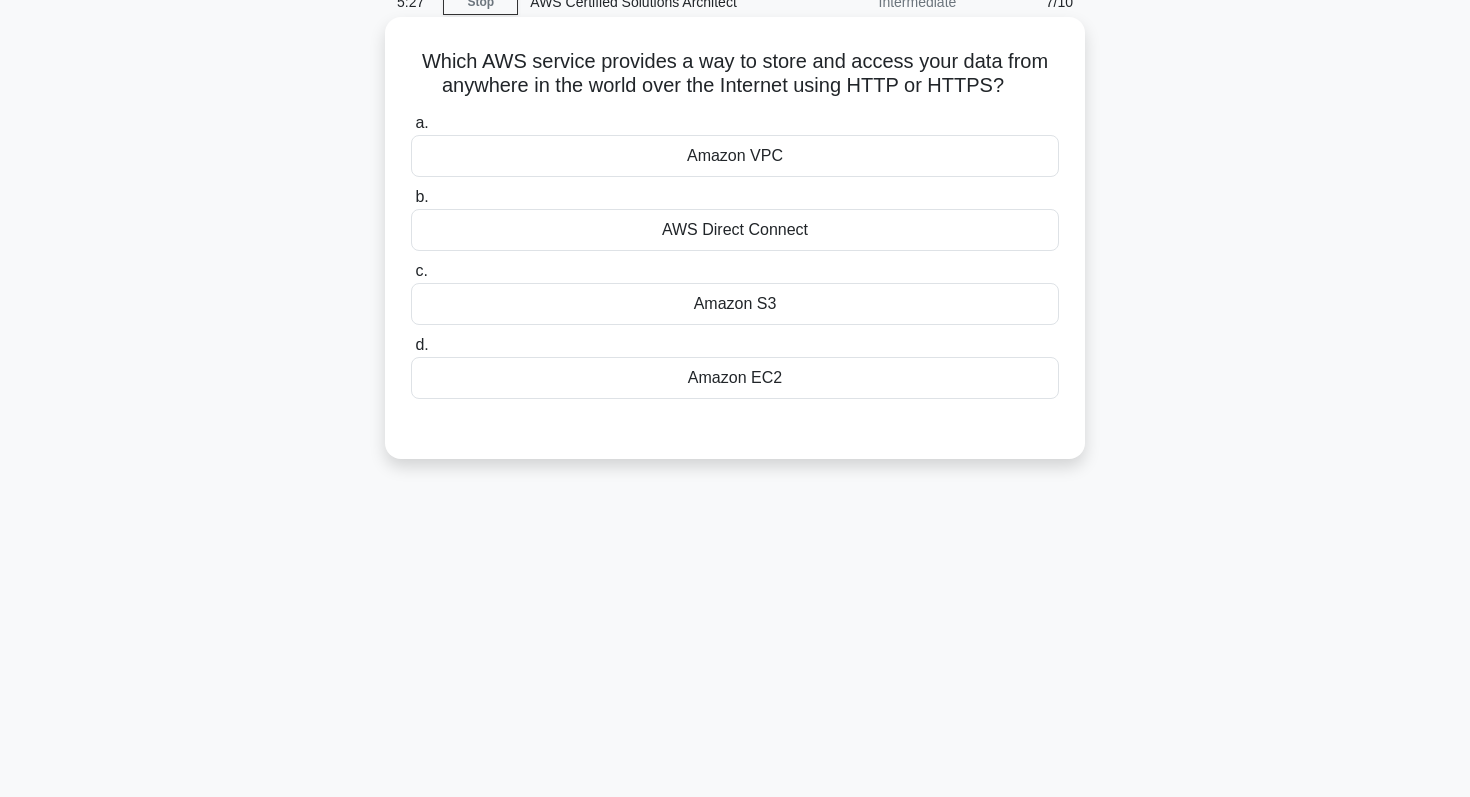 scroll, scrollTop: 0, scrollLeft: 0, axis: both 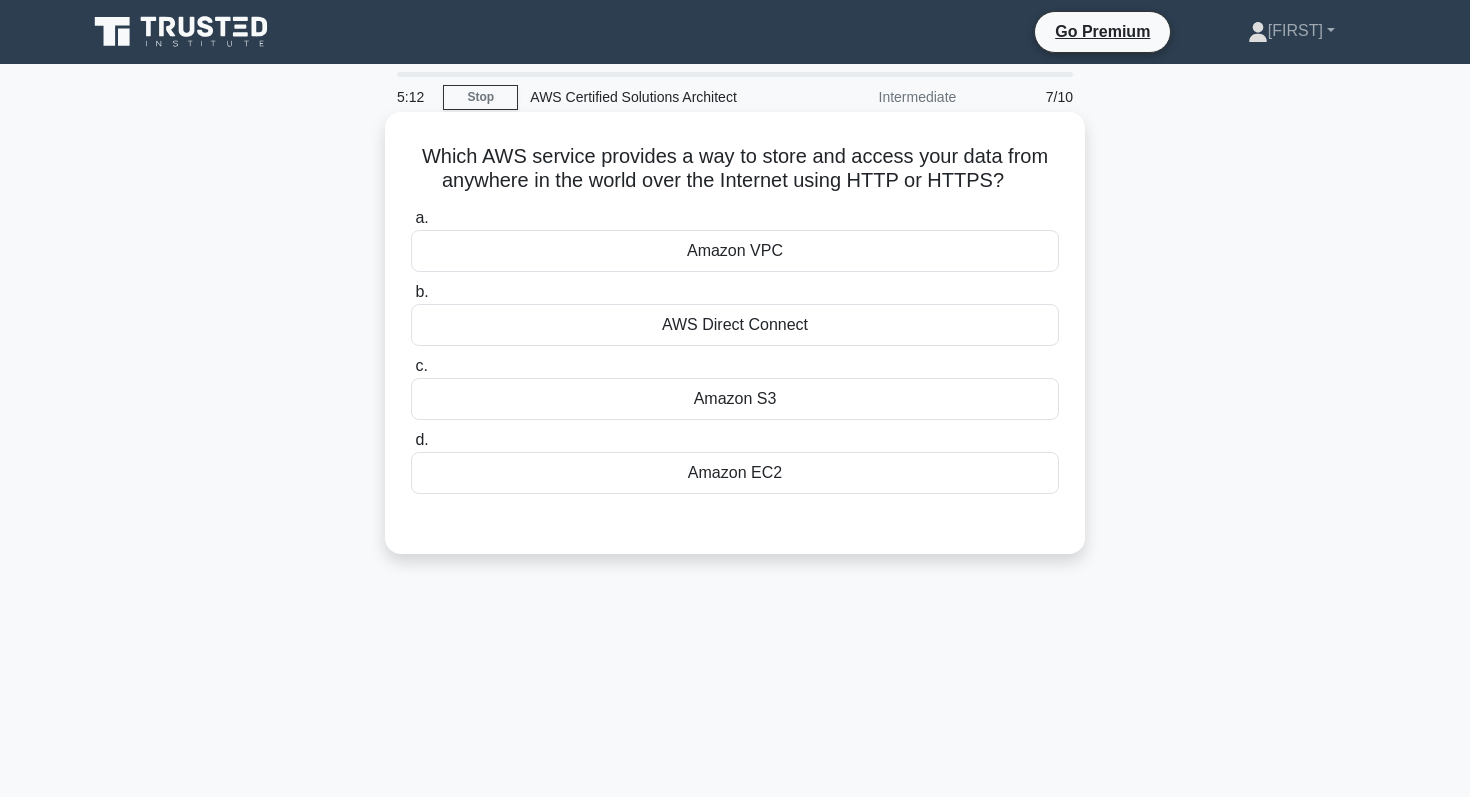 click on "Amazon S3" at bounding box center (735, 399) 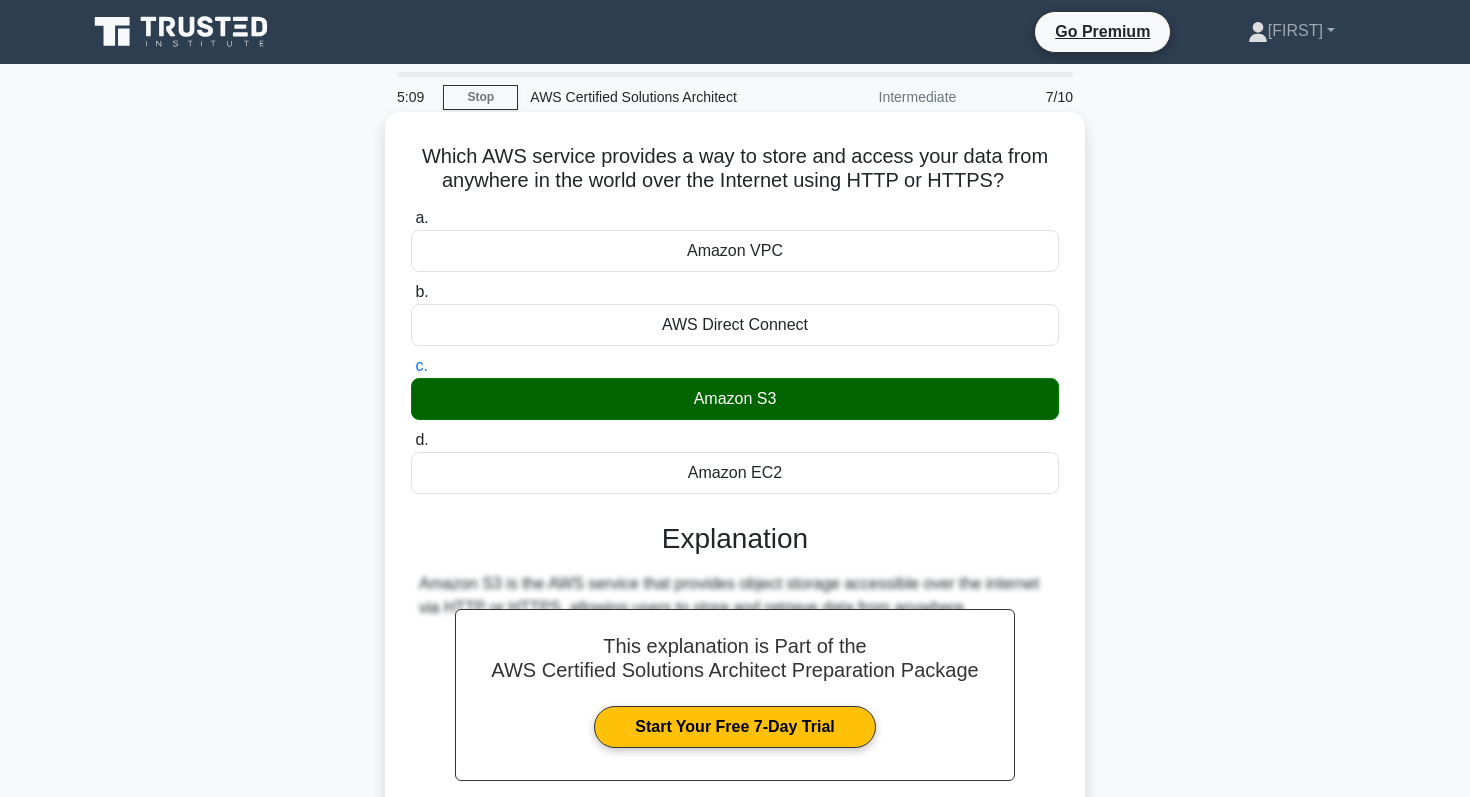 scroll, scrollTop: 283, scrollLeft: 0, axis: vertical 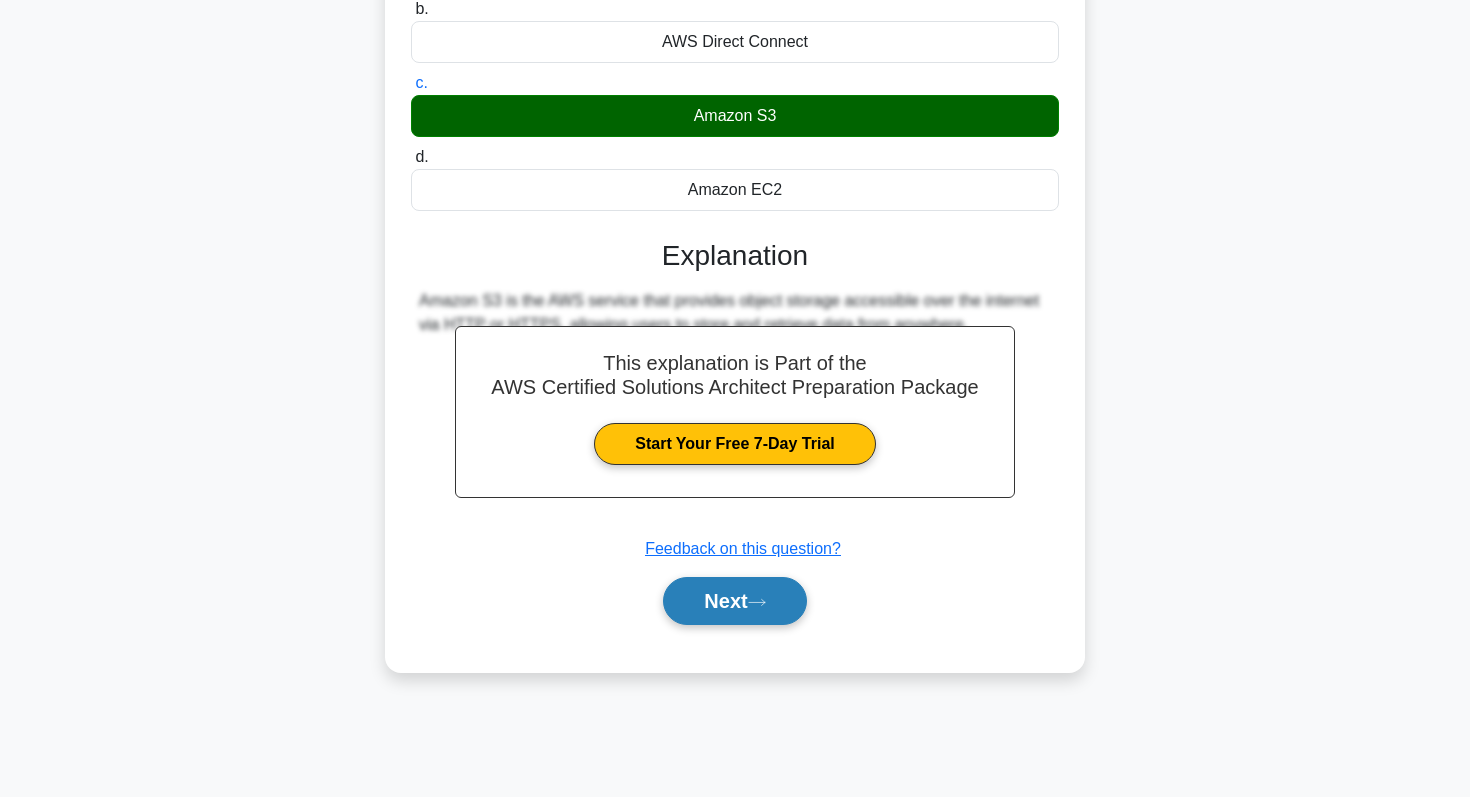 click on "Next" at bounding box center [734, 601] 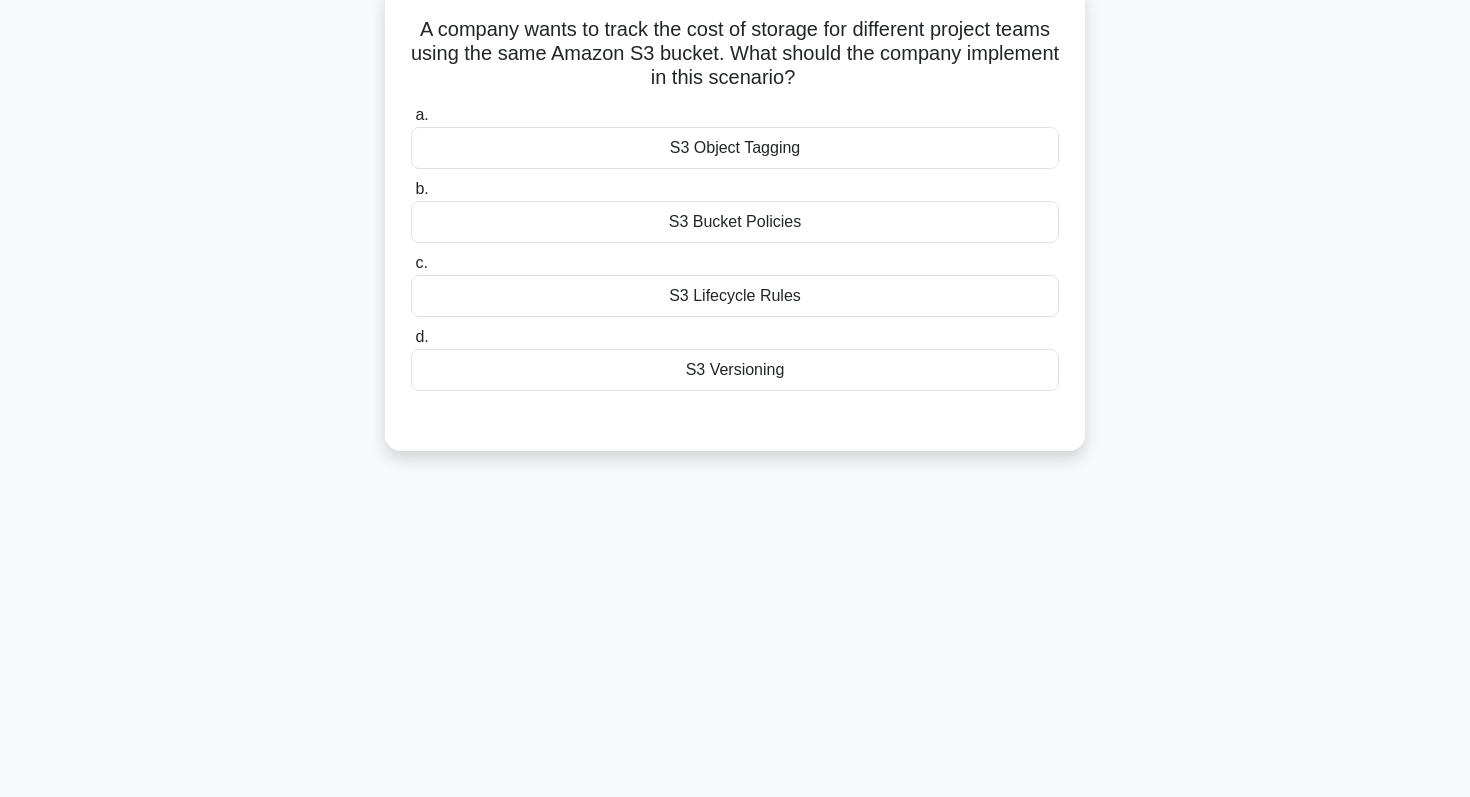 scroll, scrollTop: 0, scrollLeft: 0, axis: both 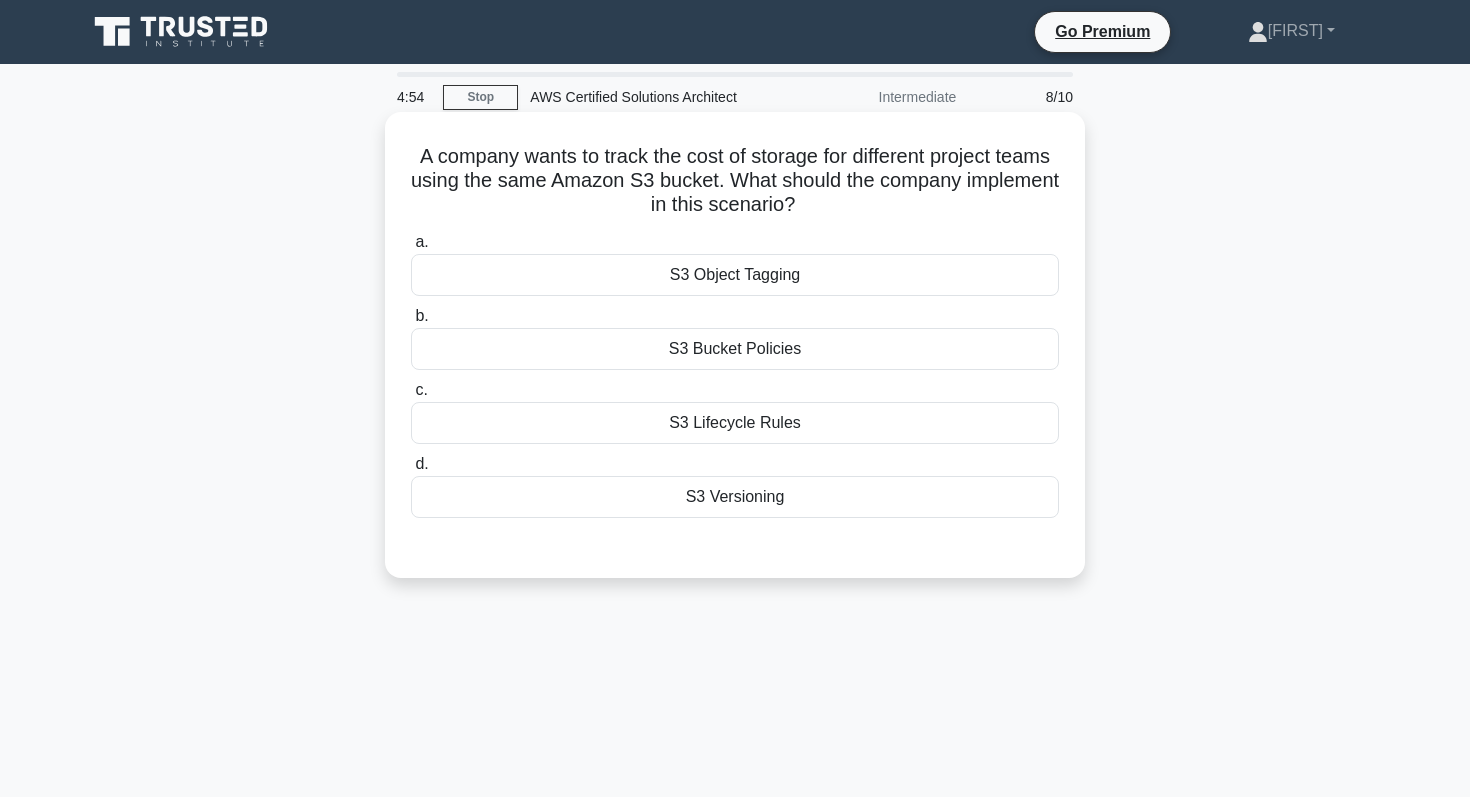 click on "S3 Versioning" at bounding box center [735, 497] 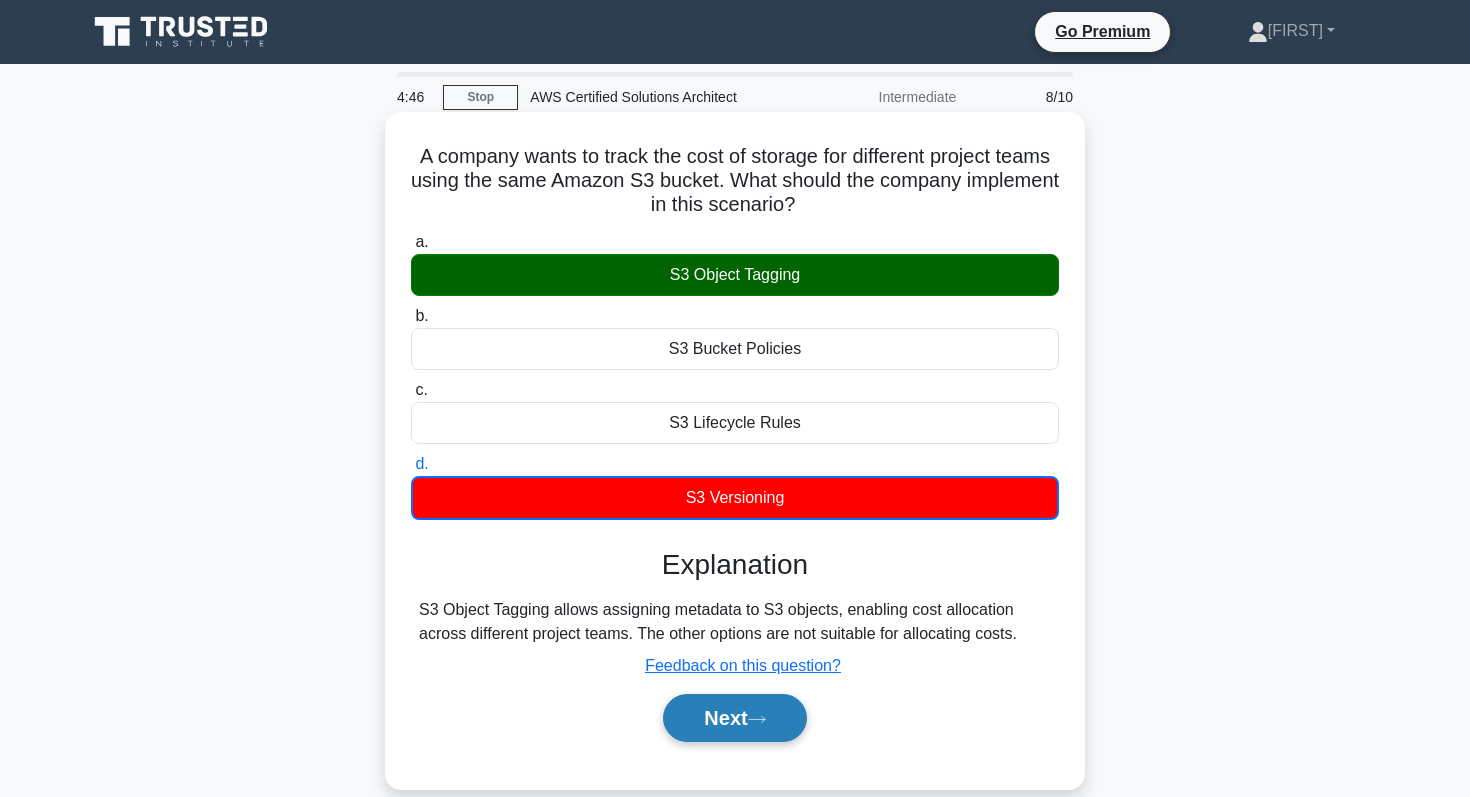 click on "Next" at bounding box center (734, 718) 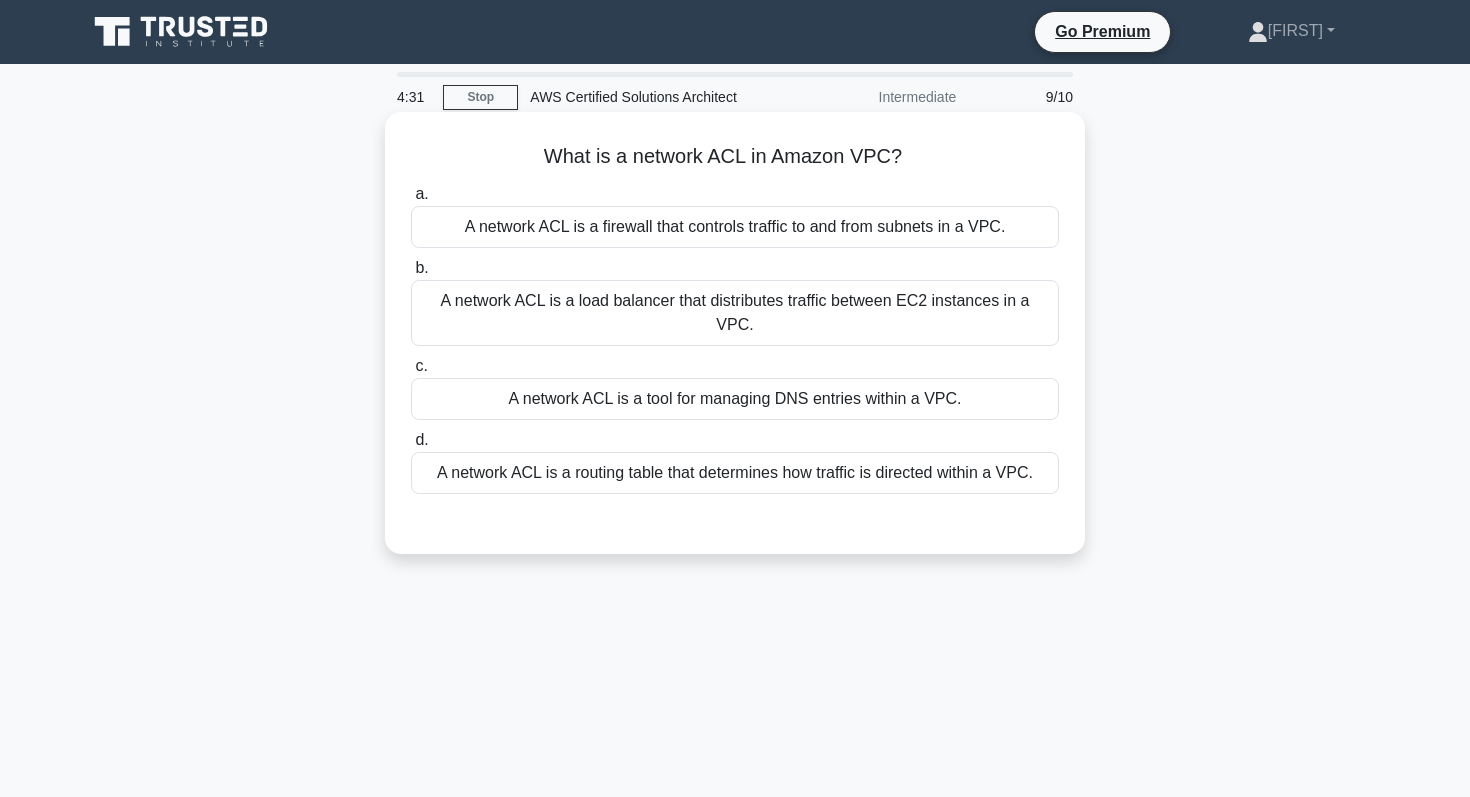 click on "A network ACL is a routing table that determines how traffic is directed within a VPC." at bounding box center [735, 473] 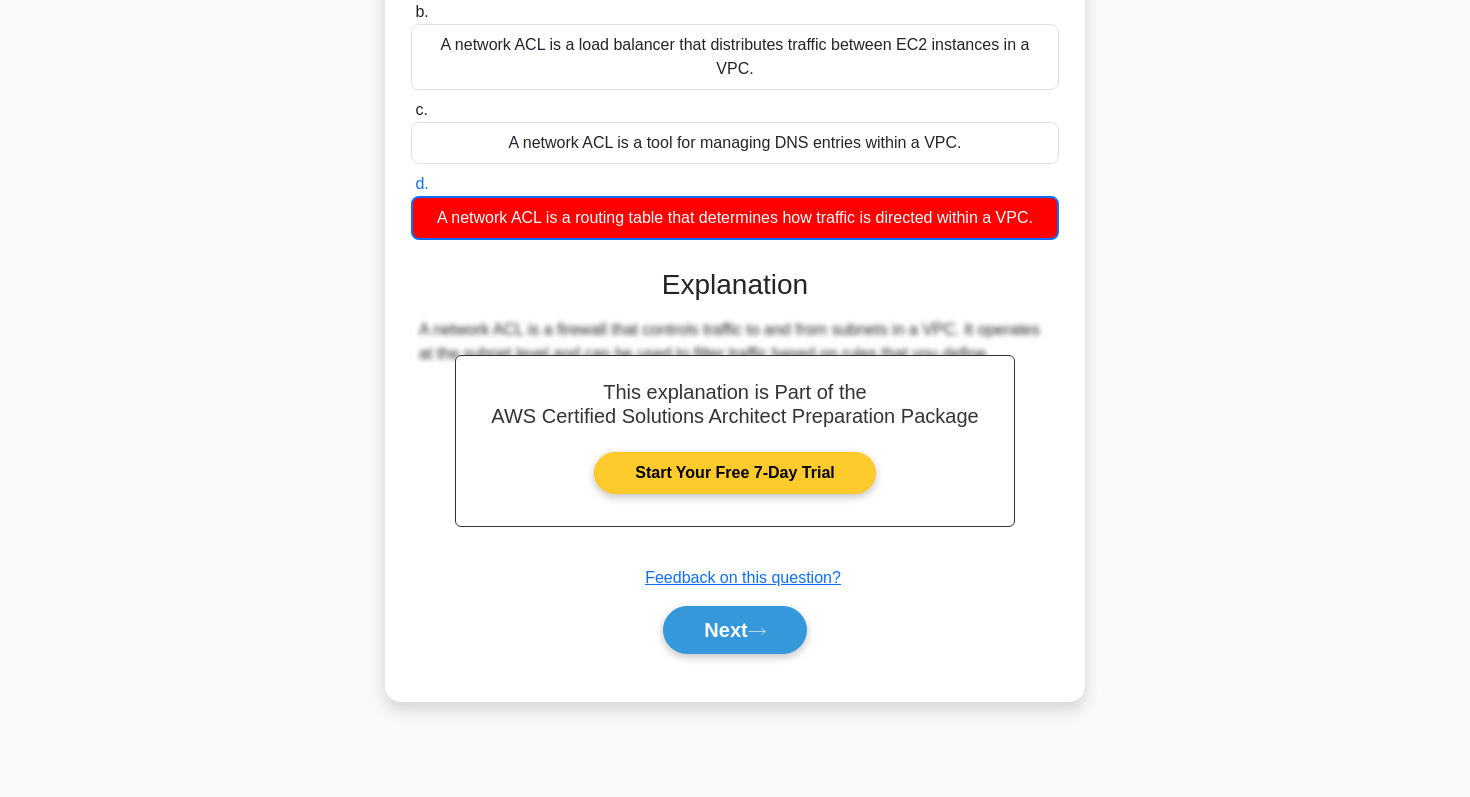 scroll, scrollTop: 283, scrollLeft: 0, axis: vertical 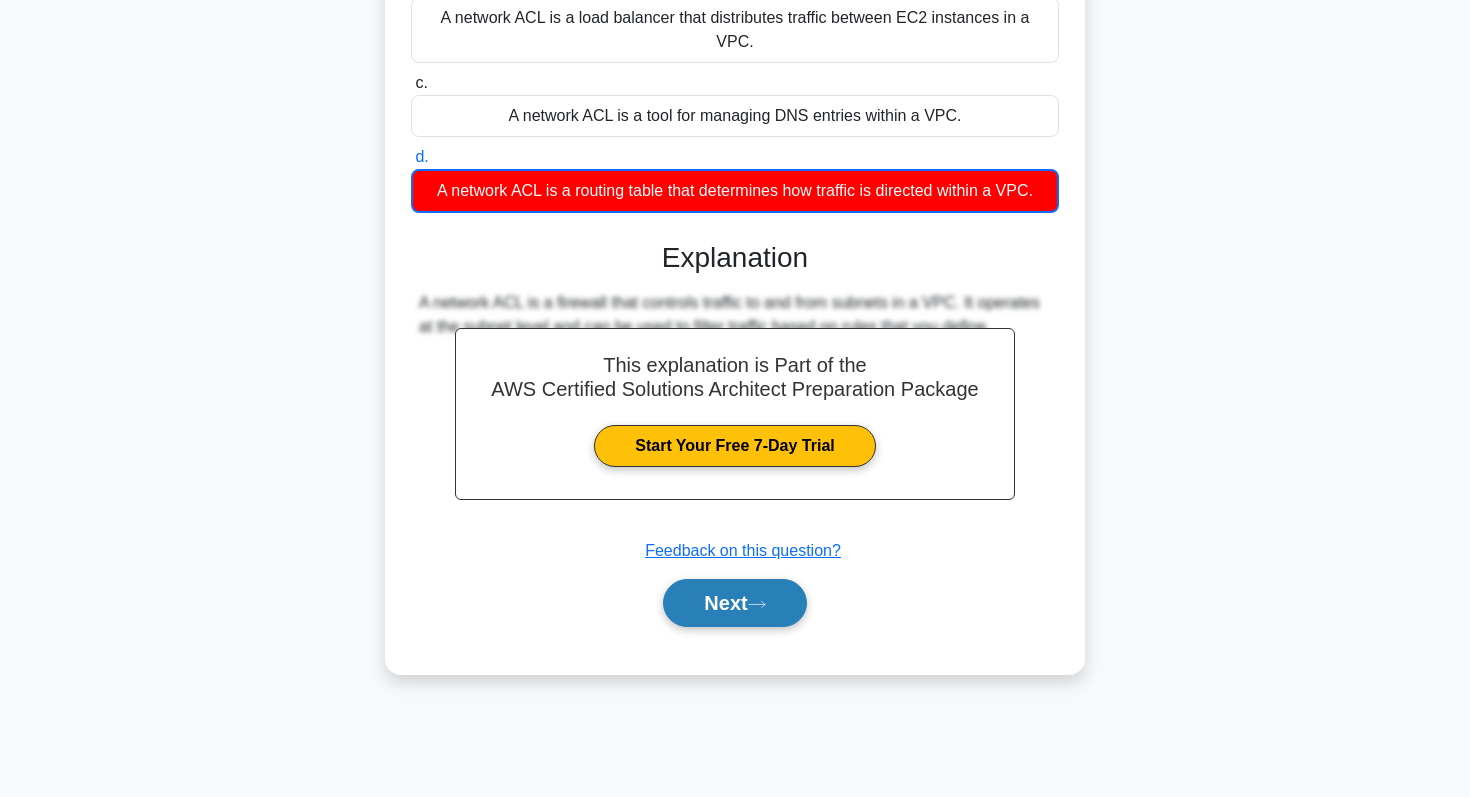 click on "Next" at bounding box center (734, 603) 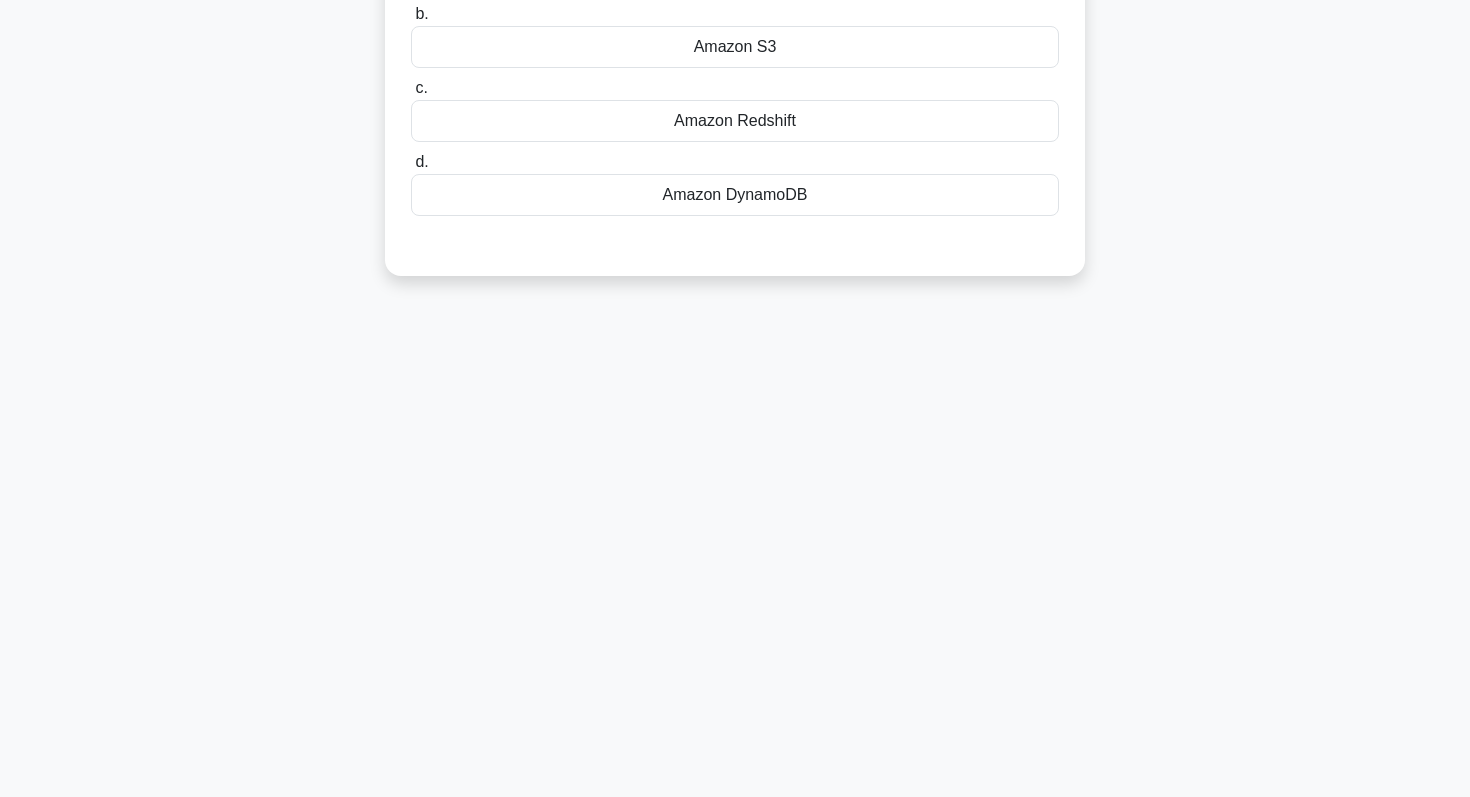 scroll, scrollTop: 0, scrollLeft: 0, axis: both 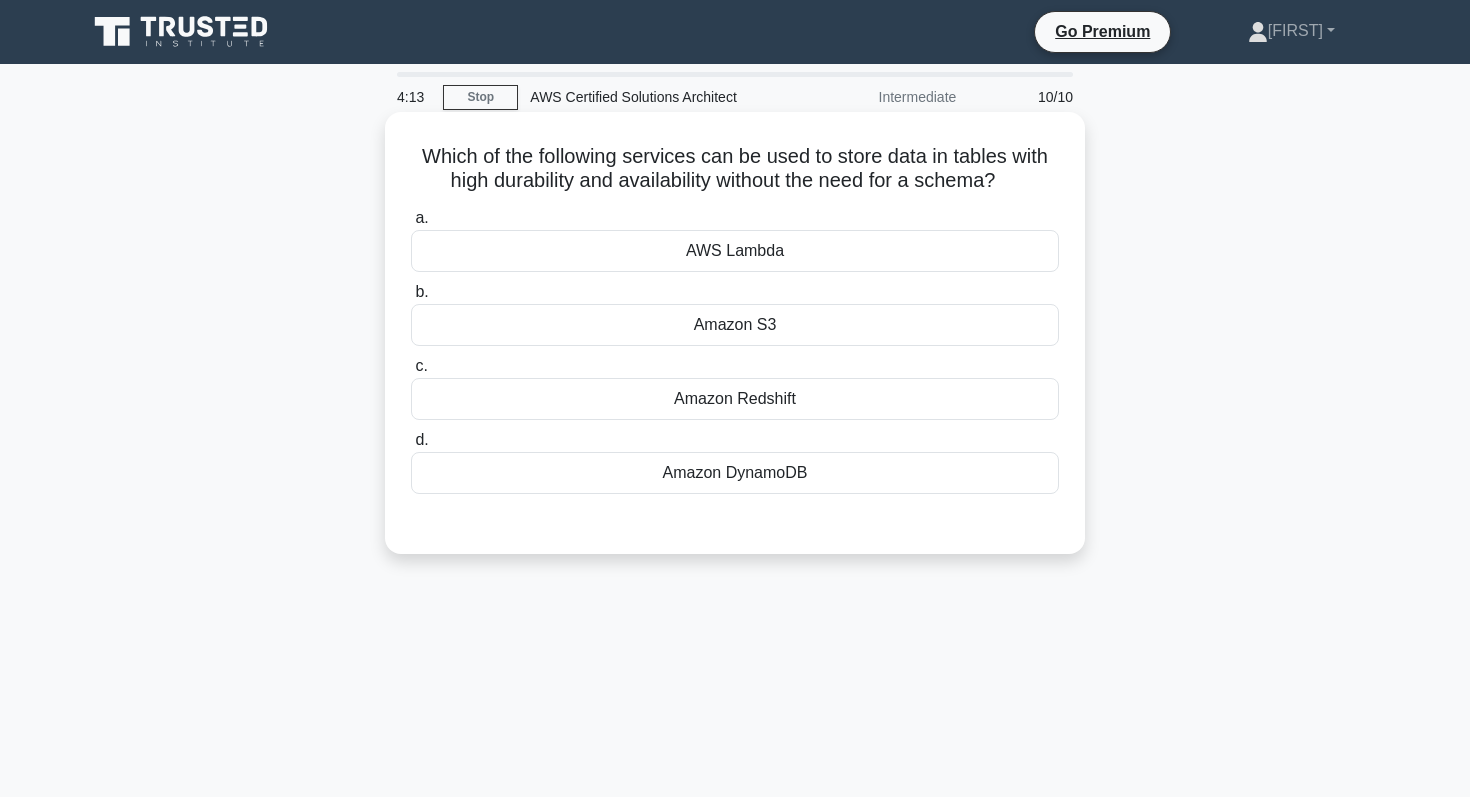click on "Amazon S3" at bounding box center [735, 325] 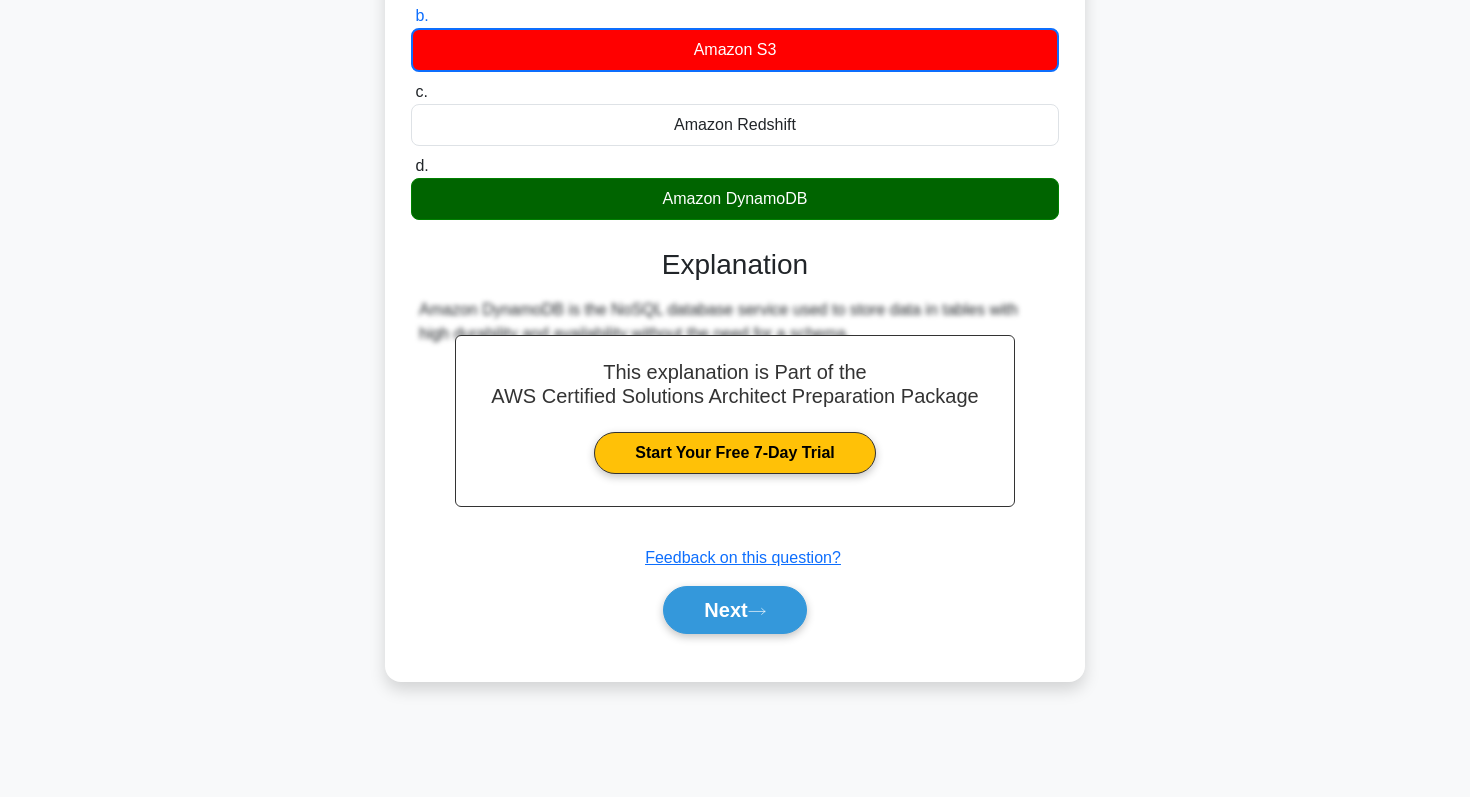 scroll, scrollTop: 283, scrollLeft: 0, axis: vertical 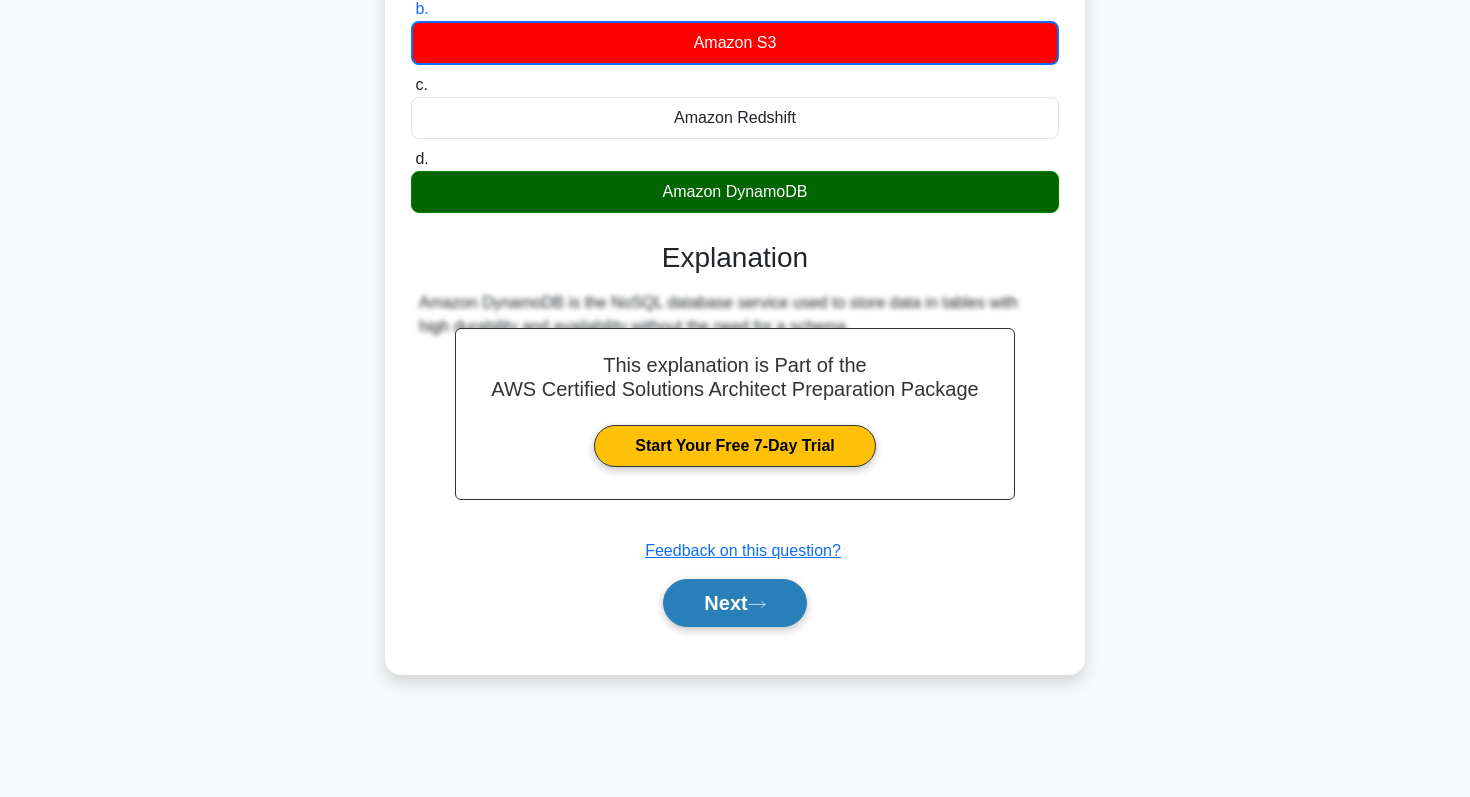 click on "Next" at bounding box center [734, 603] 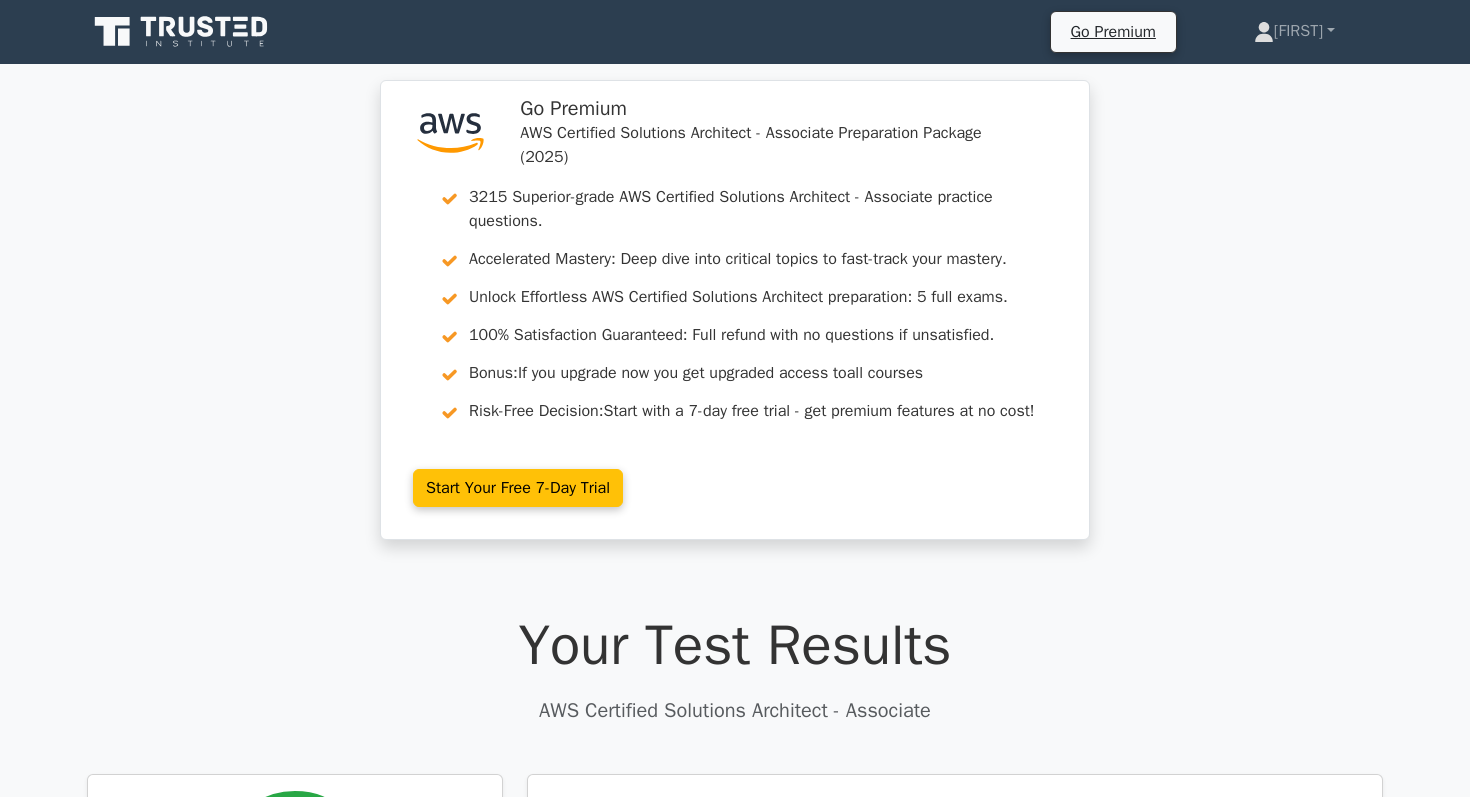 scroll, scrollTop: 0, scrollLeft: 0, axis: both 